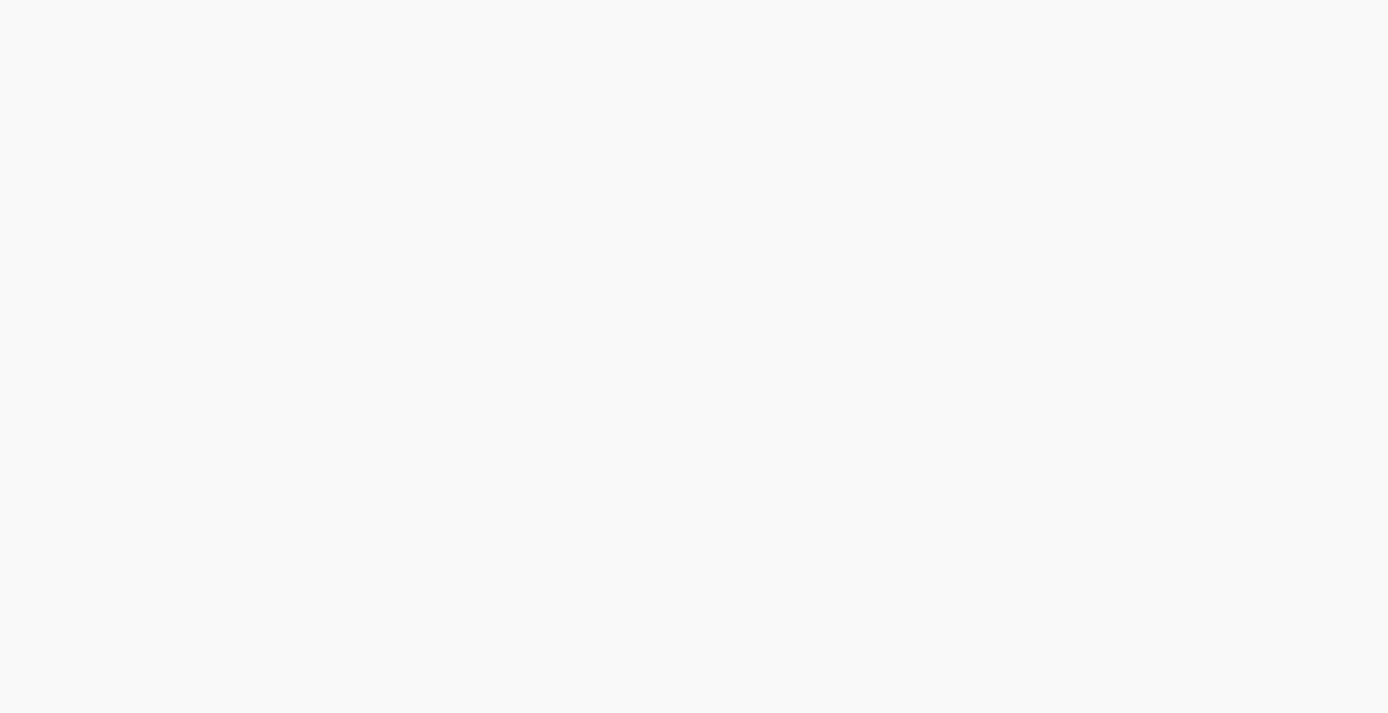 scroll, scrollTop: 0, scrollLeft: 0, axis: both 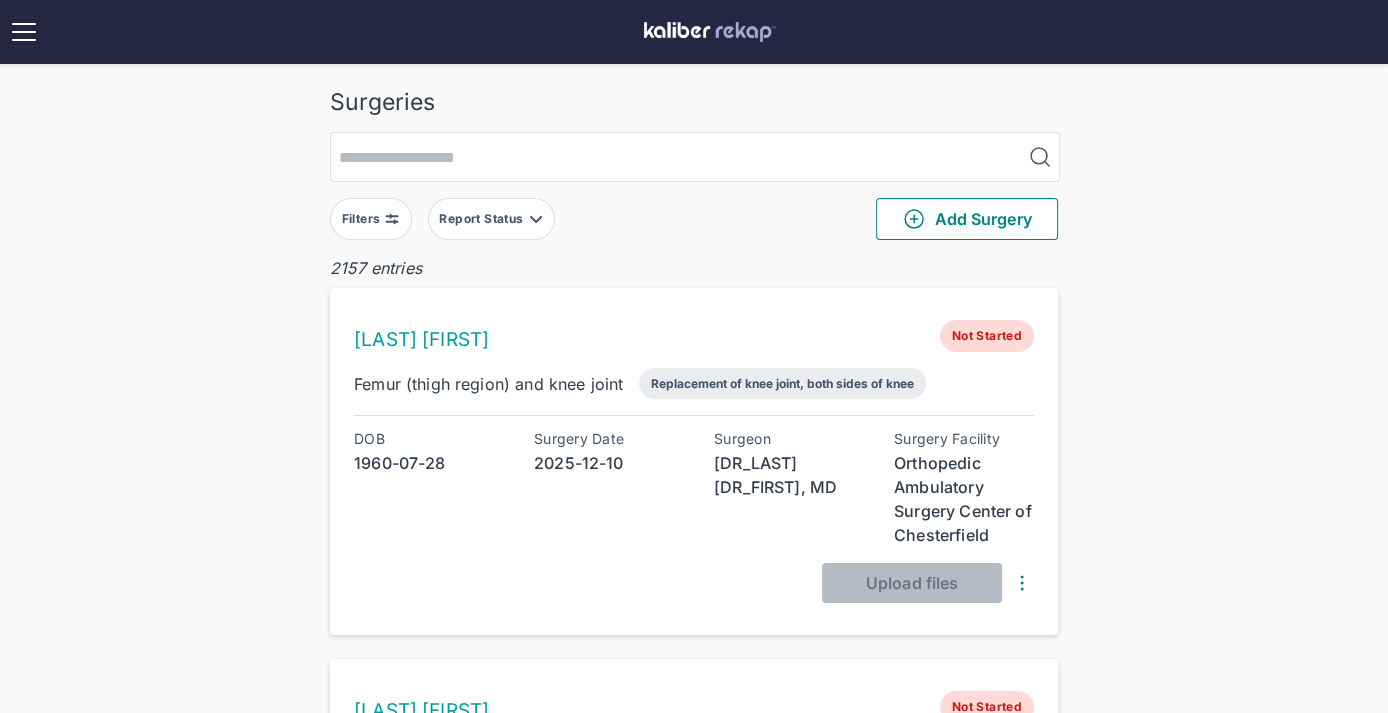 click on "Filters" at bounding box center (371, 219) 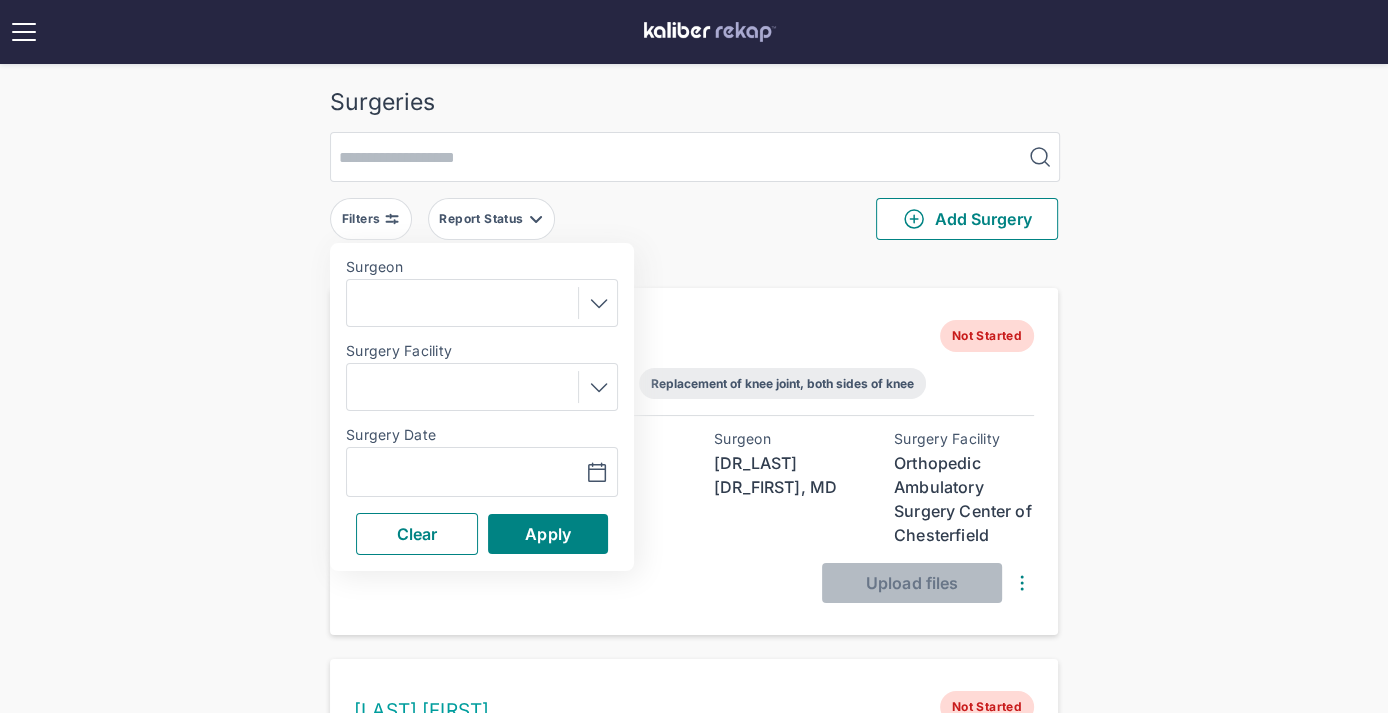 click on "Filters" at bounding box center (371, 219) 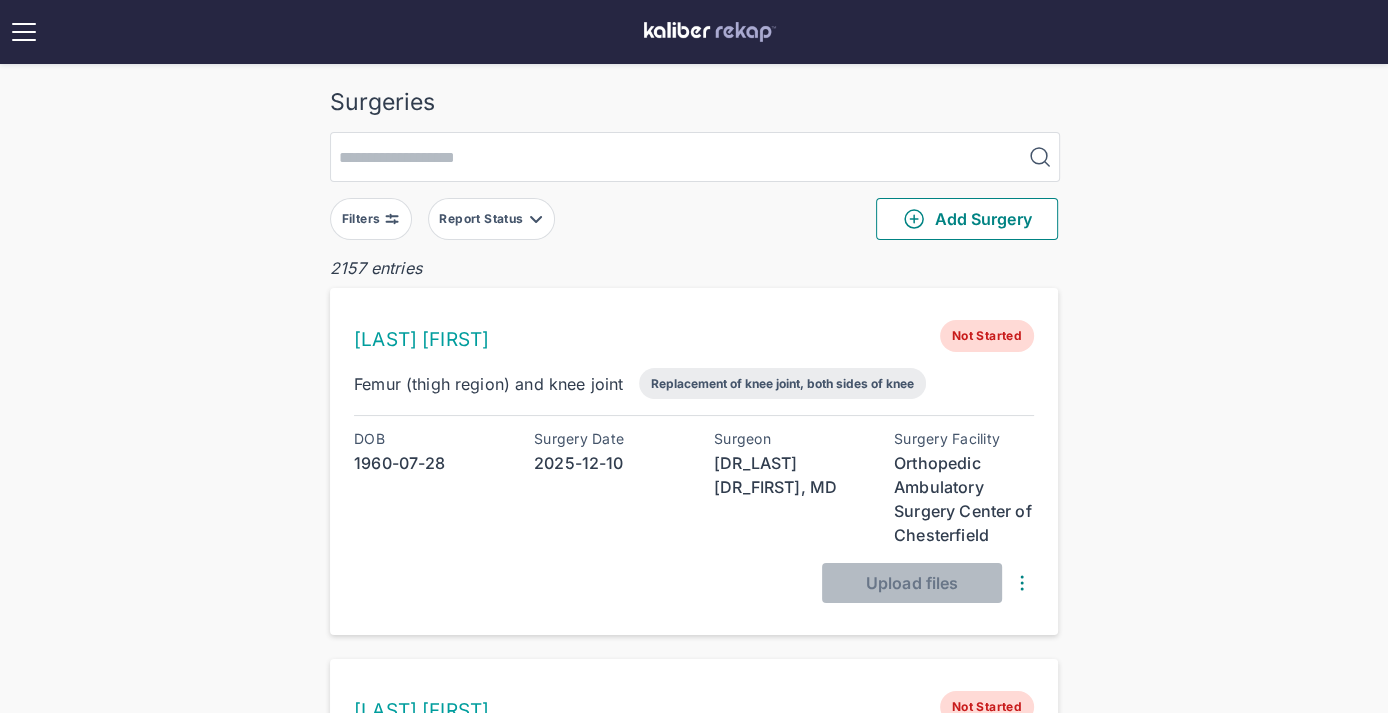 click on "Filters" at bounding box center [371, 219] 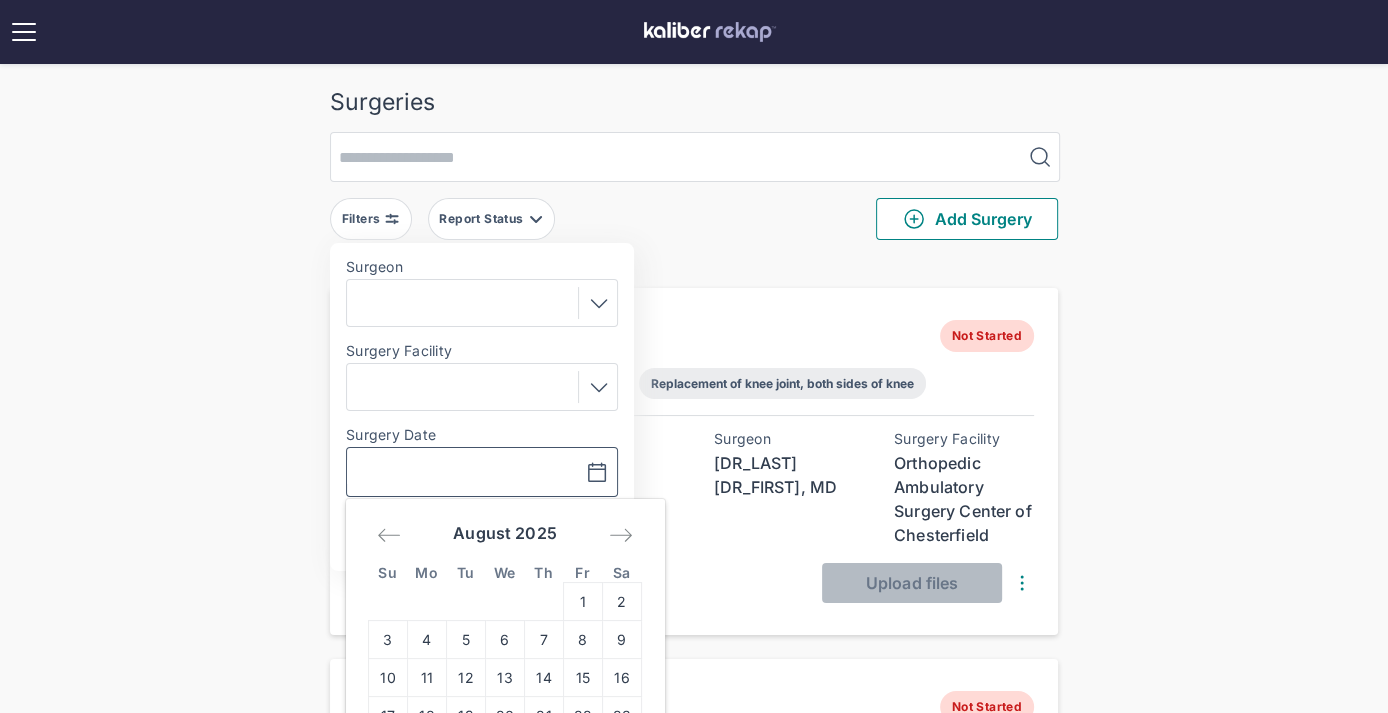 click at bounding box center [413, 472] 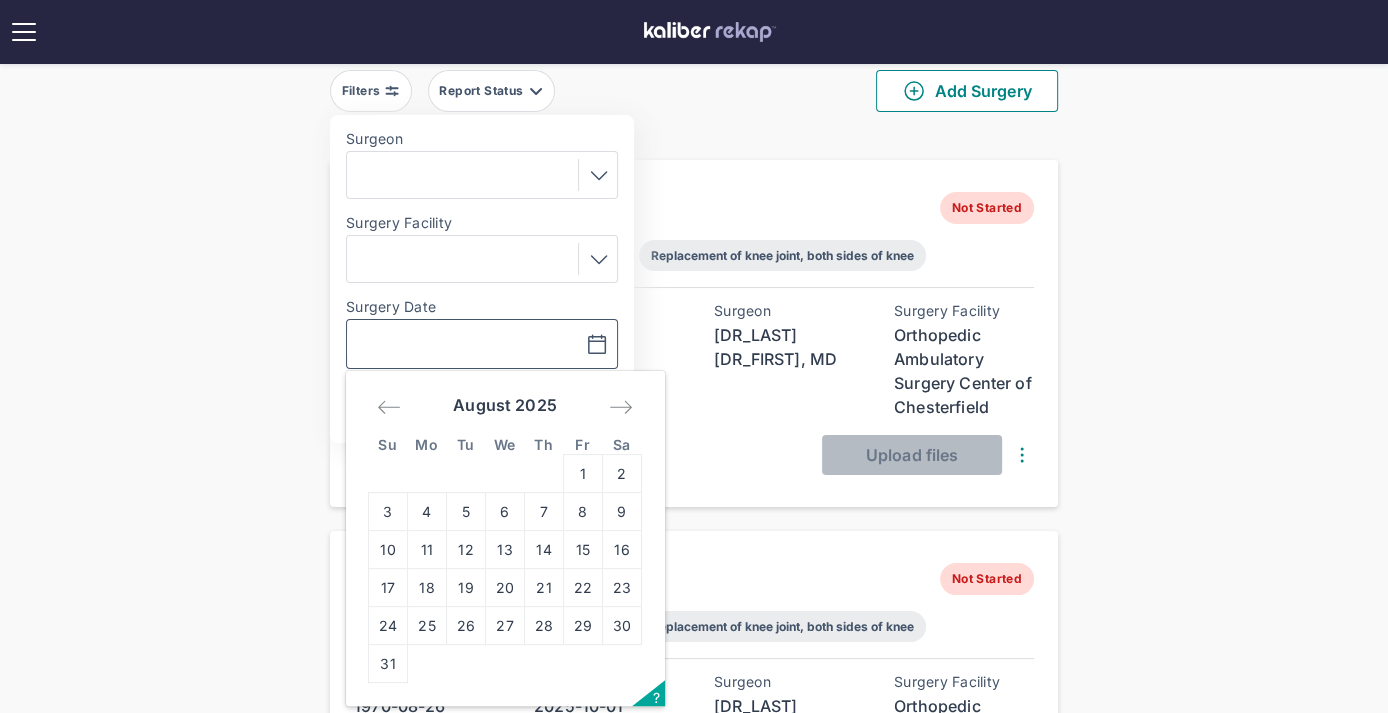 scroll, scrollTop: 140, scrollLeft: 0, axis: vertical 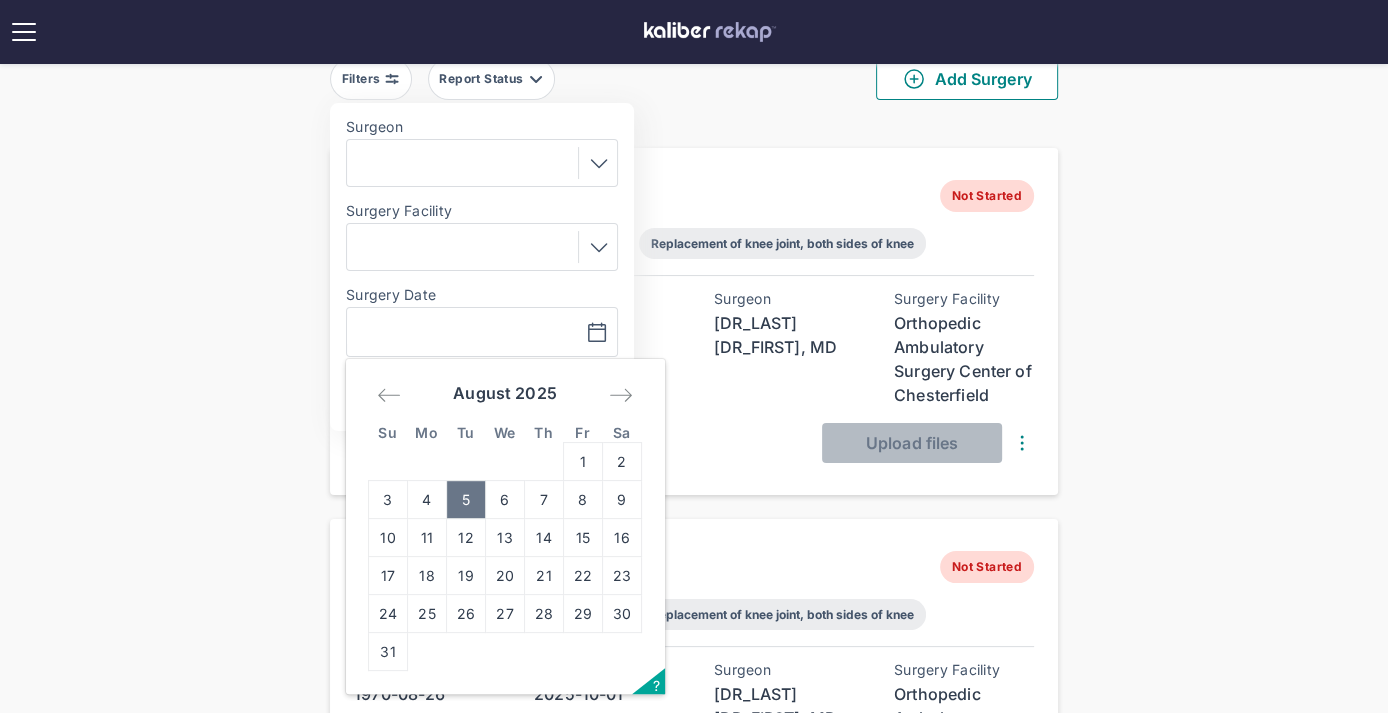click on "5" at bounding box center [466, 500] 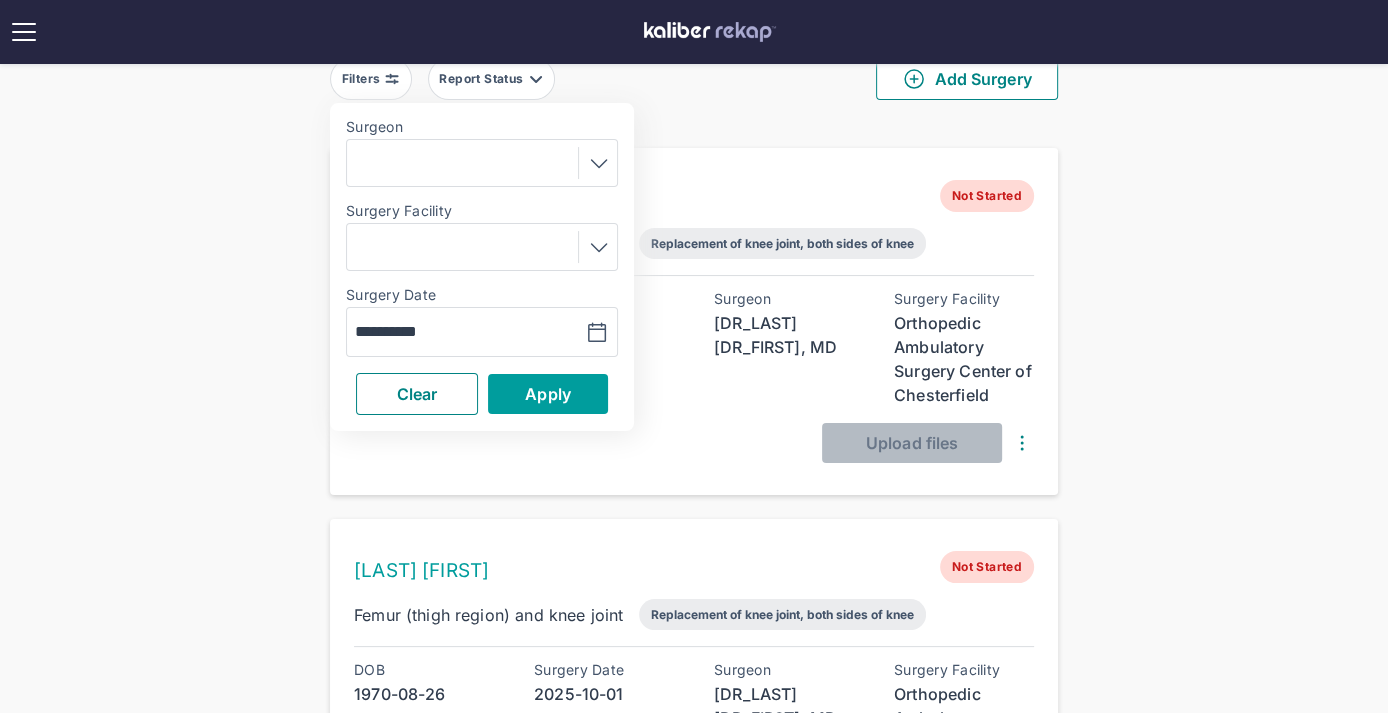 click on "Apply" at bounding box center (548, 394) 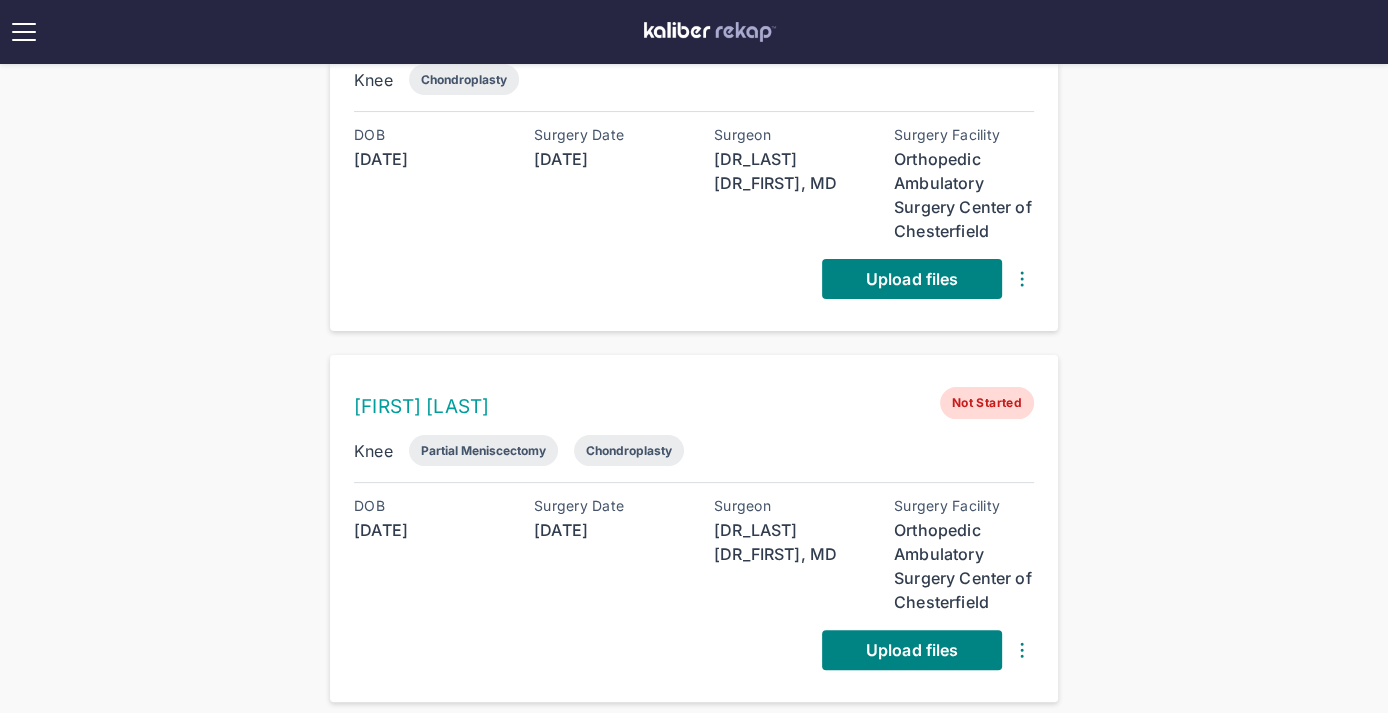 scroll, scrollTop: 311, scrollLeft: 0, axis: vertical 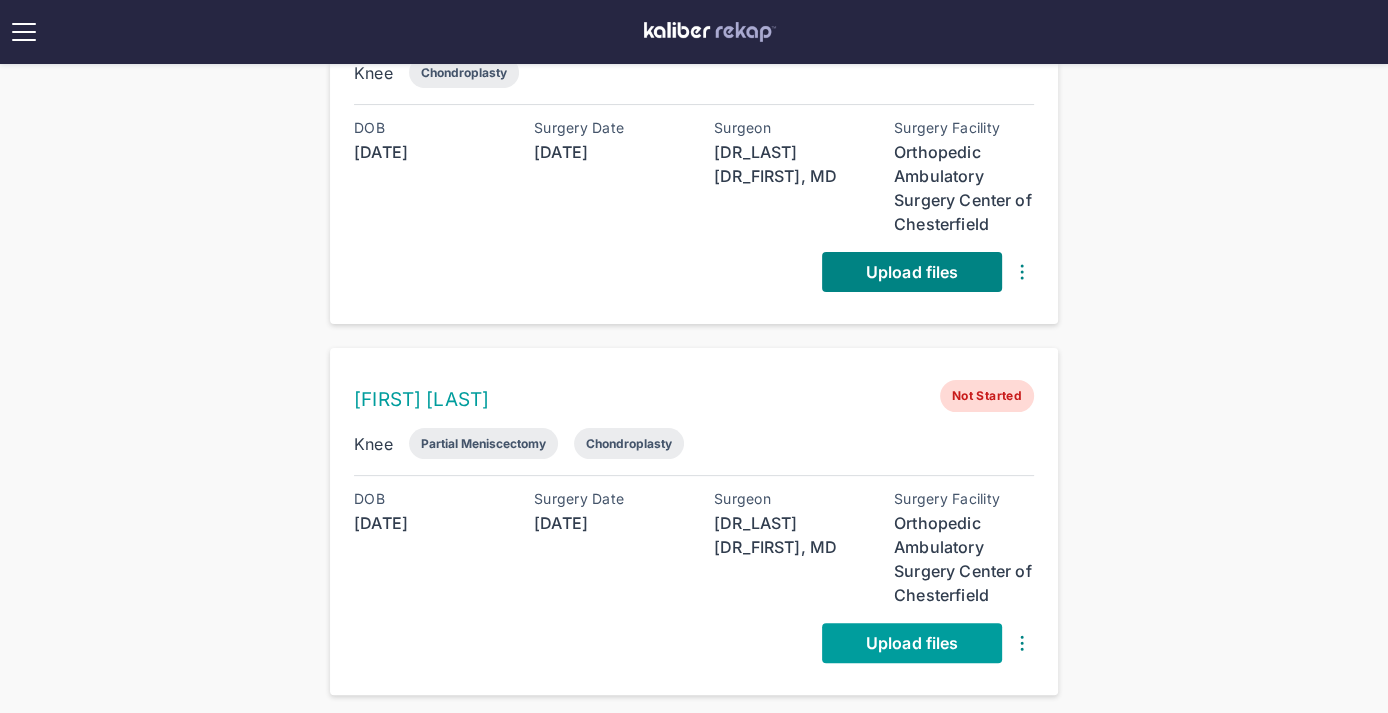 click on "Upload files" at bounding box center [912, 643] 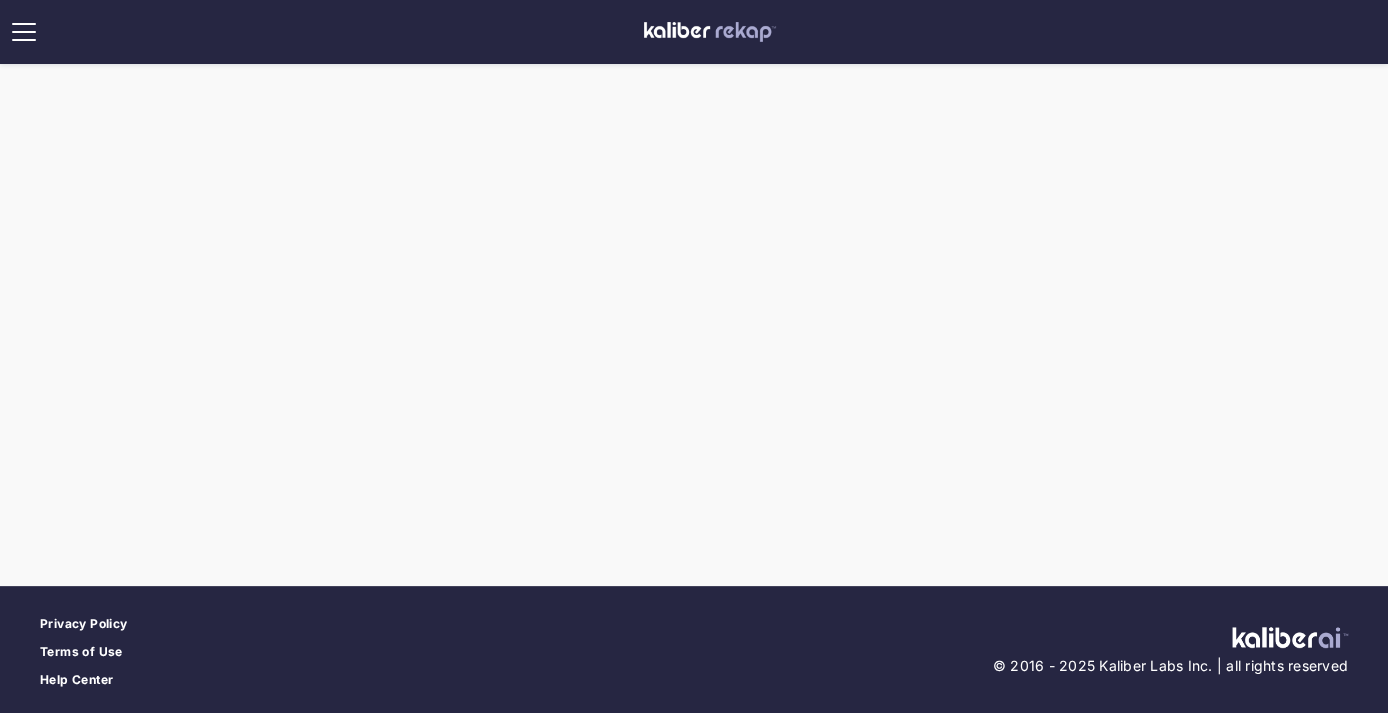 scroll, scrollTop: 0, scrollLeft: 0, axis: both 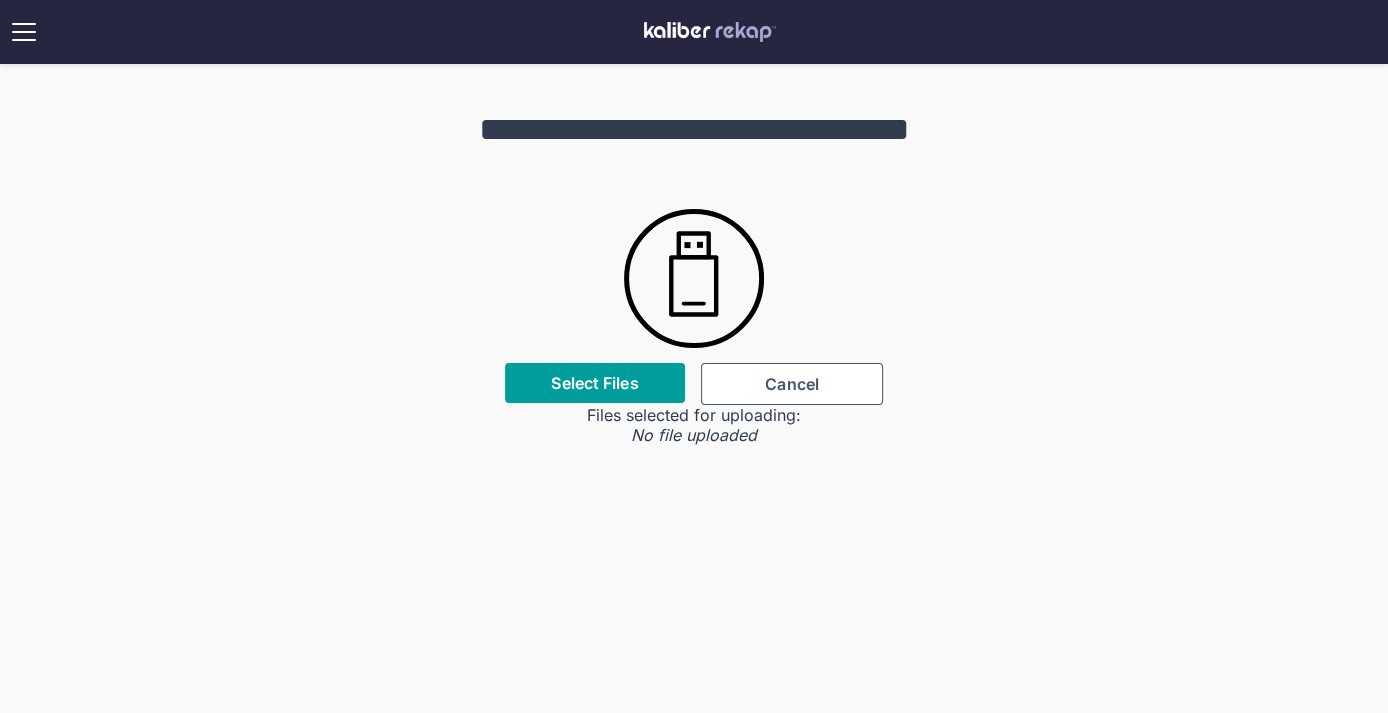 click on "Select Files" at bounding box center (595, 383) 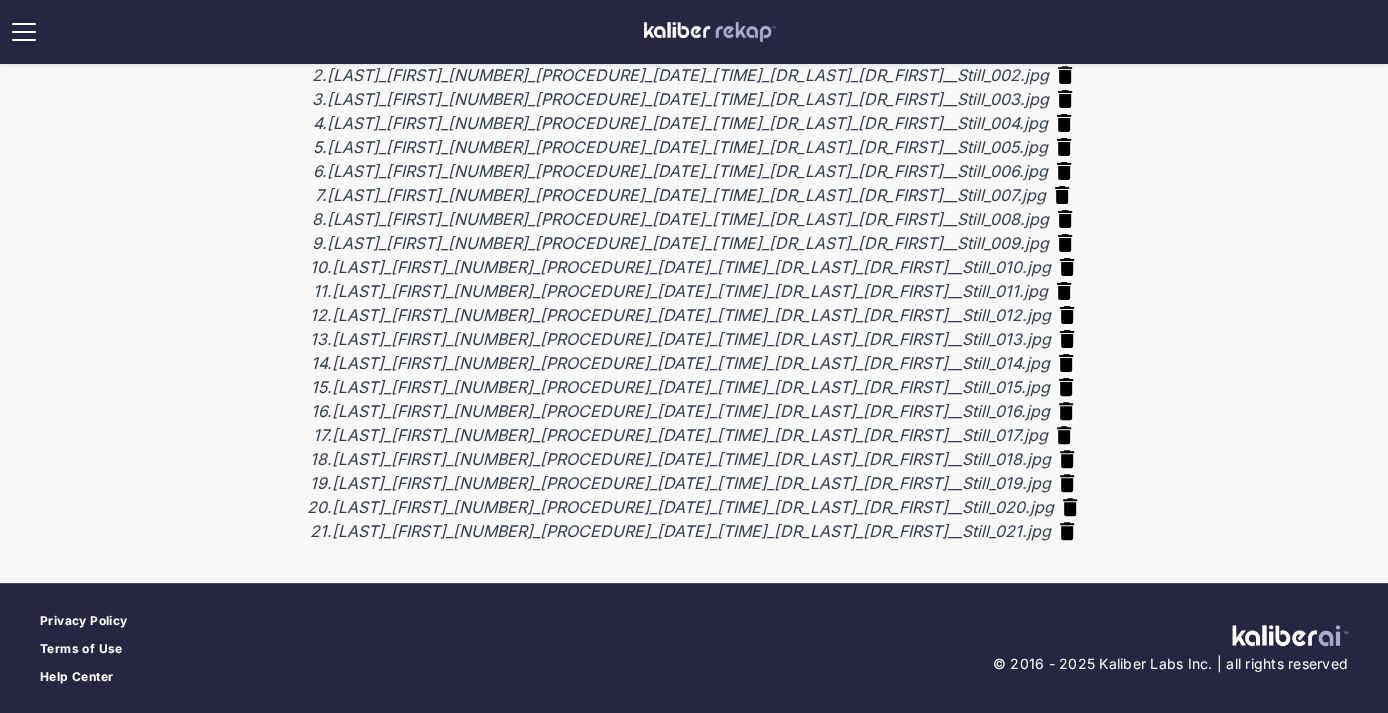 scroll, scrollTop: 0, scrollLeft: 0, axis: both 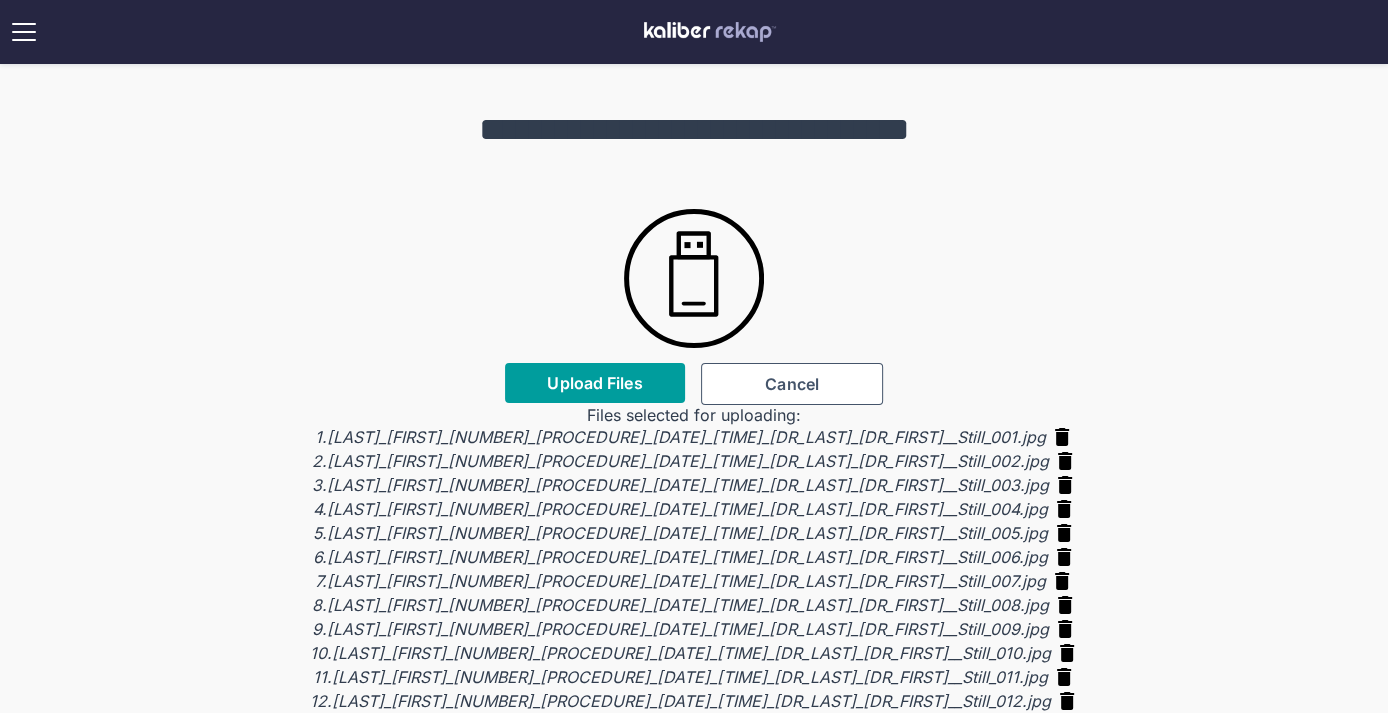 click on "Upload Files" at bounding box center (594, 383) 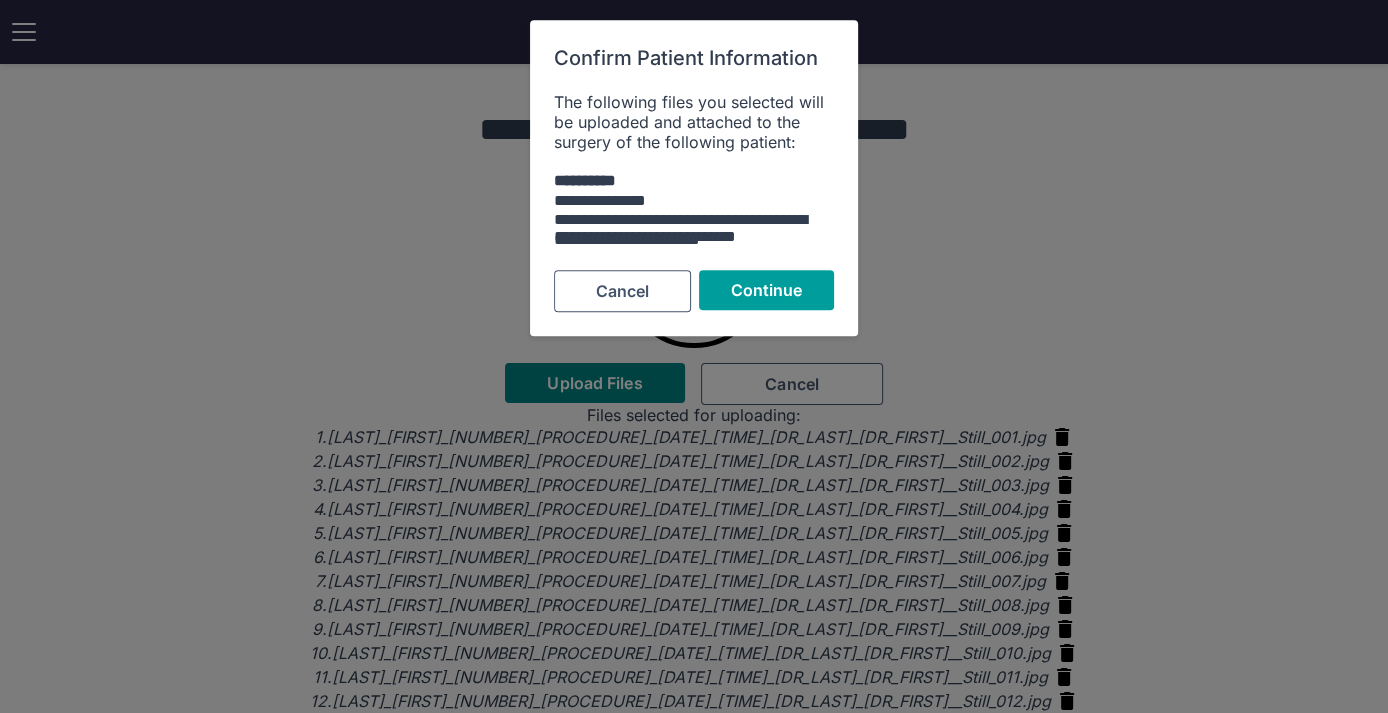 click on "Continue" at bounding box center (767, 290) 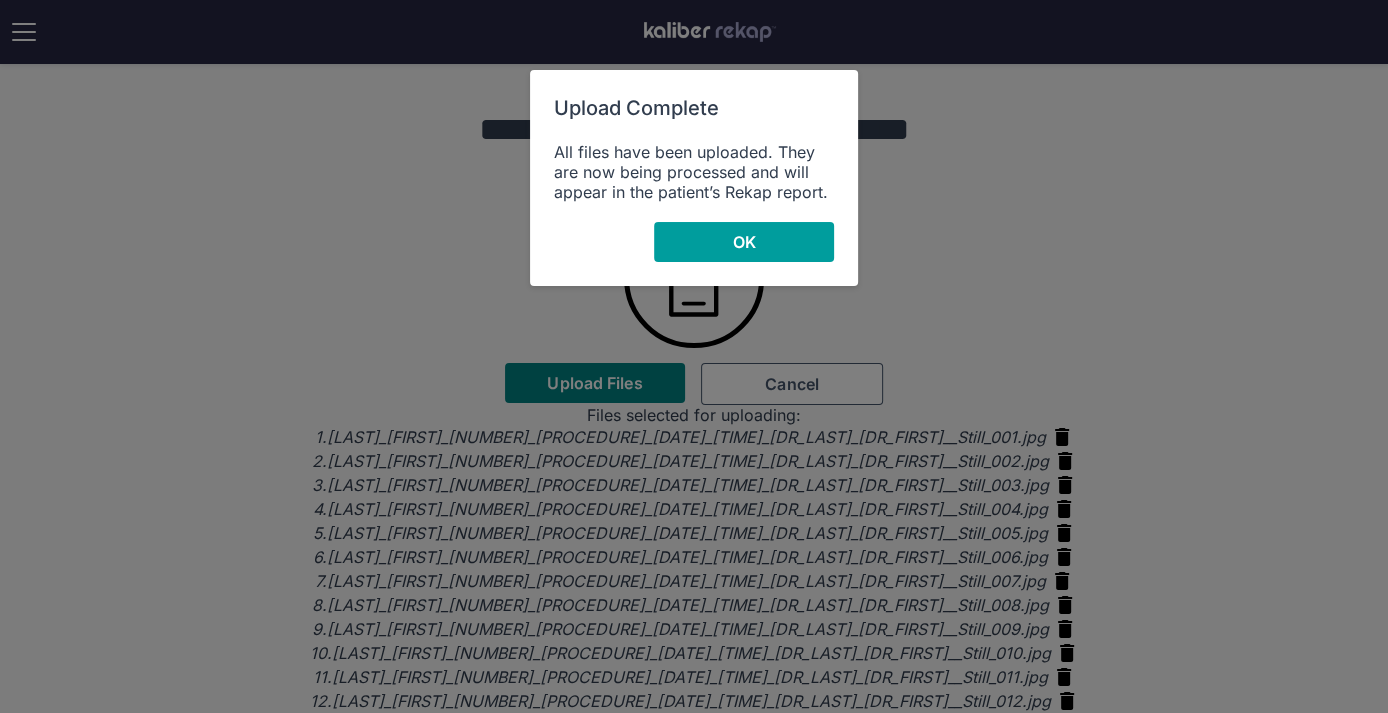 click on "OK" at bounding box center (744, 242) 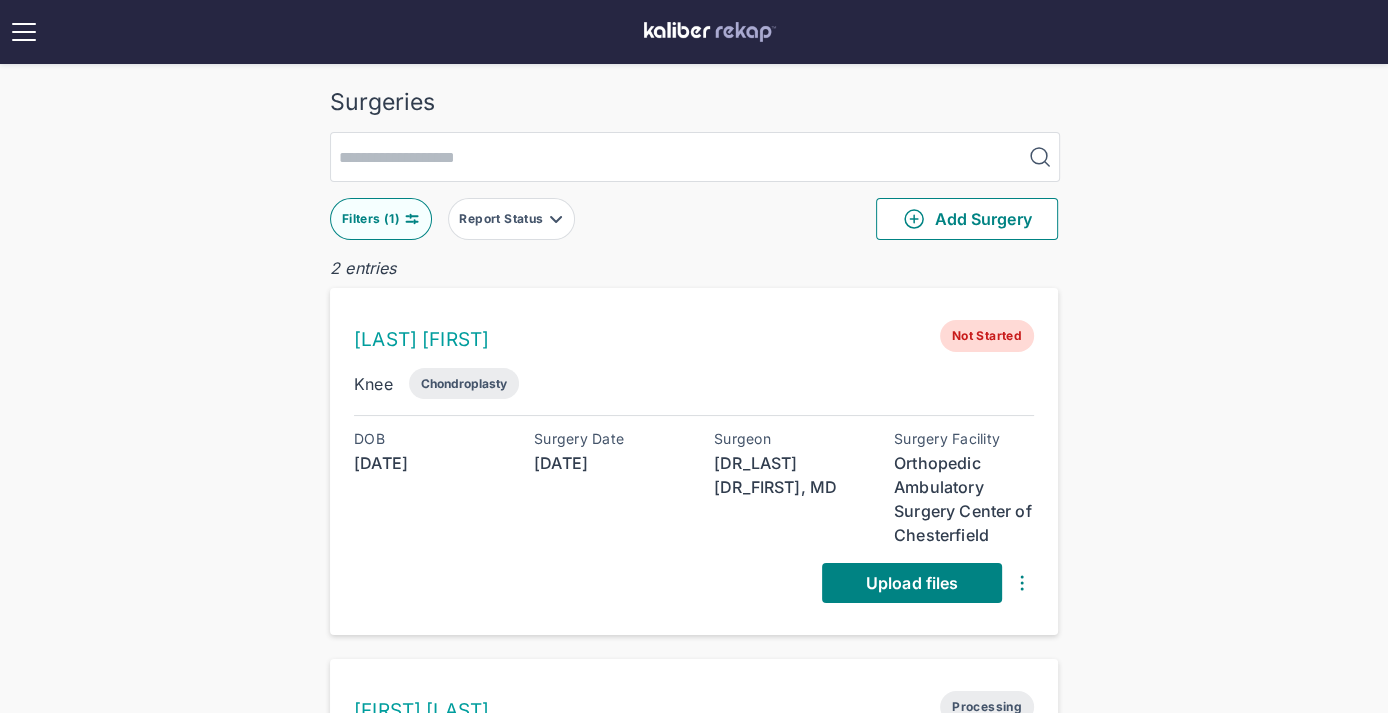 scroll, scrollTop: 484, scrollLeft: 0, axis: vertical 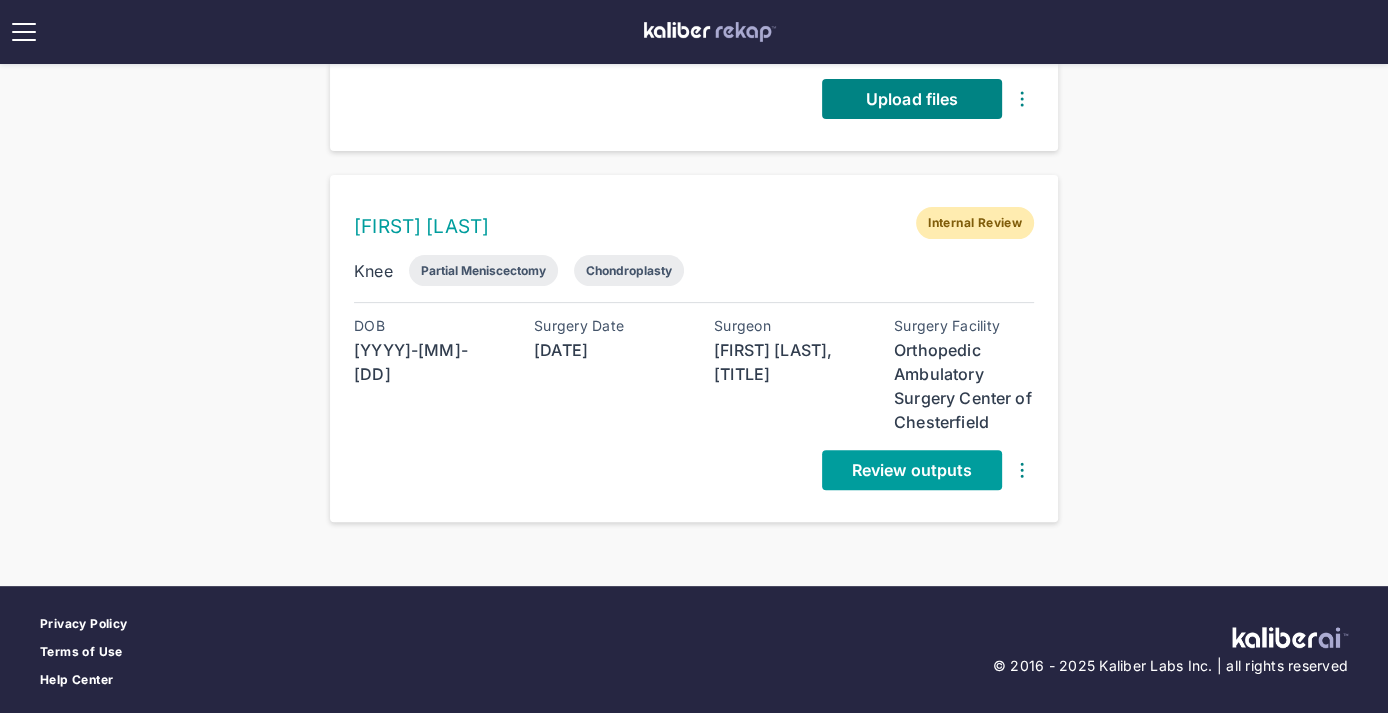 click on "Review outputs" at bounding box center (912, 470) 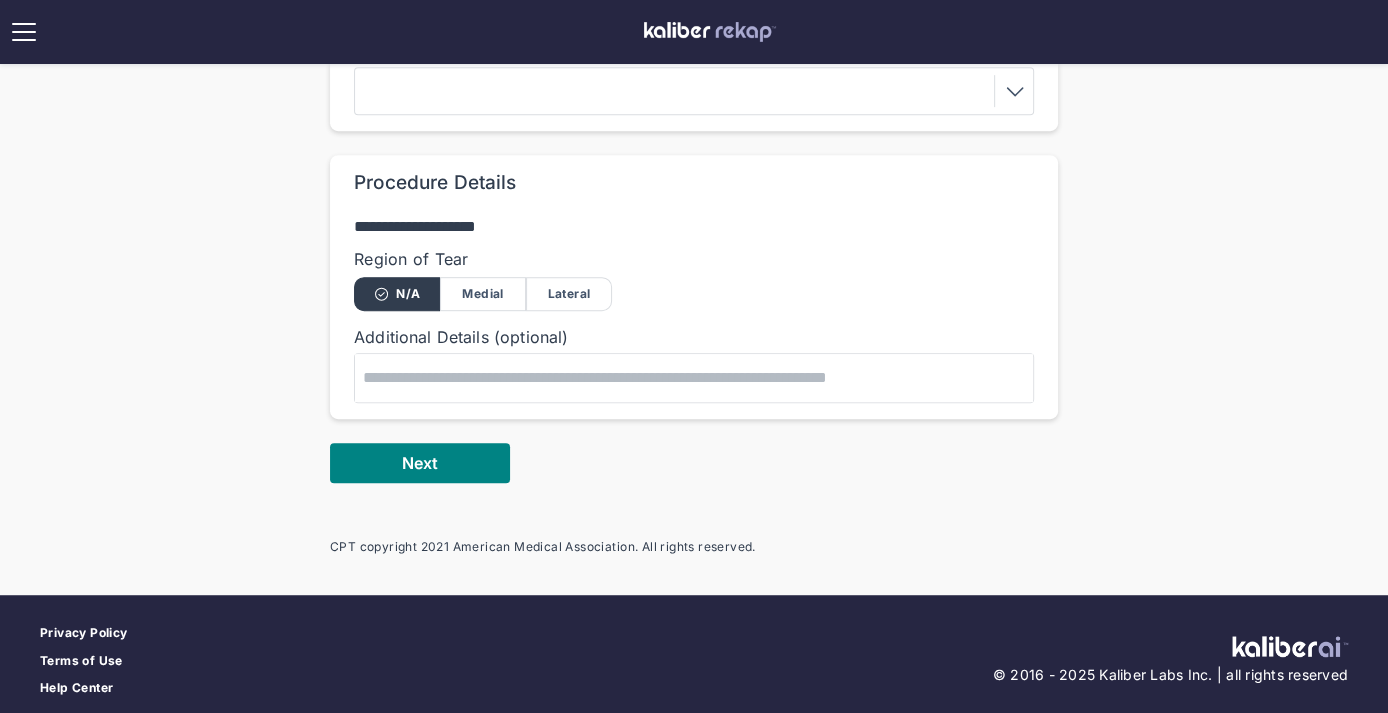 scroll, scrollTop: 853, scrollLeft: 0, axis: vertical 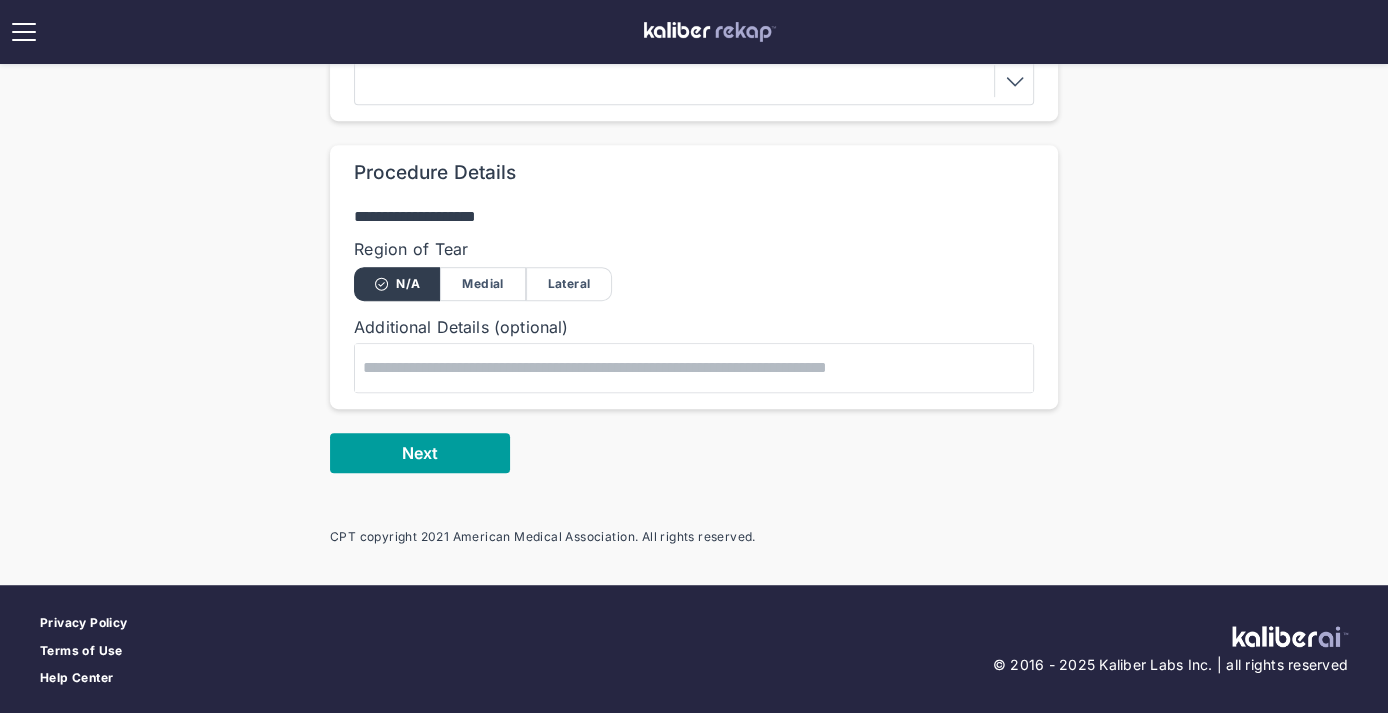 click on "Next" at bounding box center [420, 453] 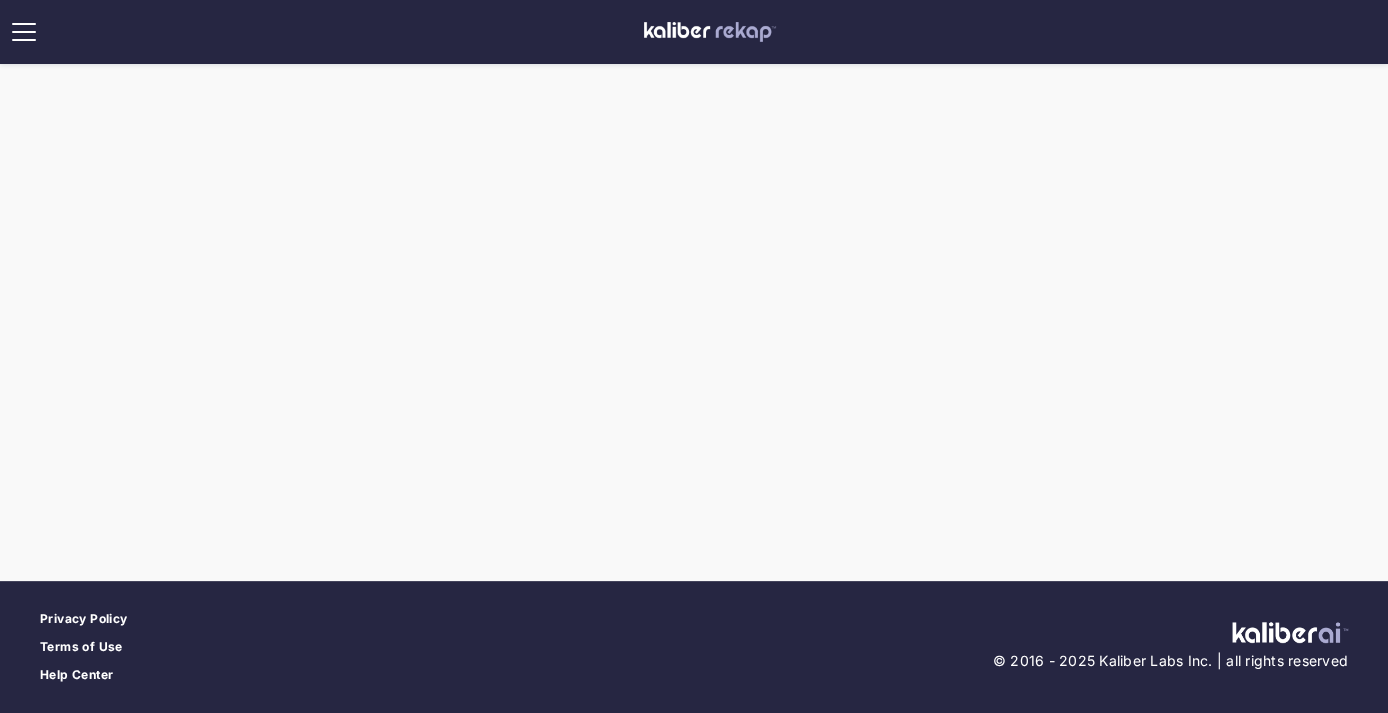 scroll, scrollTop: 0, scrollLeft: 0, axis: both 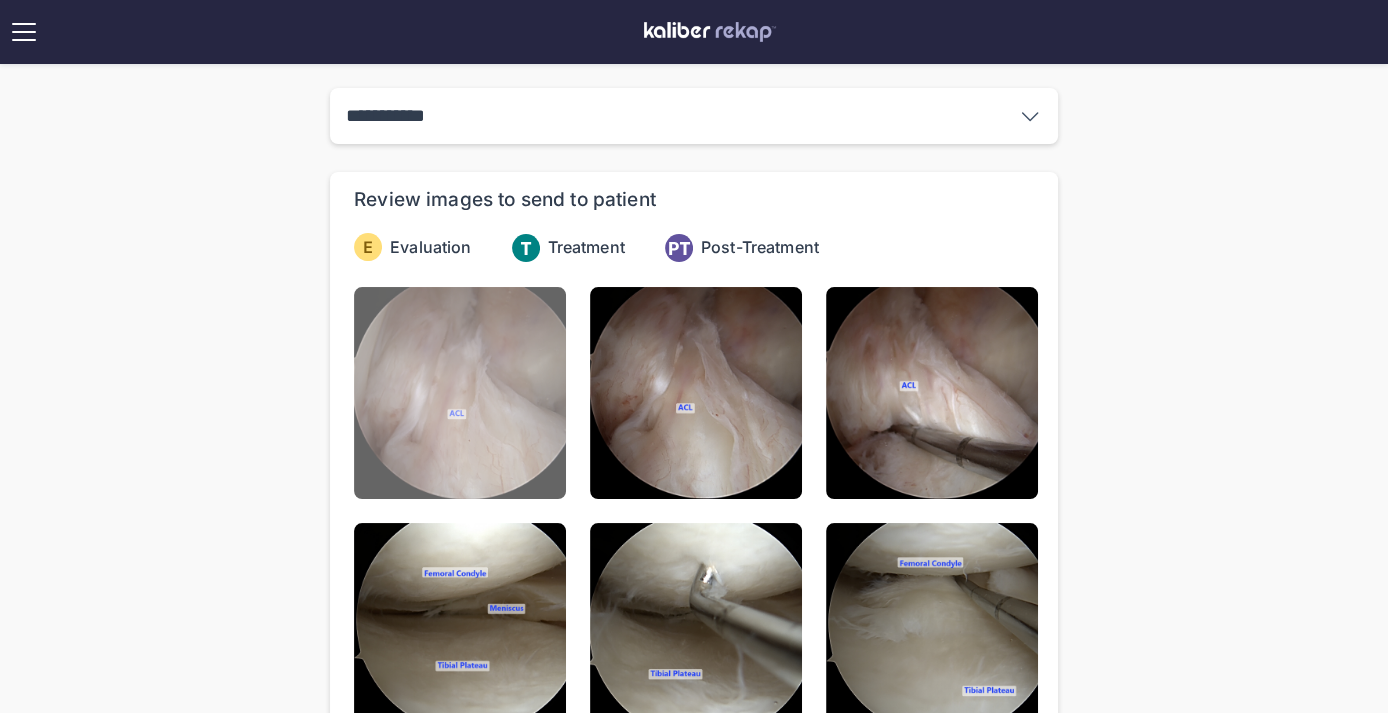 click at bounding box center [460, 393] 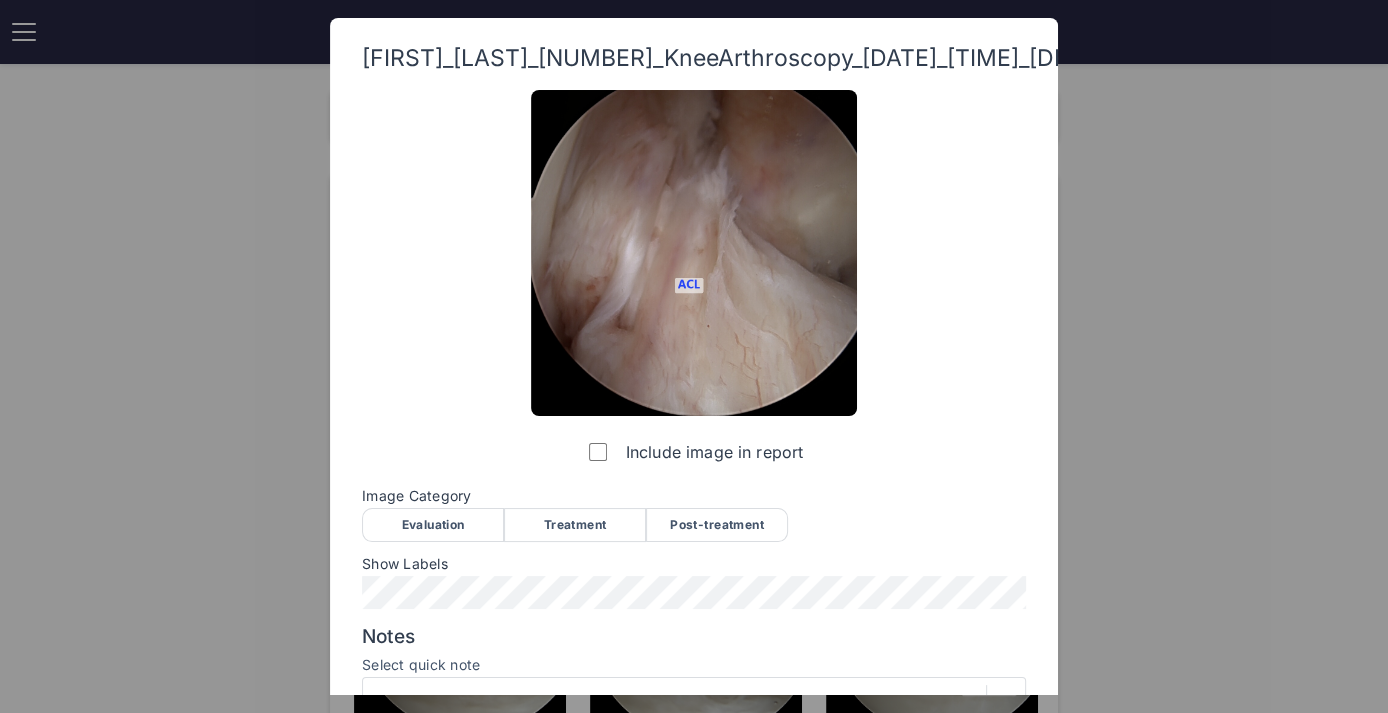 click on "Evaluation" at bounding box center (433, 525) 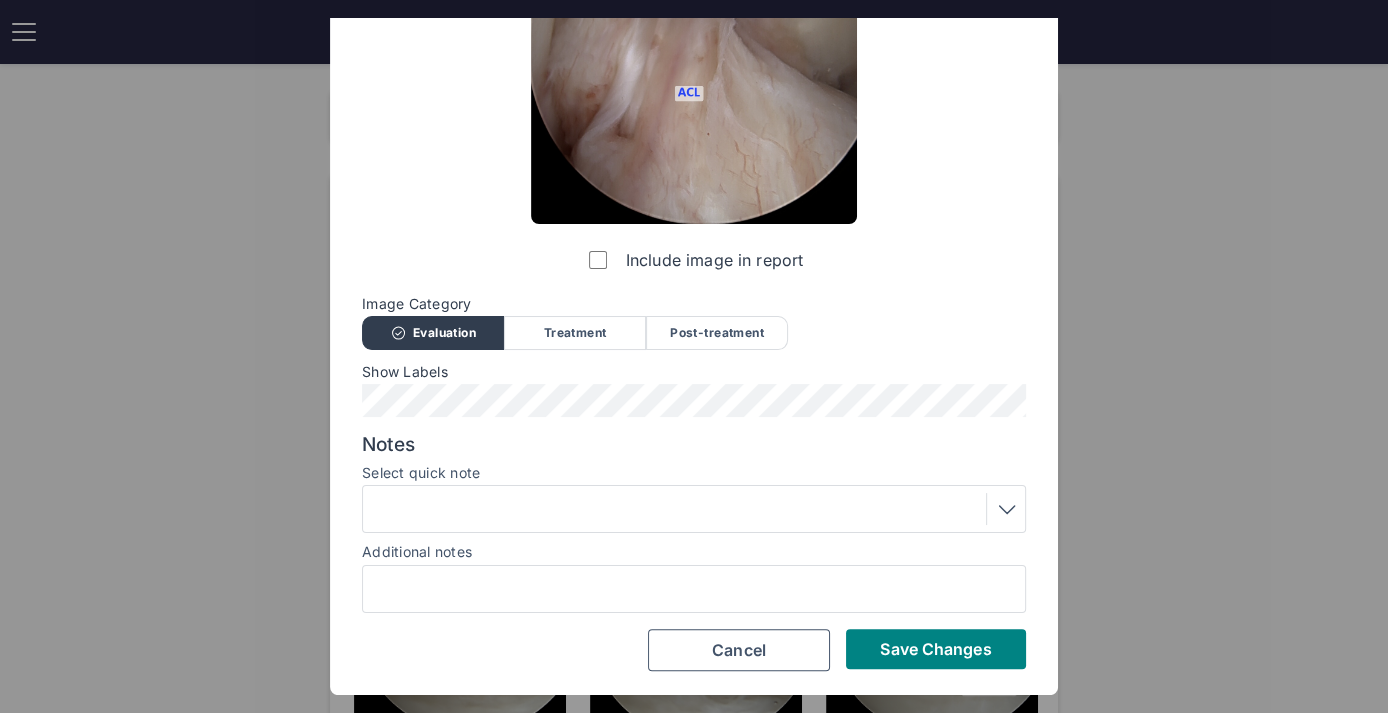 click at bounding box center (694, 509) 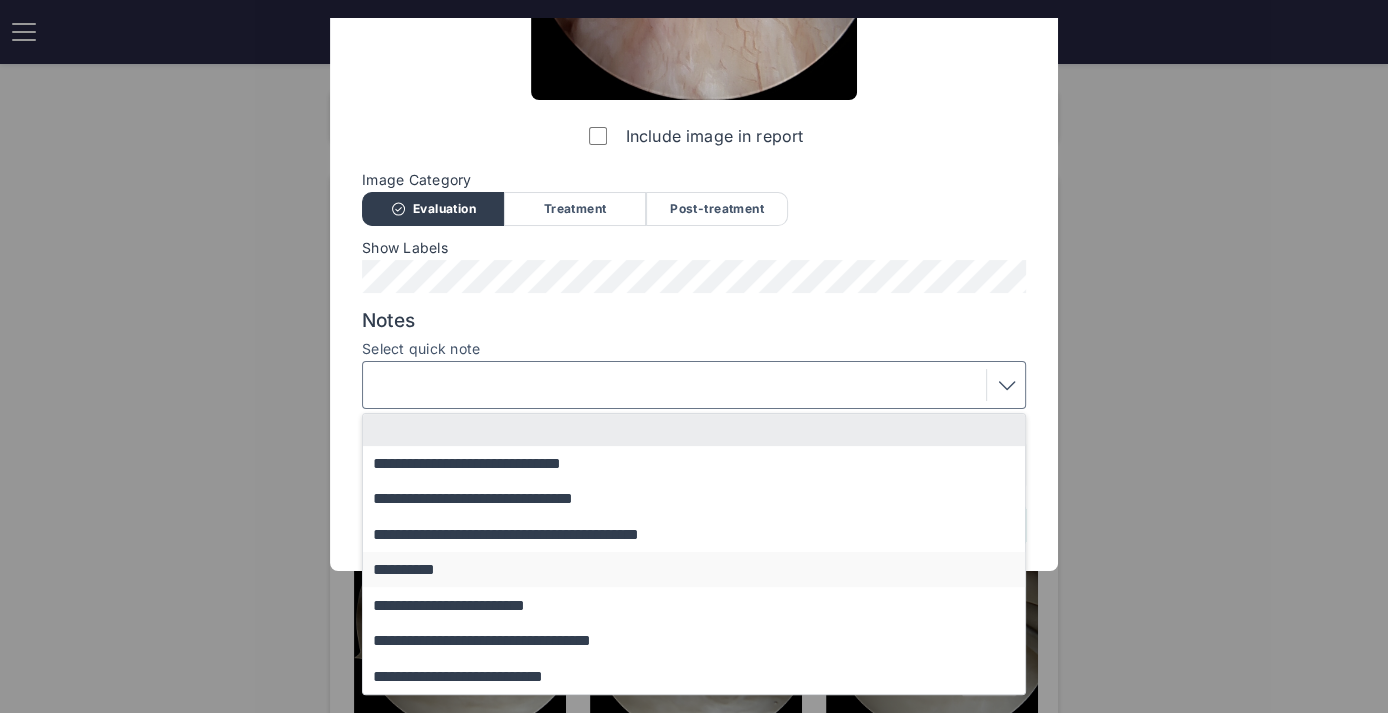 click on "**********" at bounding box center [703, 569] 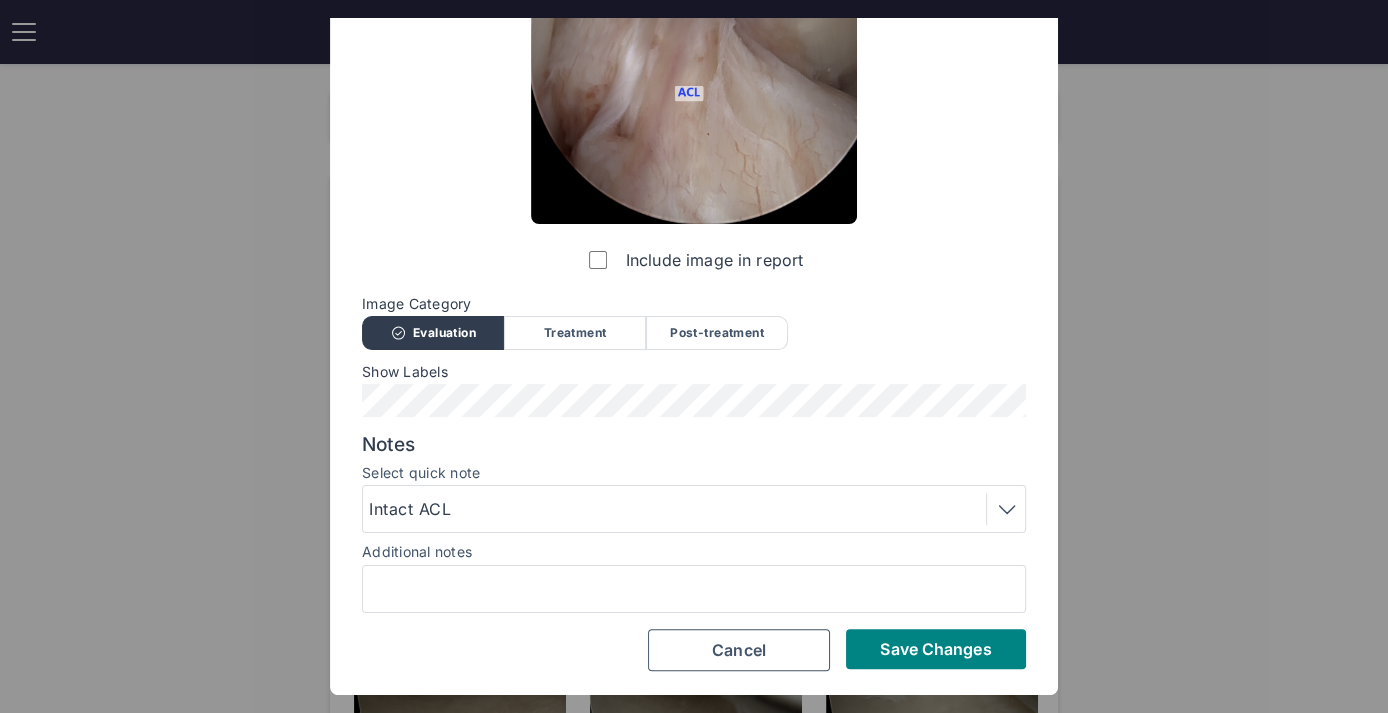 scroll, scrollTop: 213, scrollLeft: 0, axis: vertical 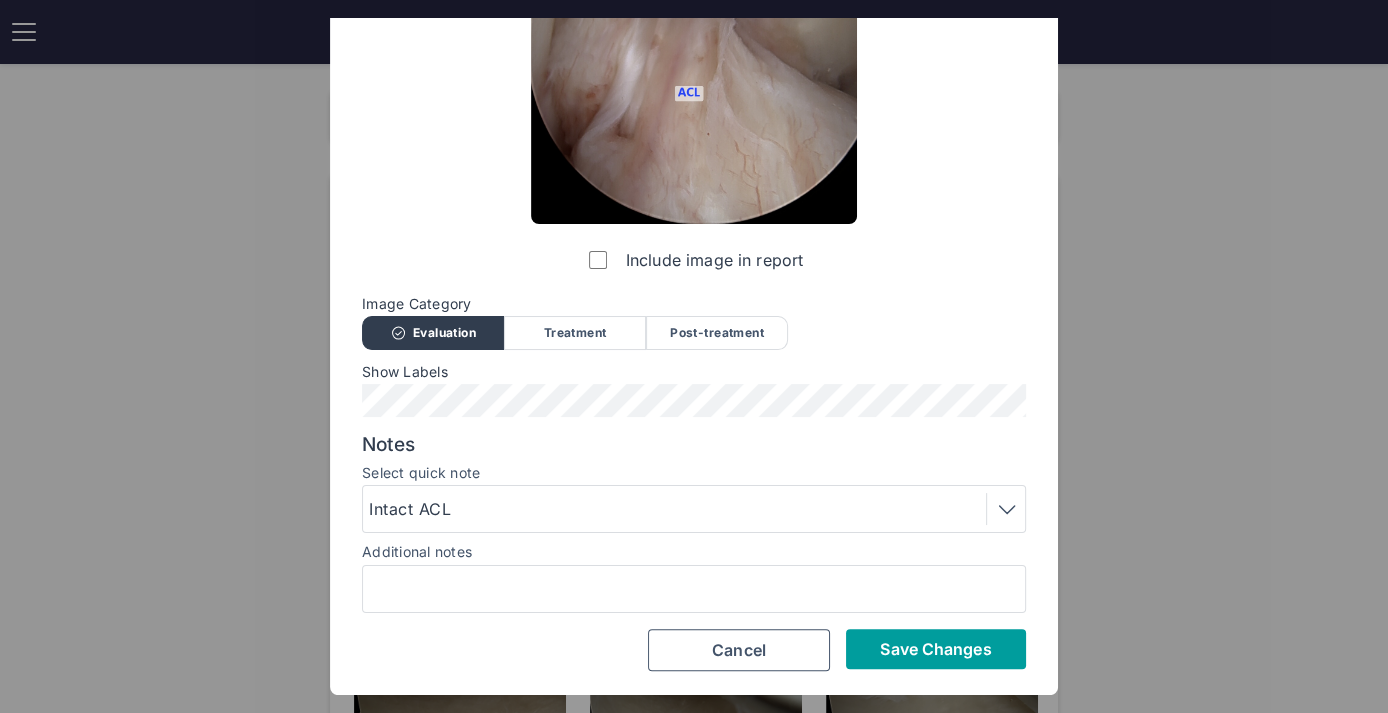 click on "Save Changes" at bounding box center (935, 649) 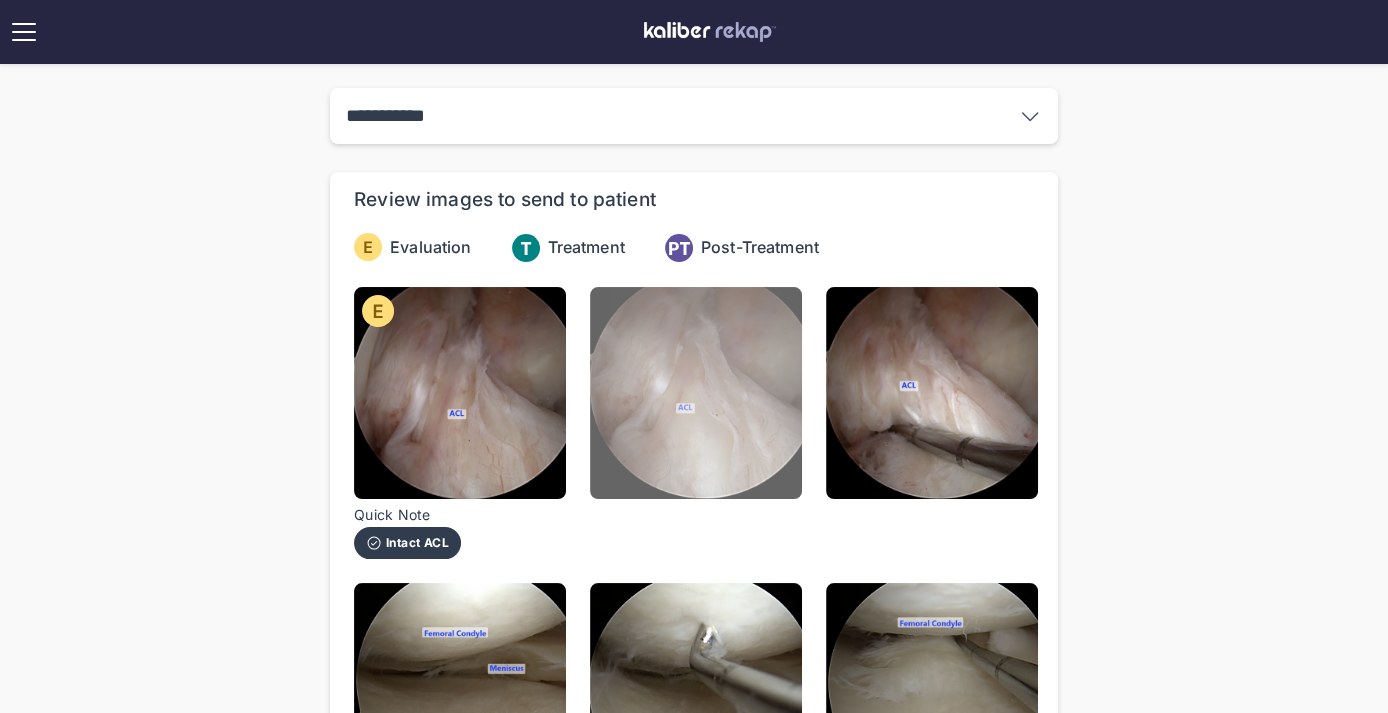 click at bounding box center (696, 393) 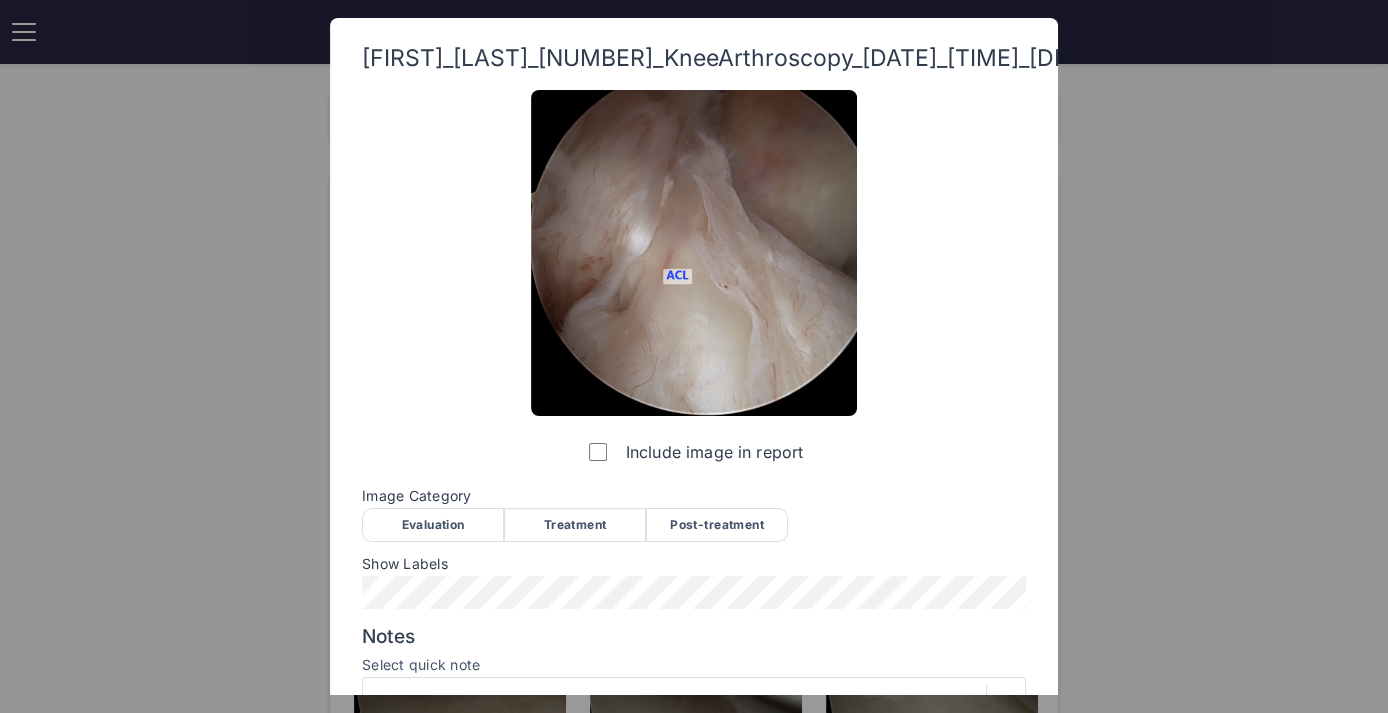 click on "Evaluation" at bounding box center (433, 525) 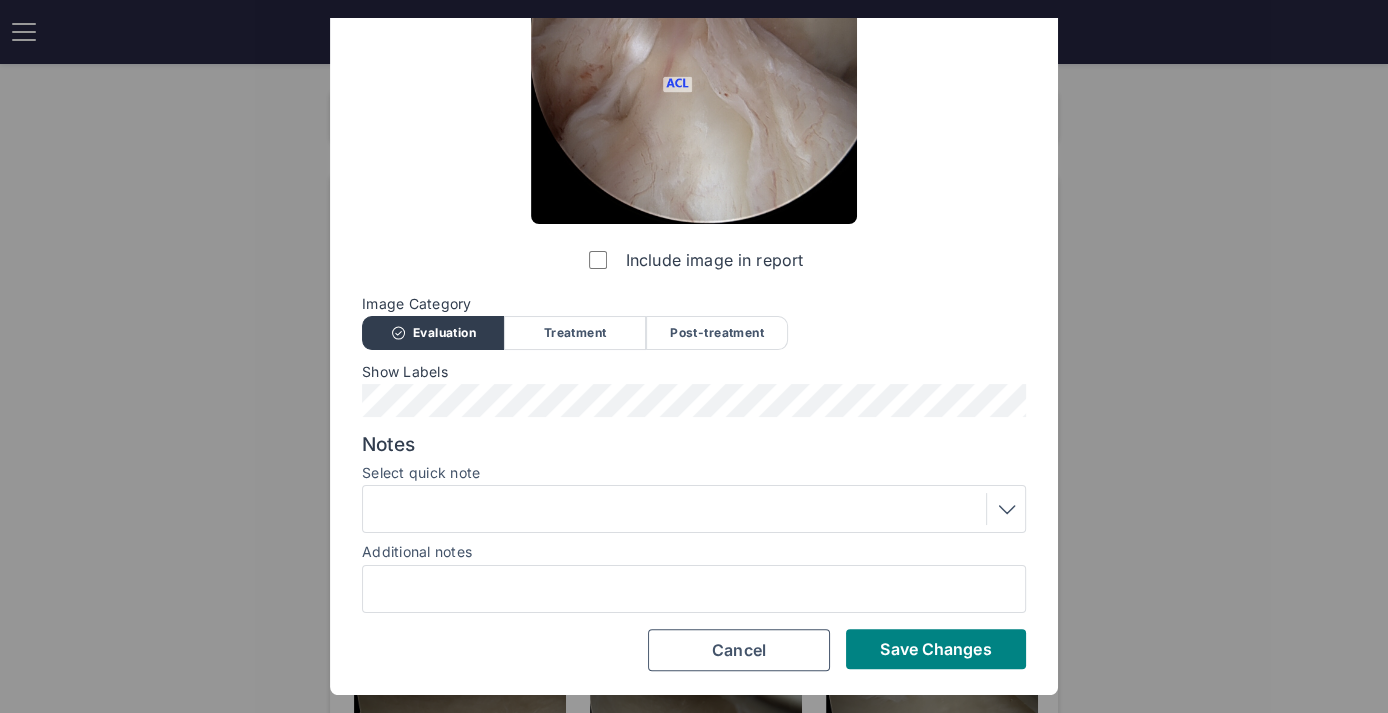 scroll, scrollTop: 213, scrollLeft: 0, axis: vertical 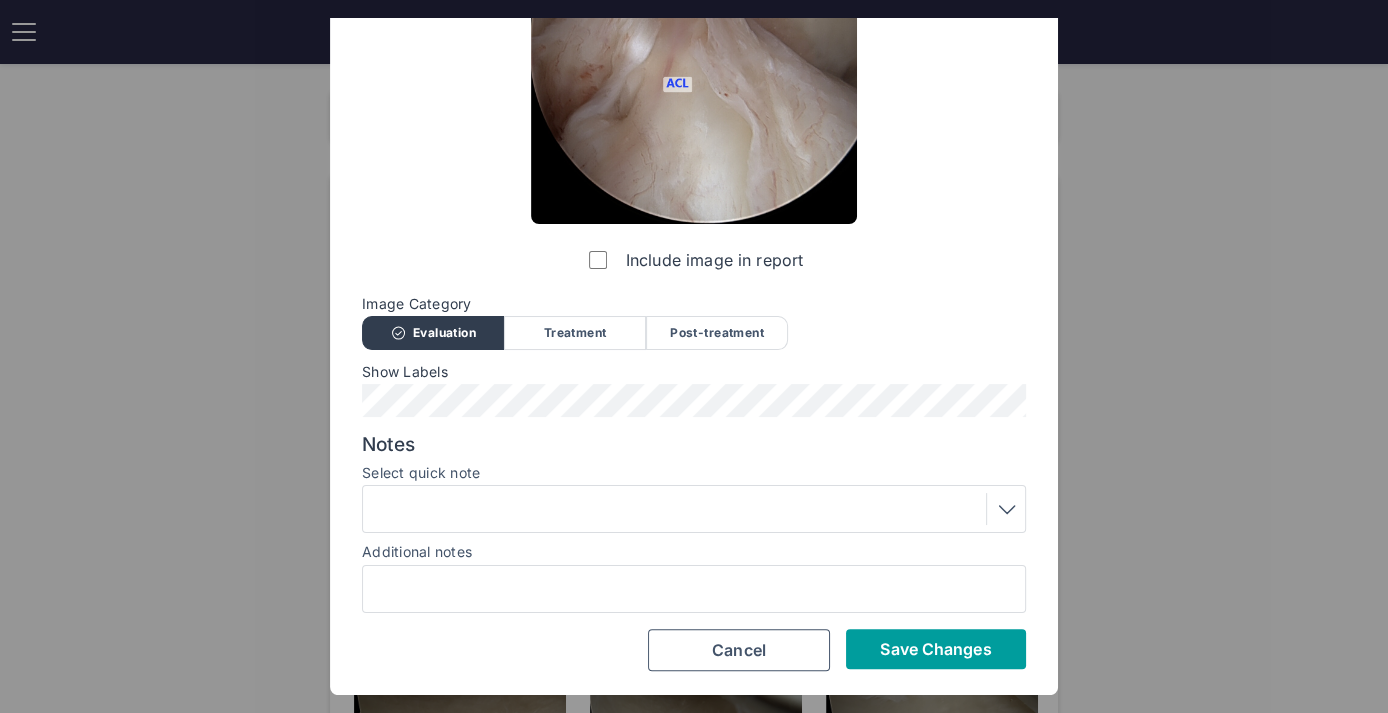 click on "Save Changes" at bounding box center [935, 649] 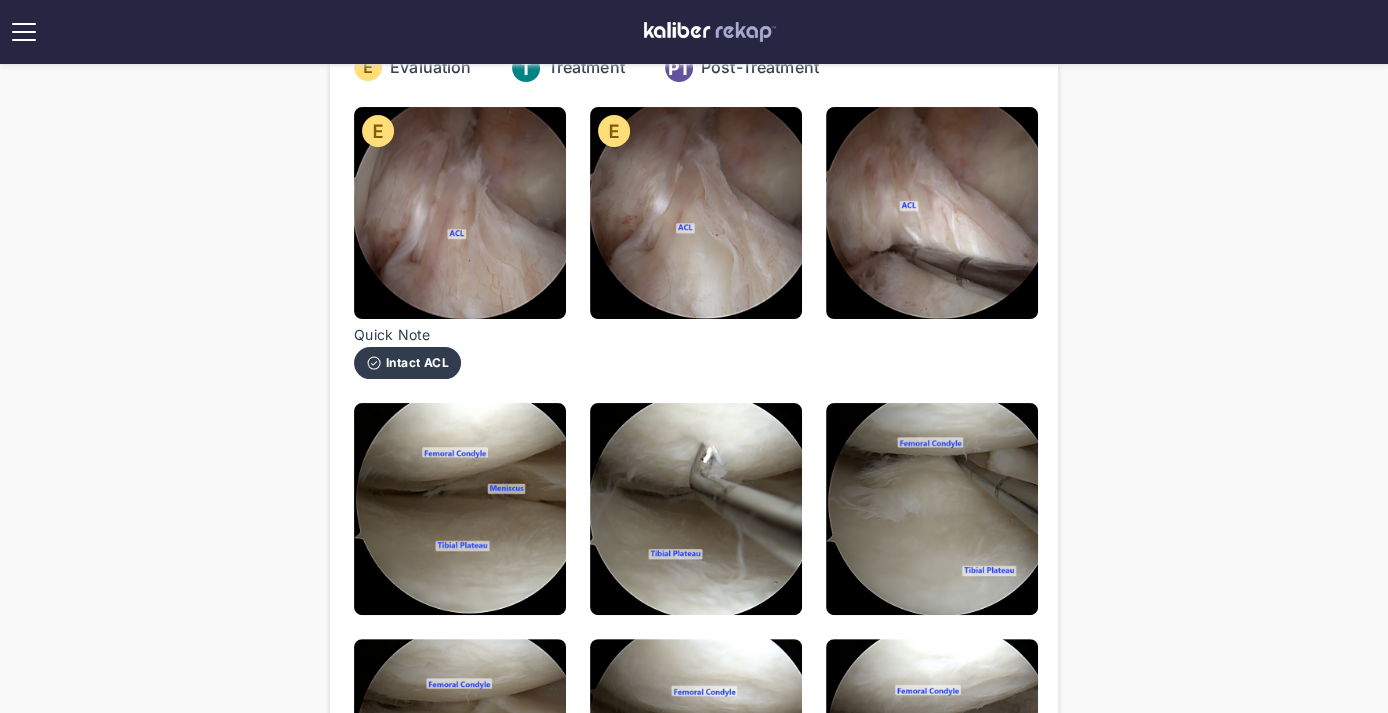 scroll, scrollTop: 293, scrollLeft: 0, axis: vertical 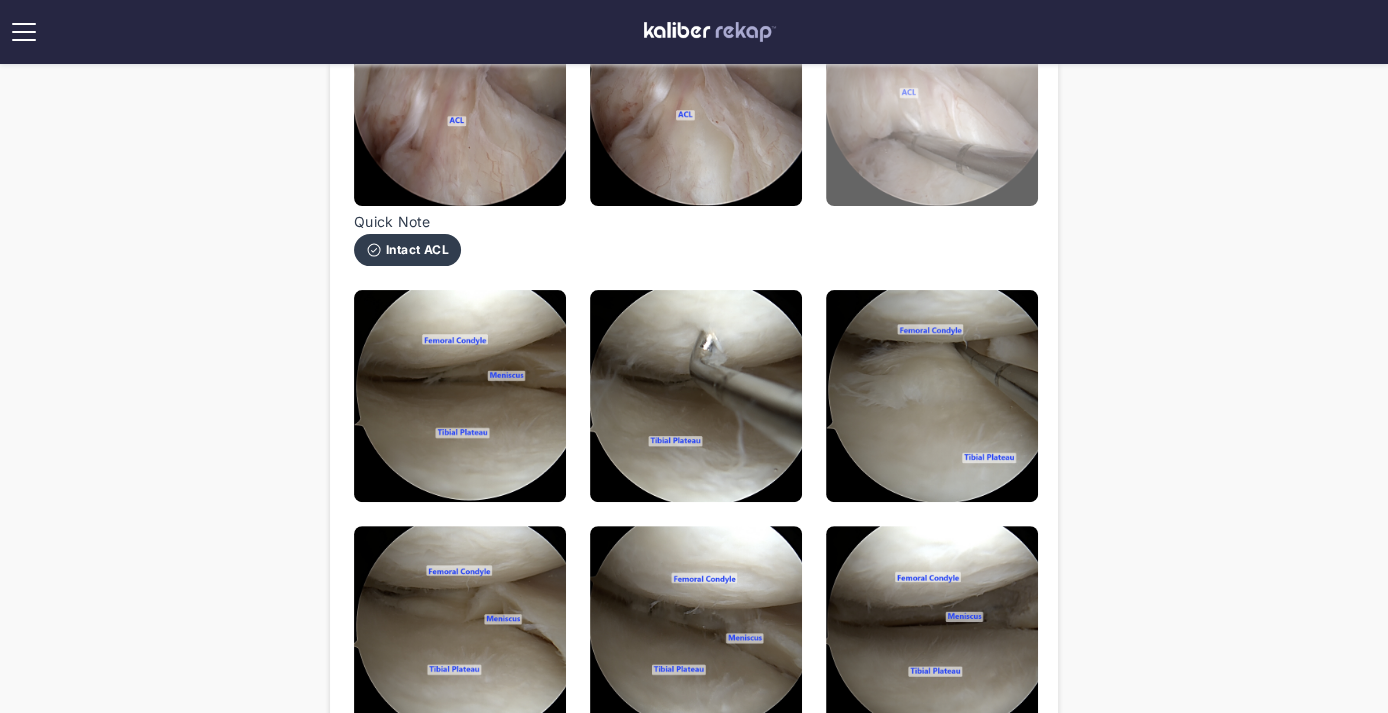 click at bounding box center (932, 100) 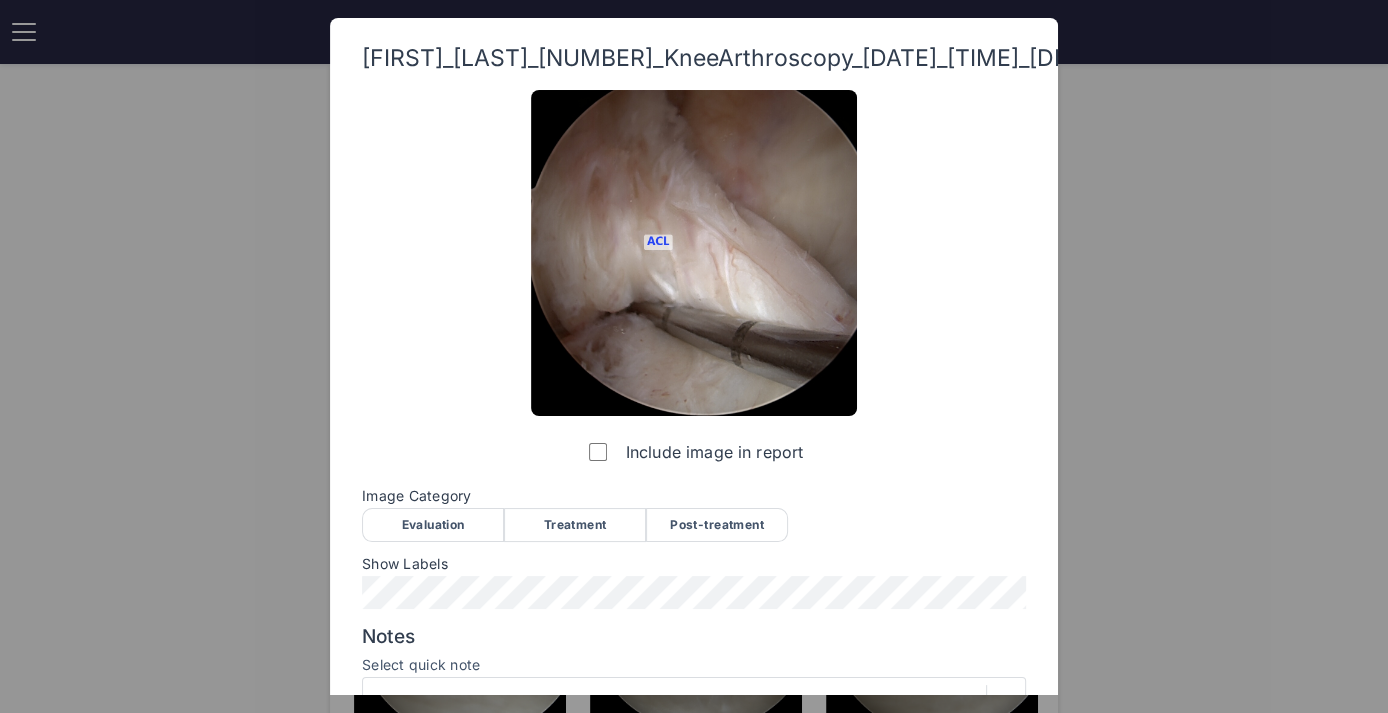 click on "Evaluation" at bounding box center [433, 525] 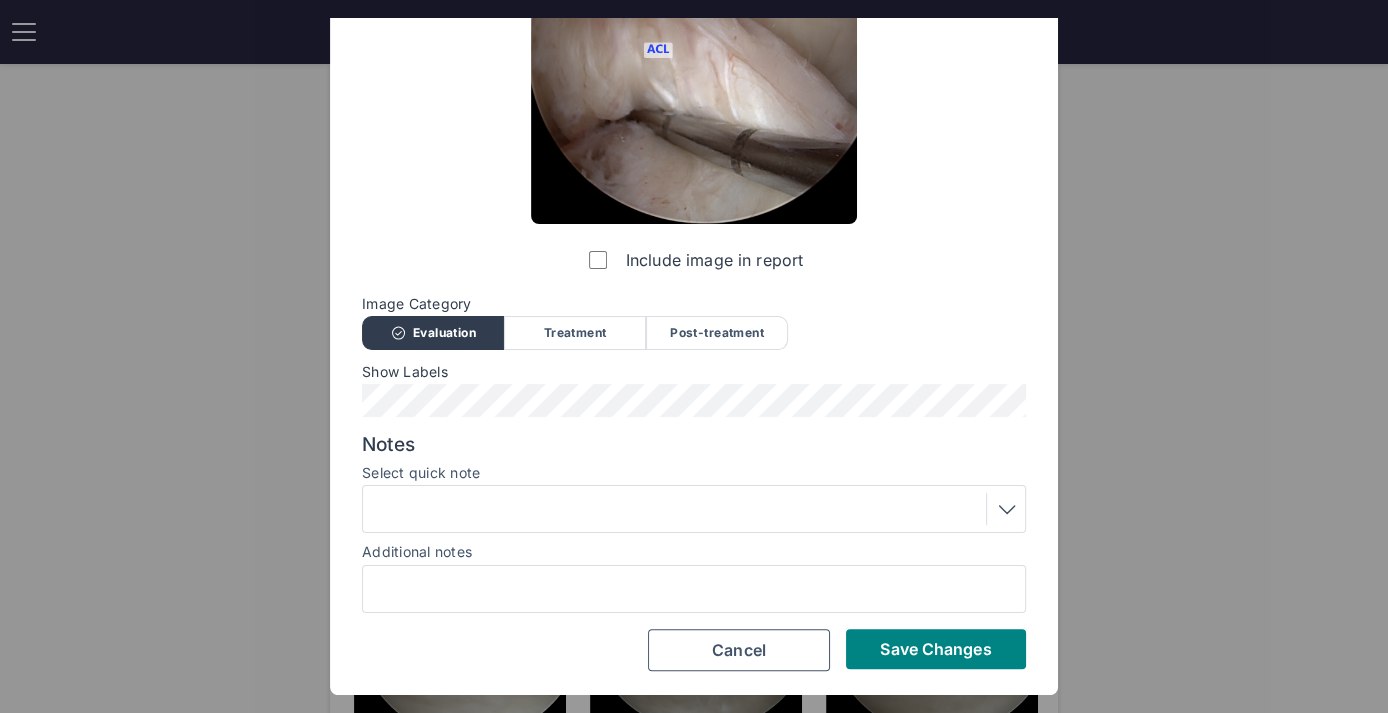 scroll, scrollTop: 213, scrollLeft: 0, axis: vertical 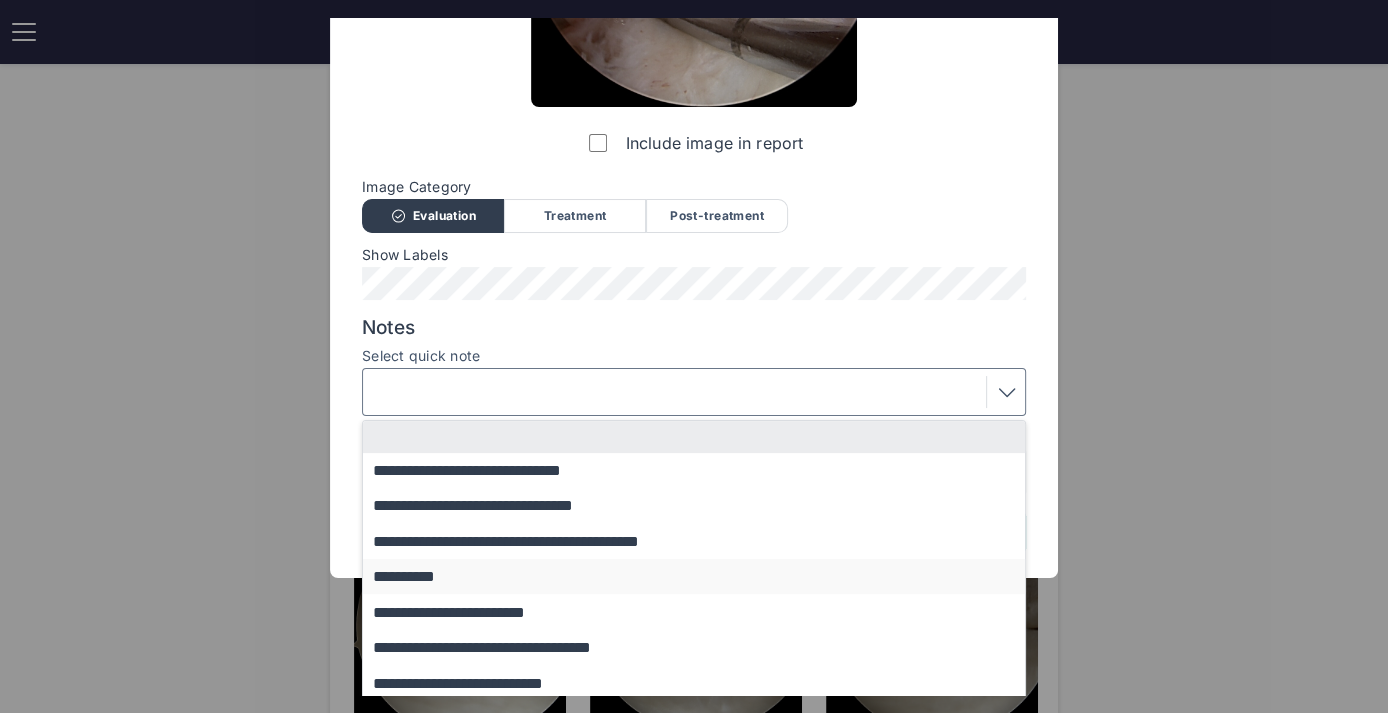 click on "**********" at bounding box center [703, 576] 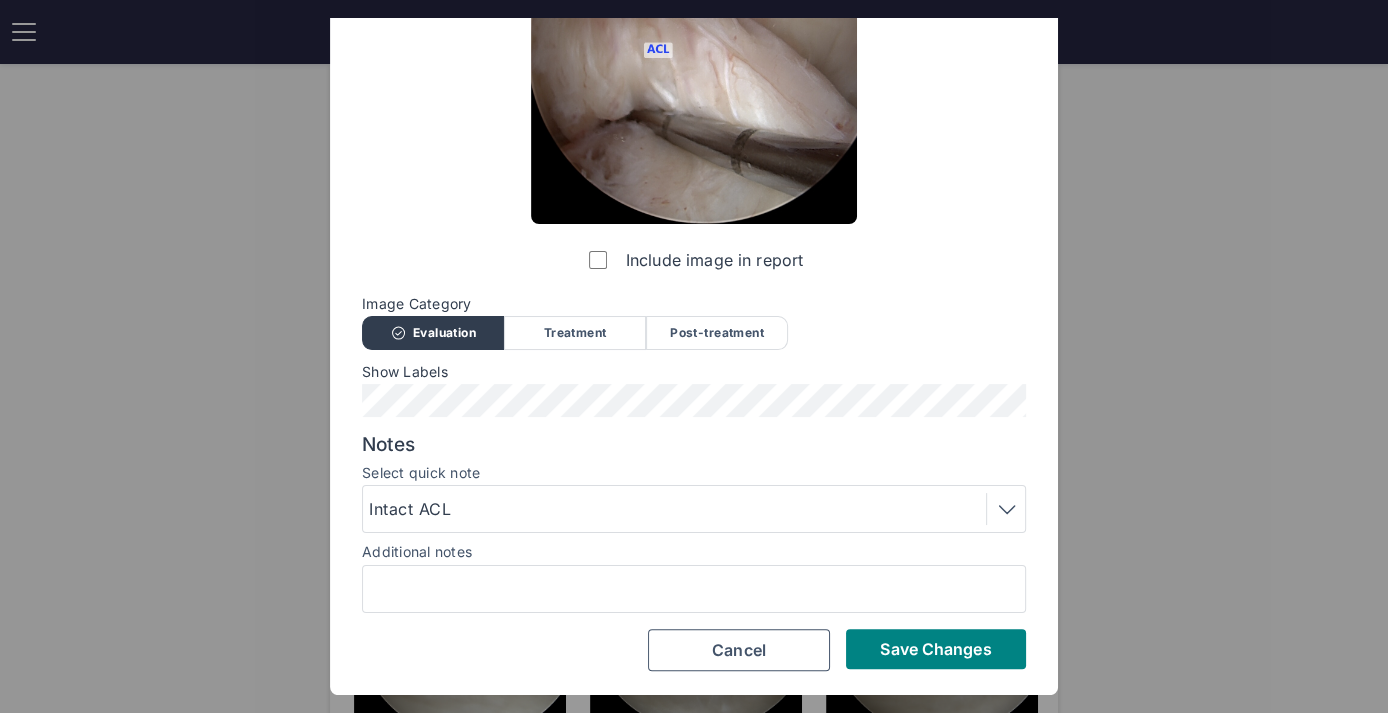 scroll, scrollTop: 213, scrollLeft: 0, axis: vertical 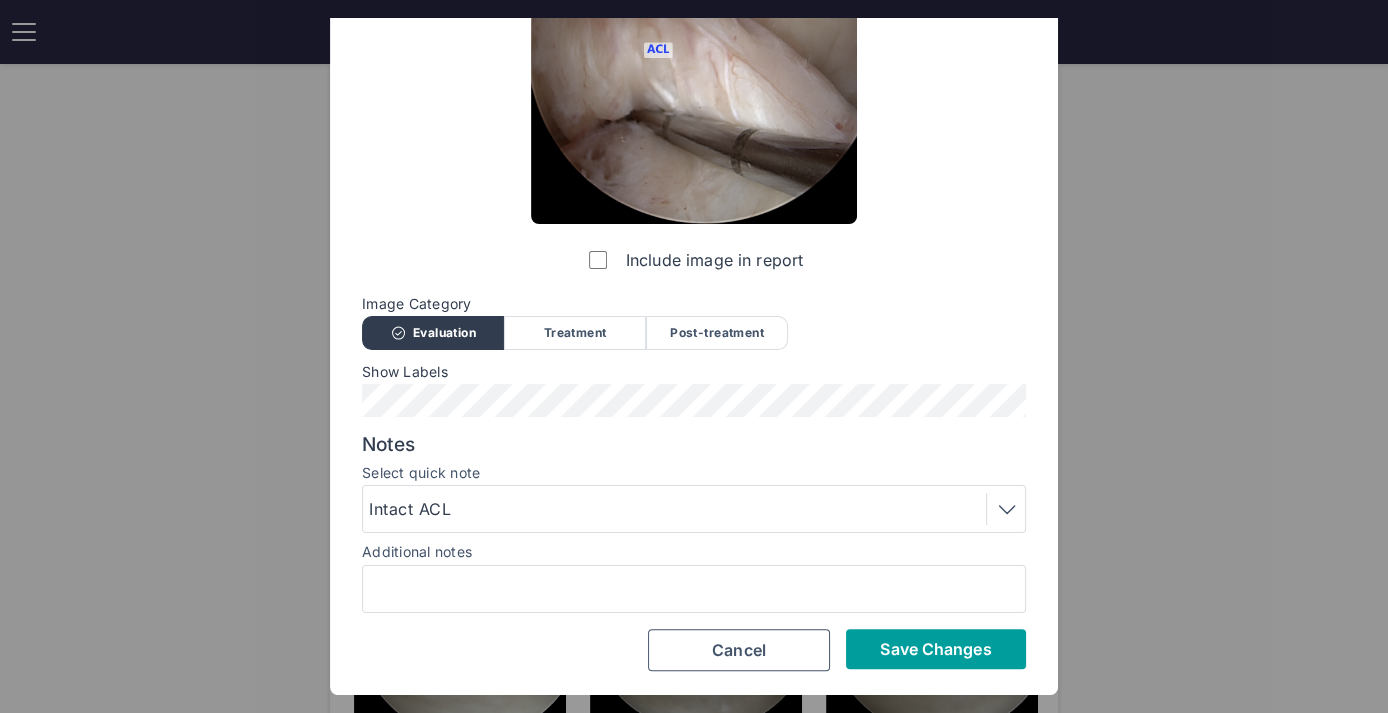 click on "Save Changes" at bounding box center [935, 649] 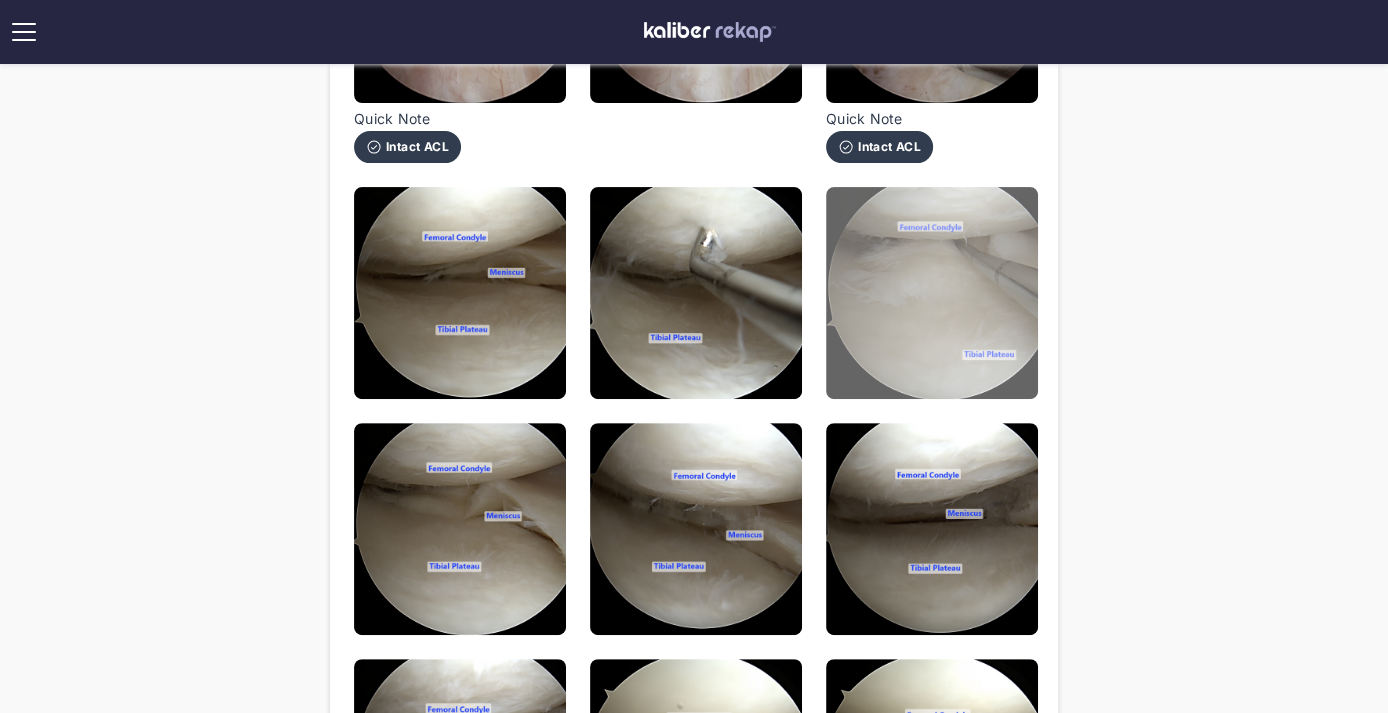 scroll, scrollTop: 420, scrollLeft: 0, axis: vertical 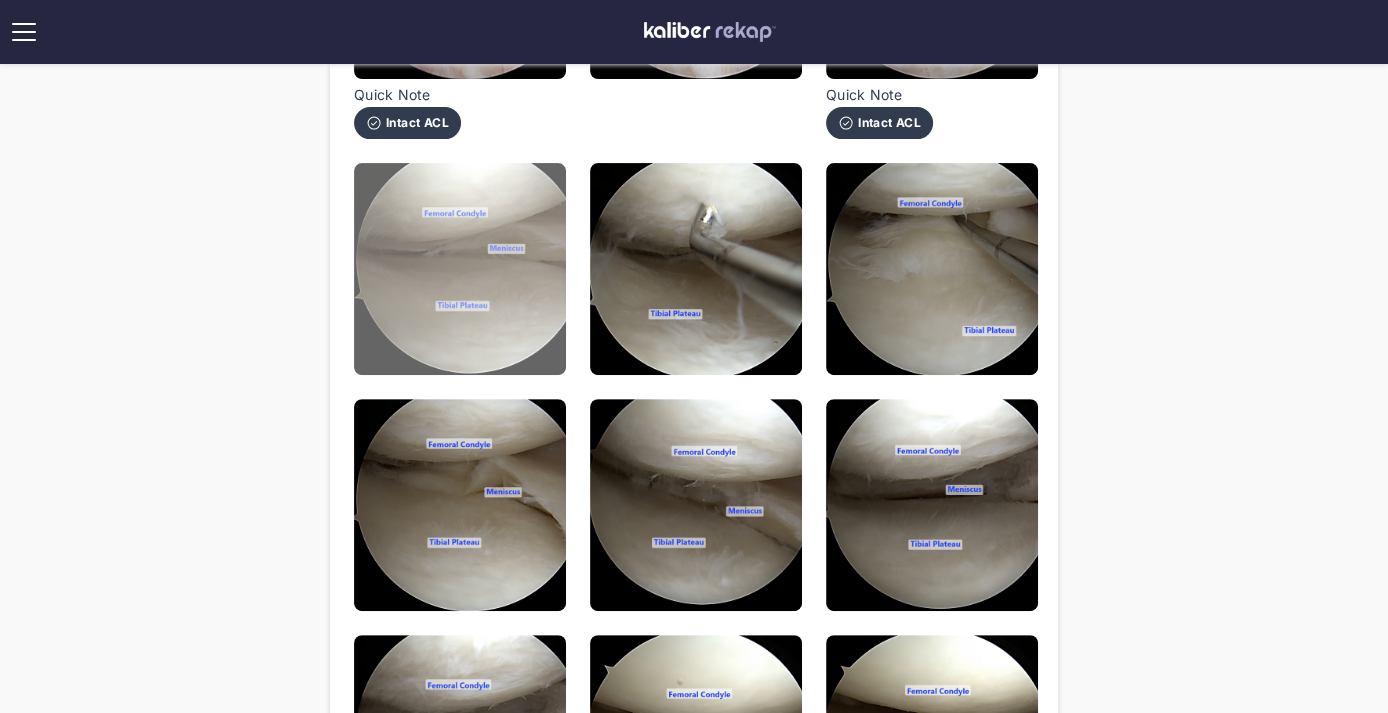 click at bounding box center (460, 269) 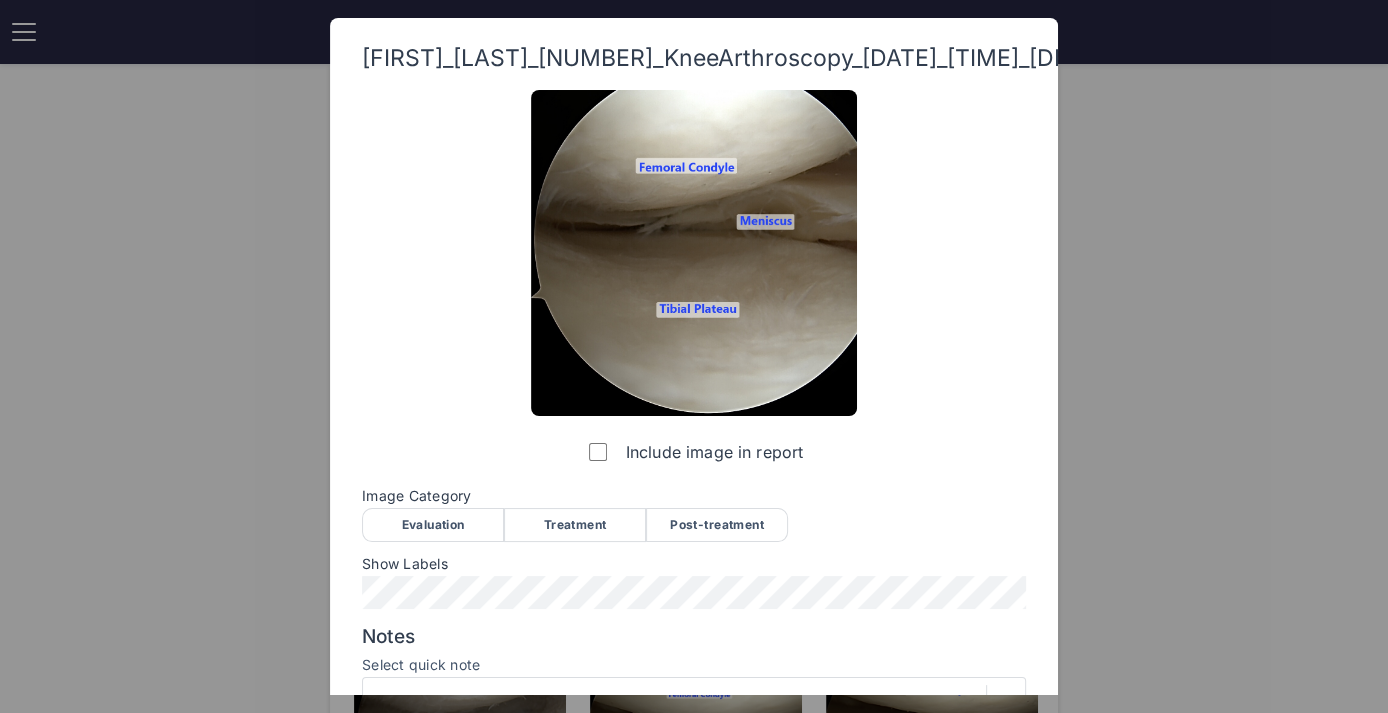 click on "Evaluation" at bounding box center (433, 525) 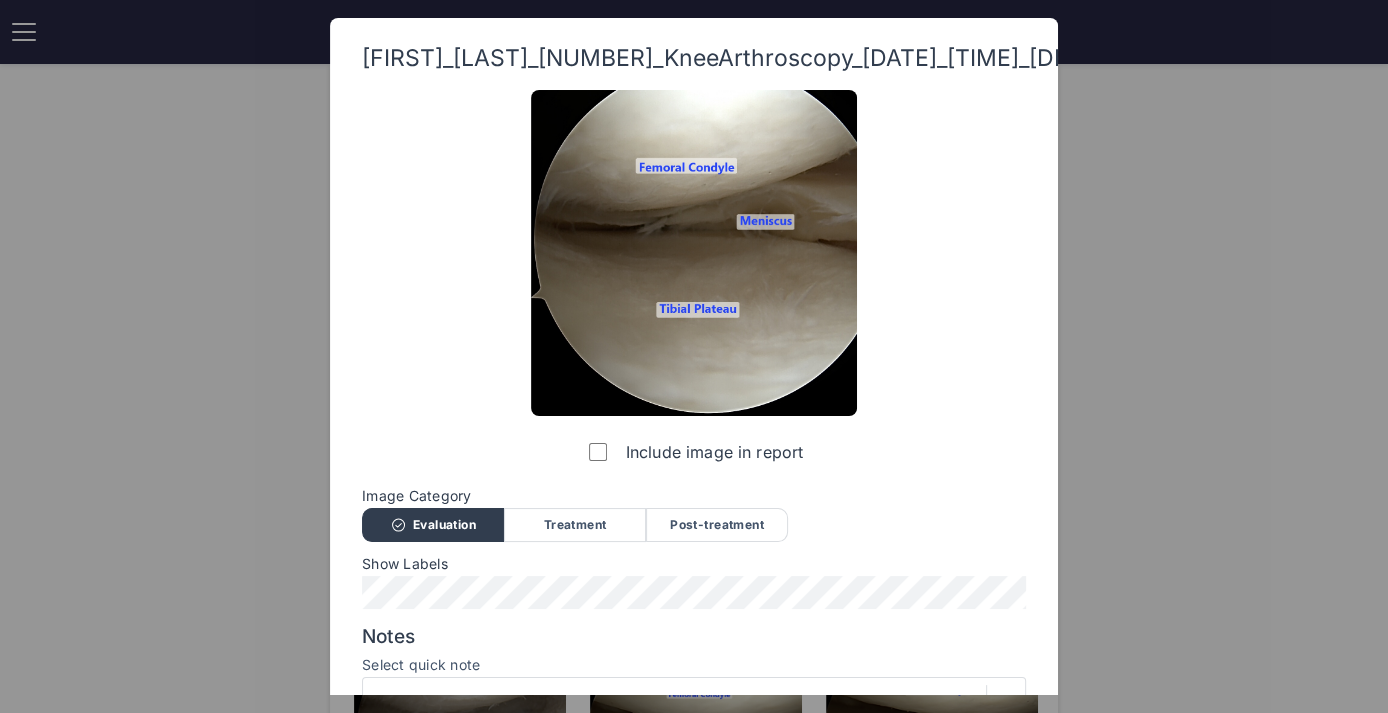 scroll, scrollTop: 213, scrollLeft: 0, axis: vertical 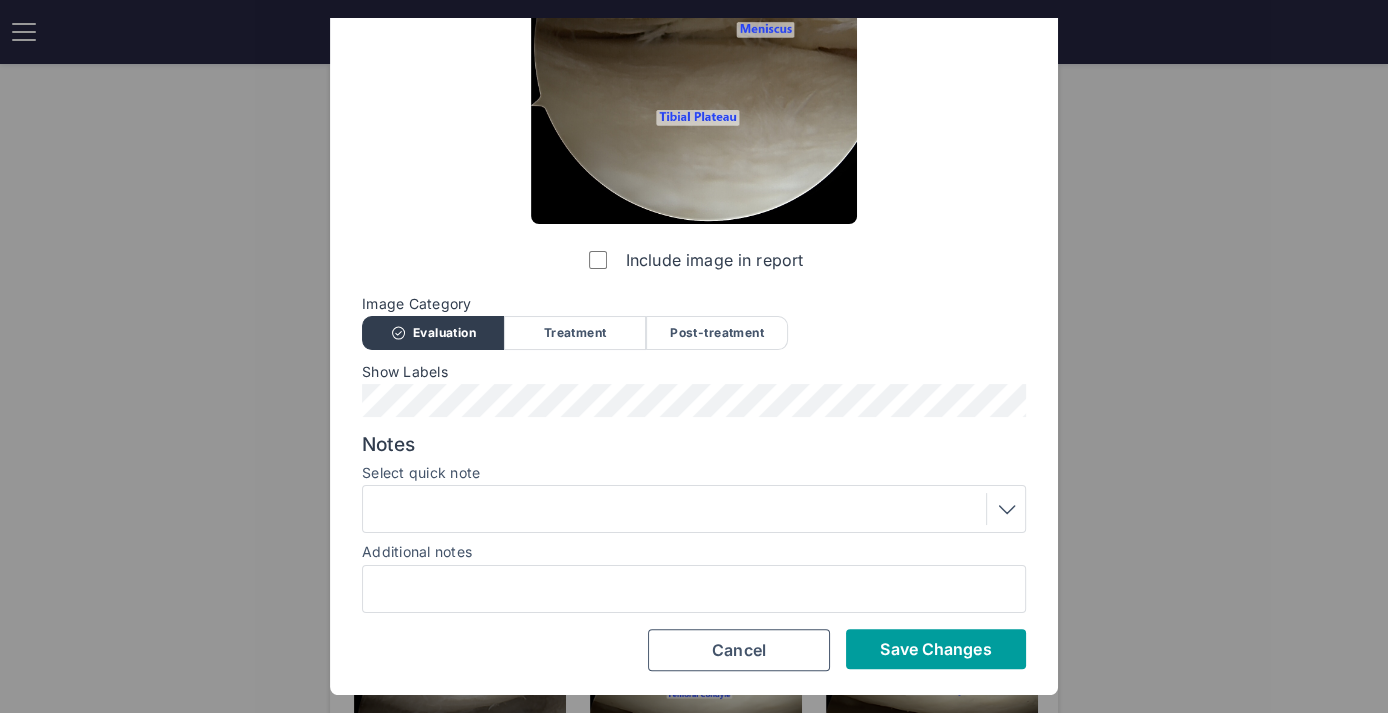 click on "Save Changes" at bounding box center (935, 649) 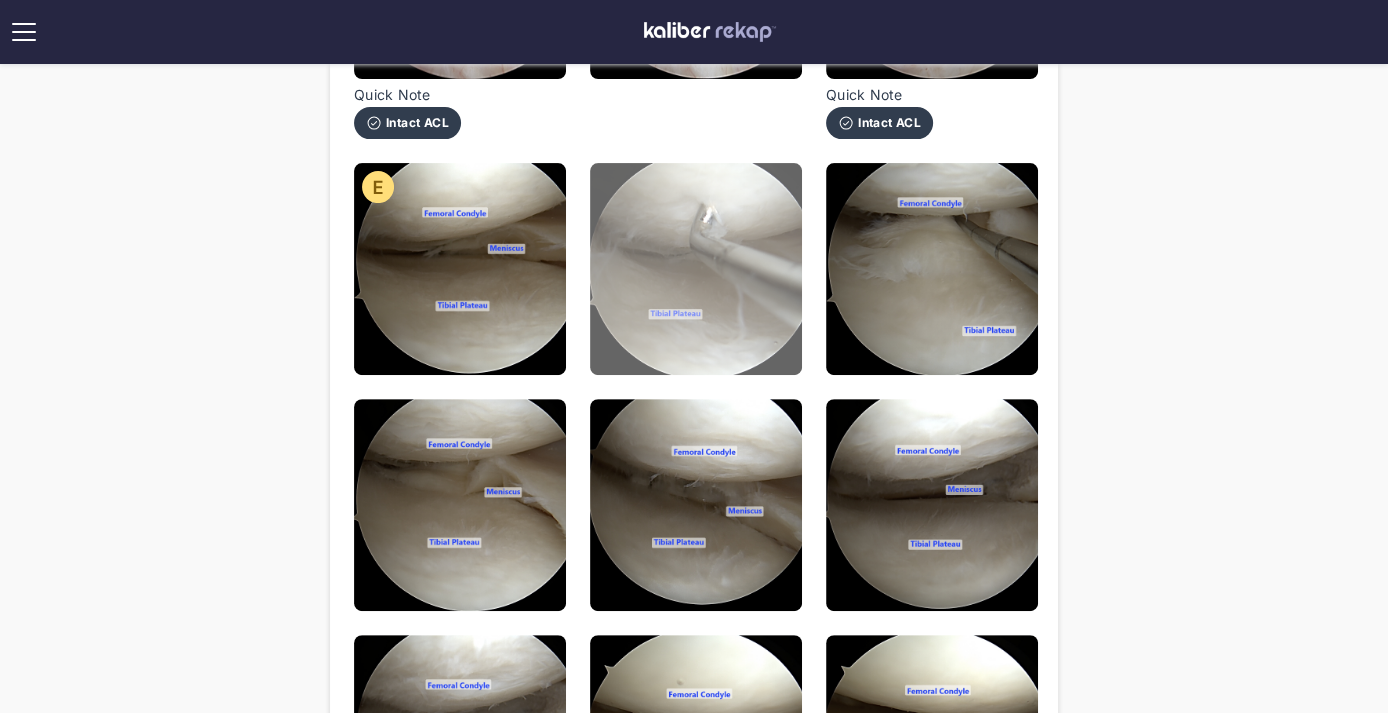 click at bounding box center (696, 269) 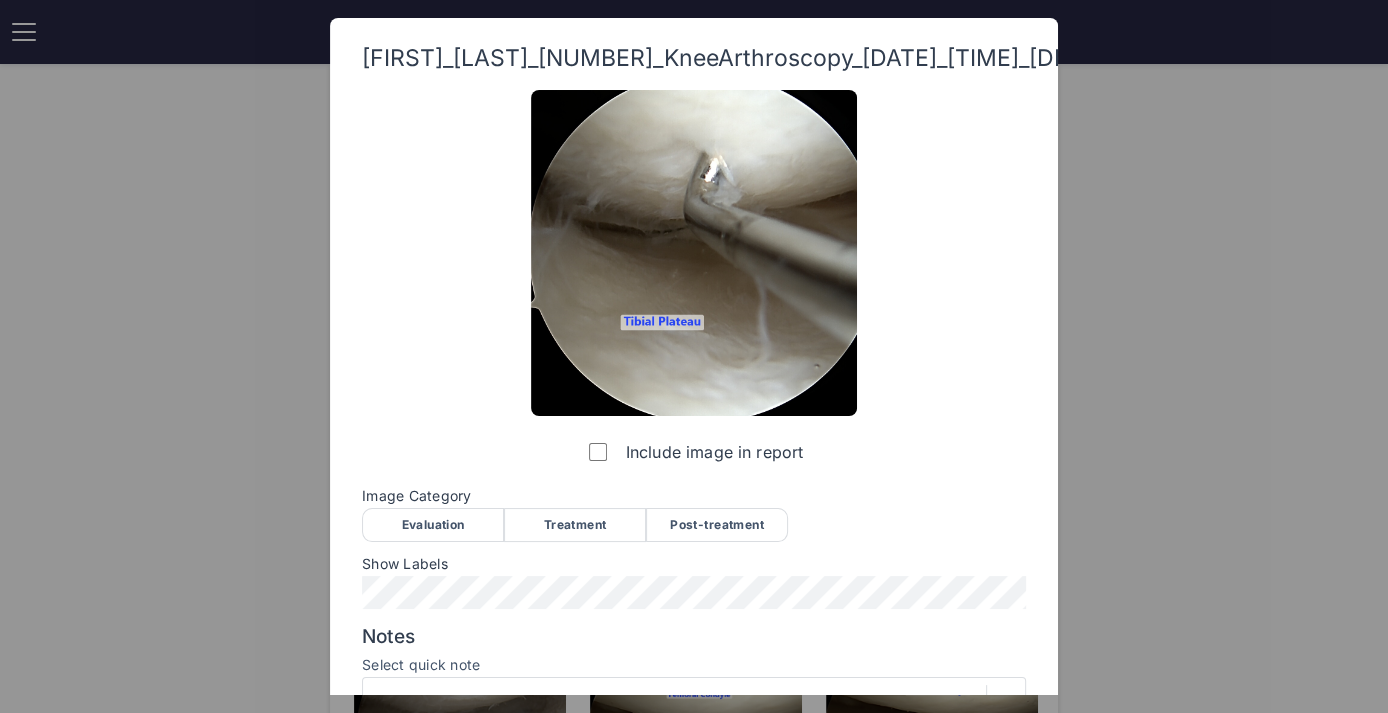click on "Evaluation" at bounding box center [433, 525] 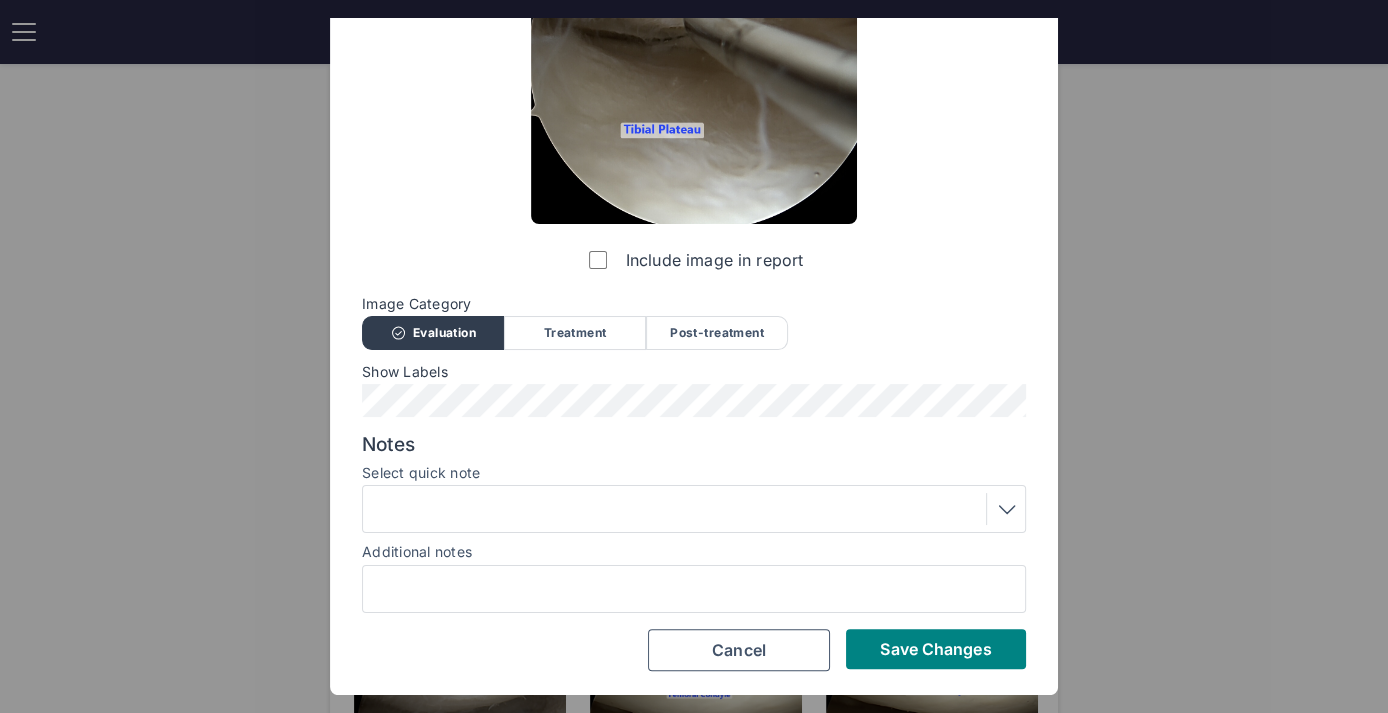 click at bounding box center [694, 509] 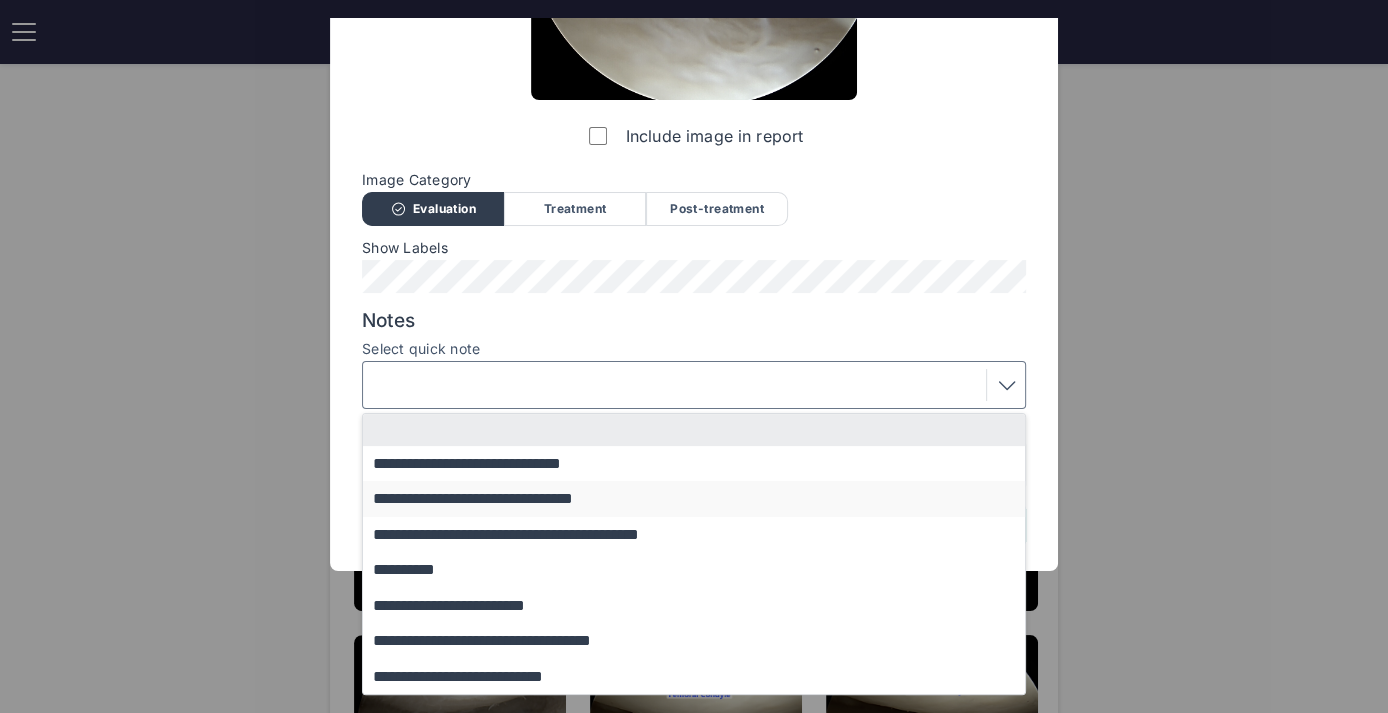 click on "**********" at bounding box center [703, 498] 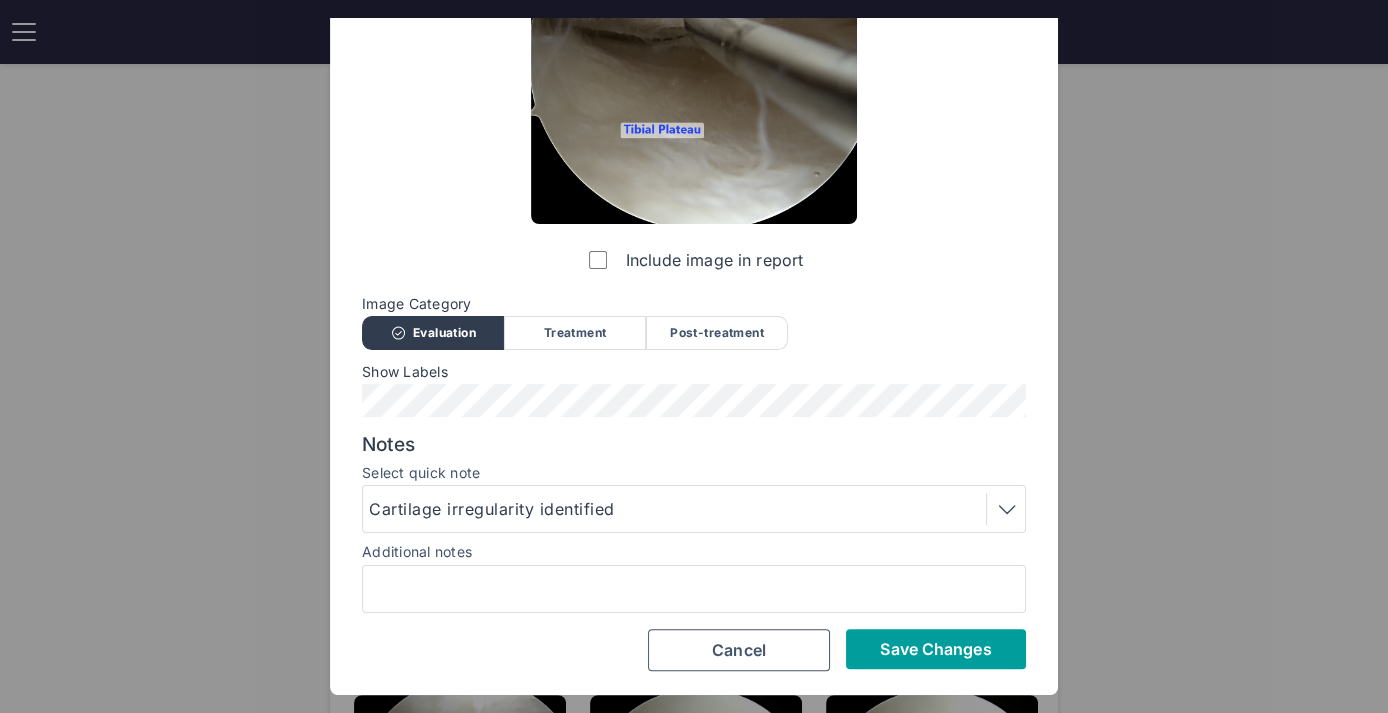 click on "Save Changes" at bounding box center [935, 649] 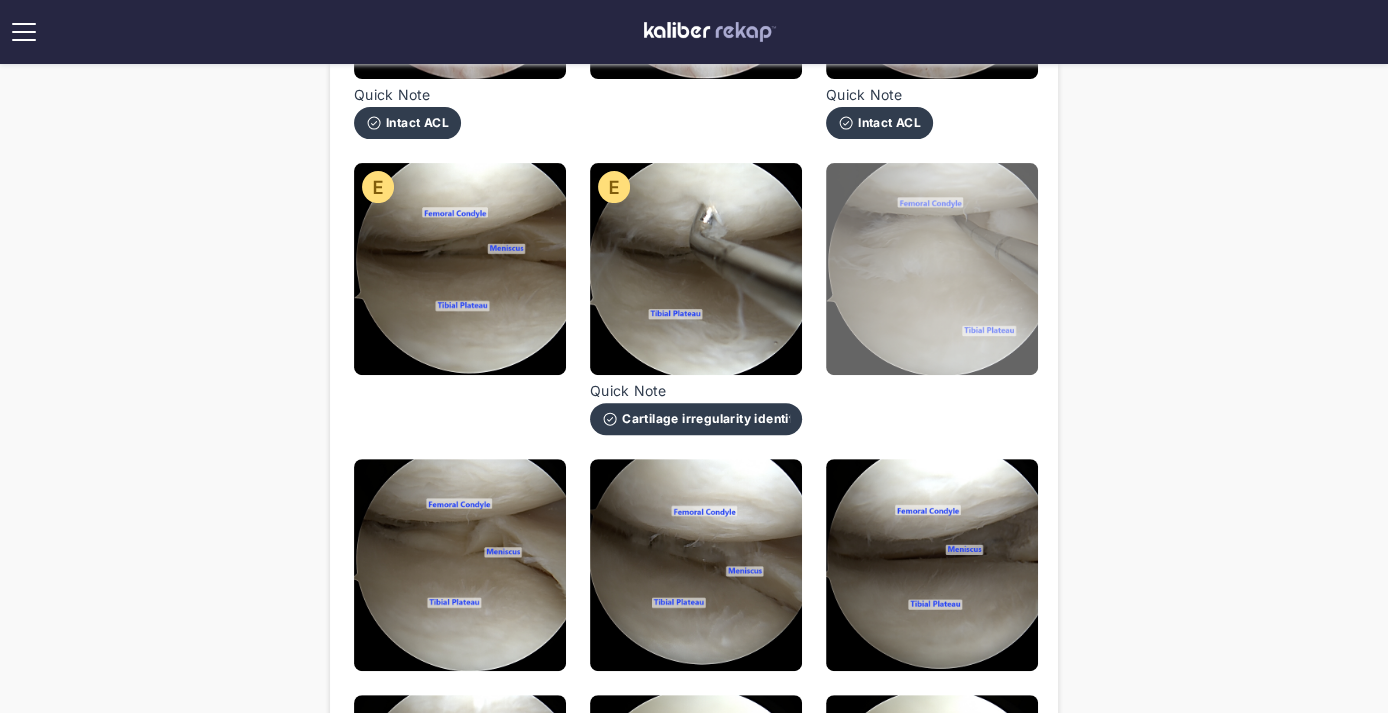click at bounding box center [932, 269] 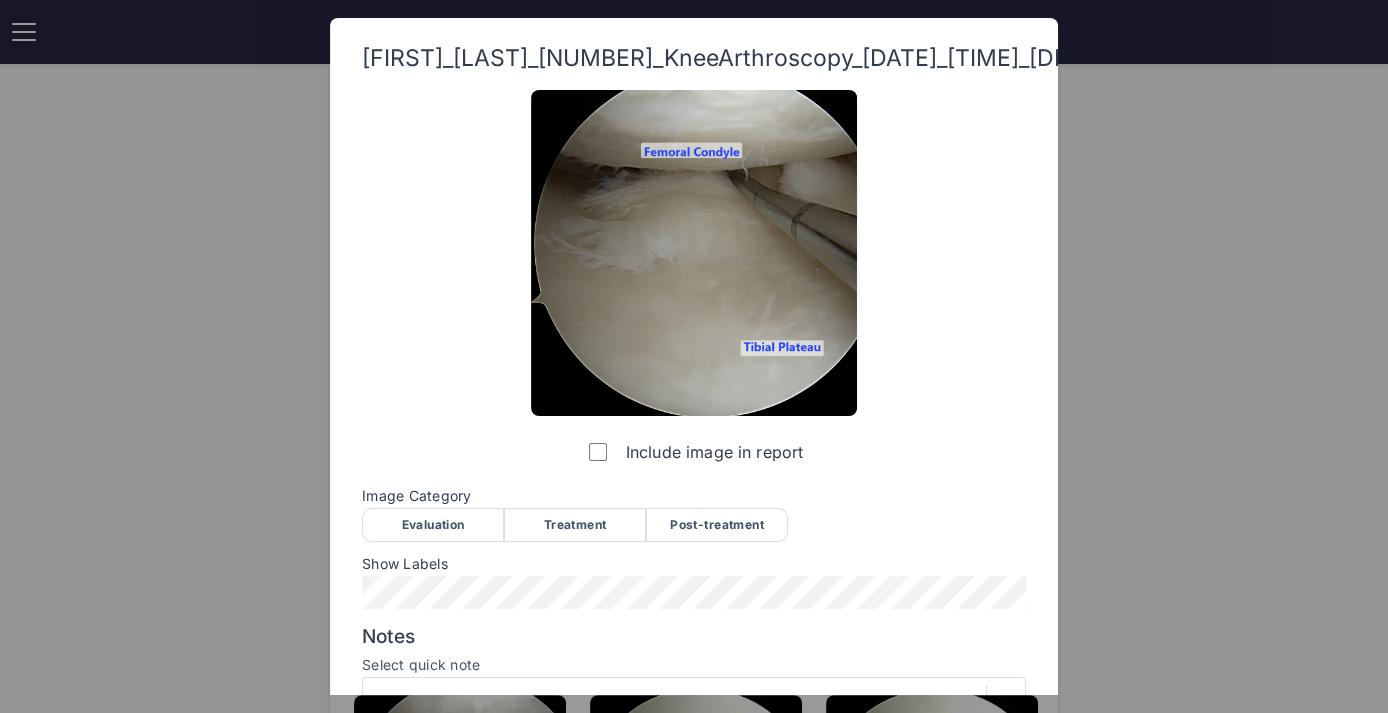 click on "Evaluation" at bounding box center (433, 525) 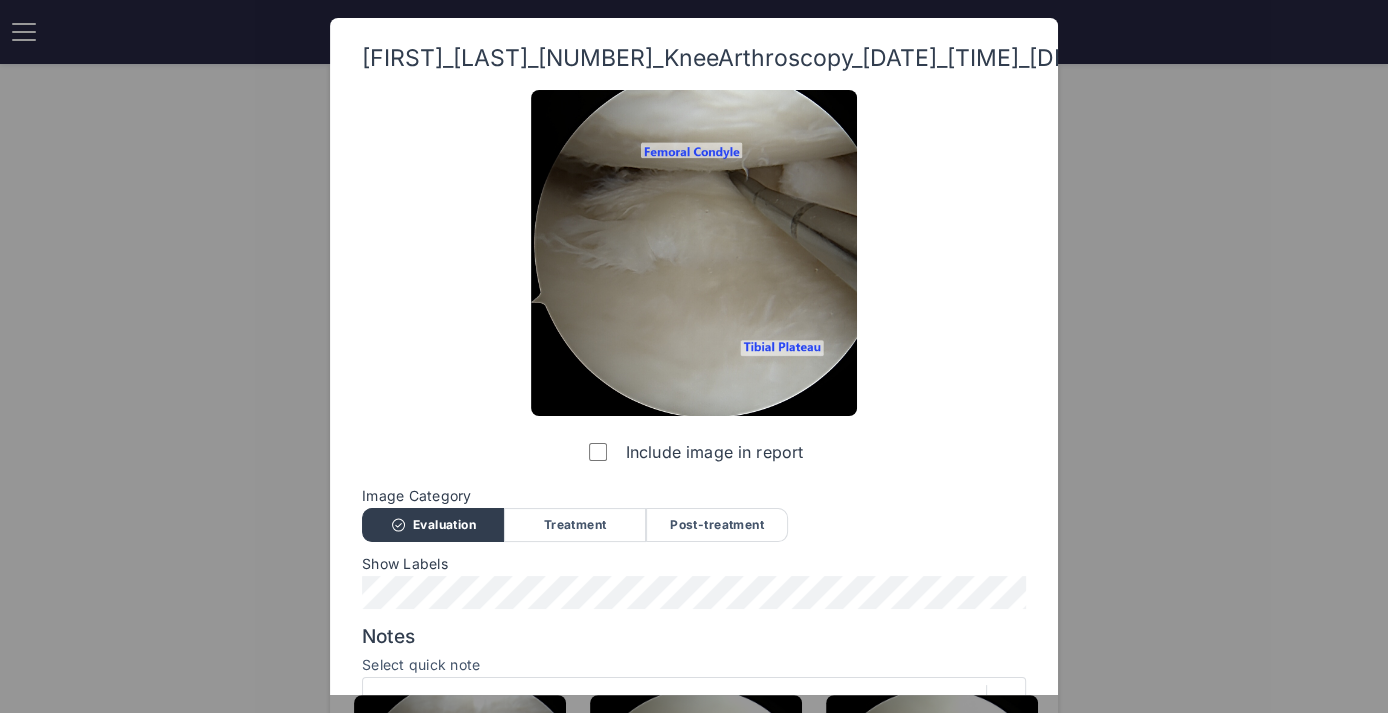 scroll, scrollTop: 213, scrollLeft: 0, axis: vertical 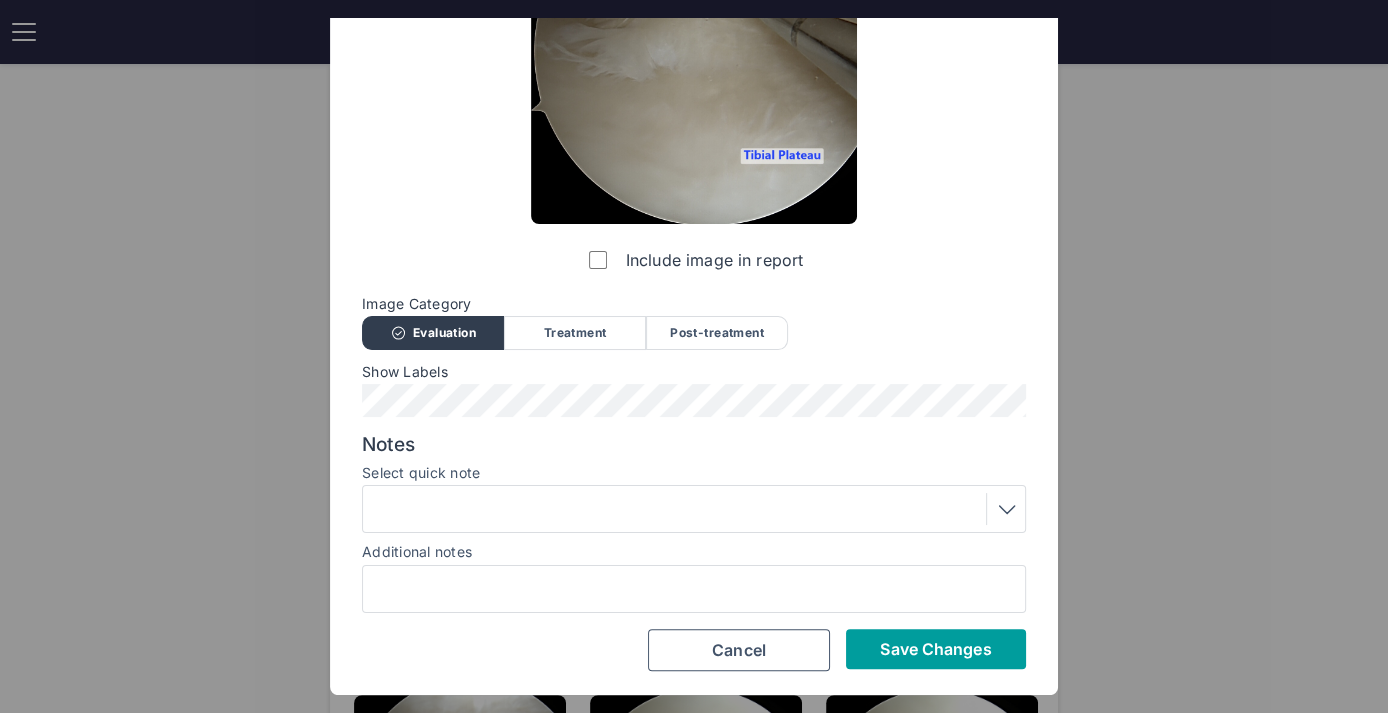 click on "Save Changes" at bounding box center (935, 649) 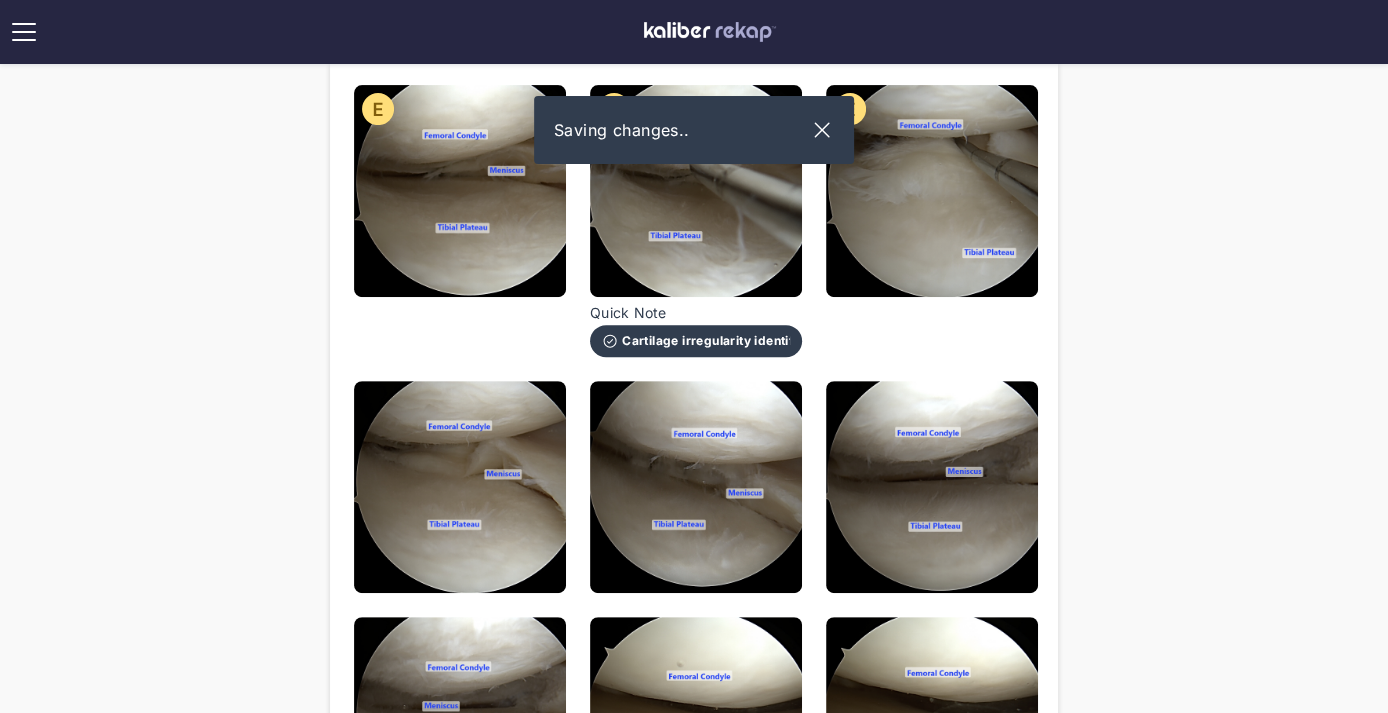 scroll, scrollTop: 514, scrollLeft: 0, axis: vertical 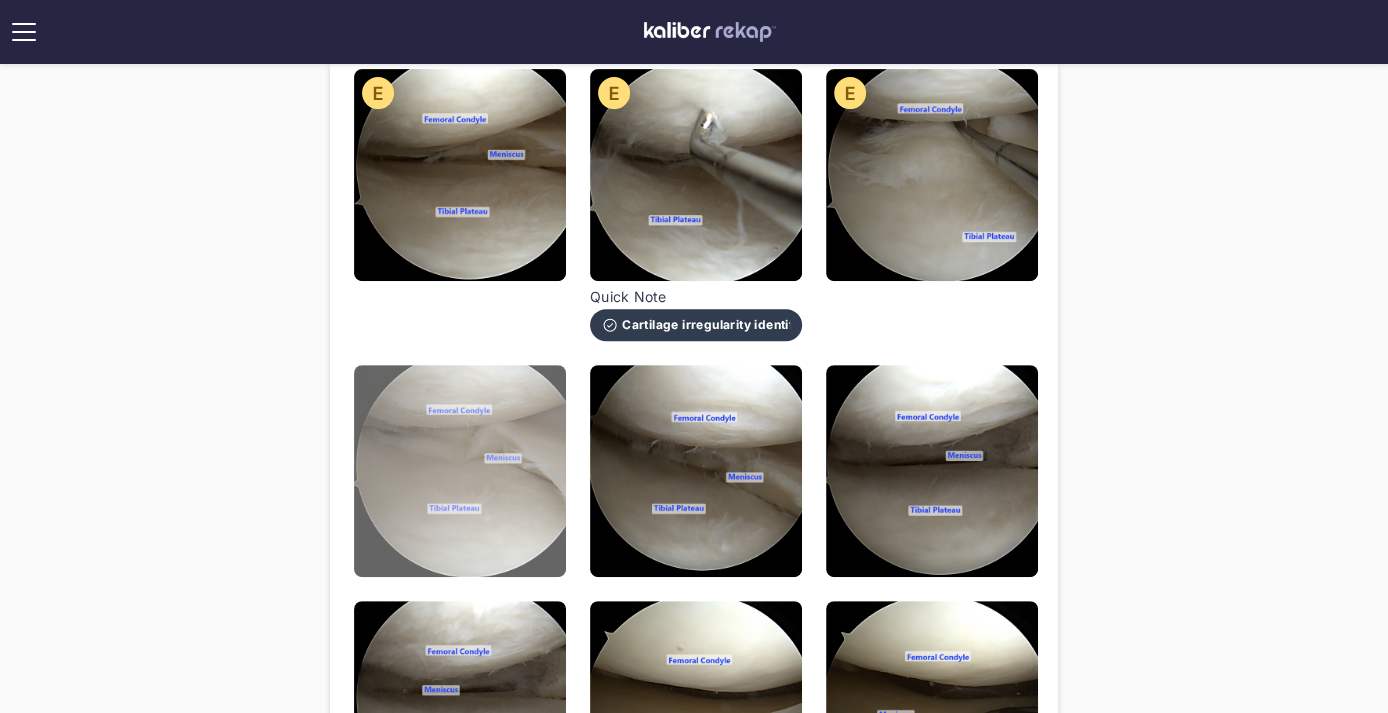 click at bounding box center (460, 471) 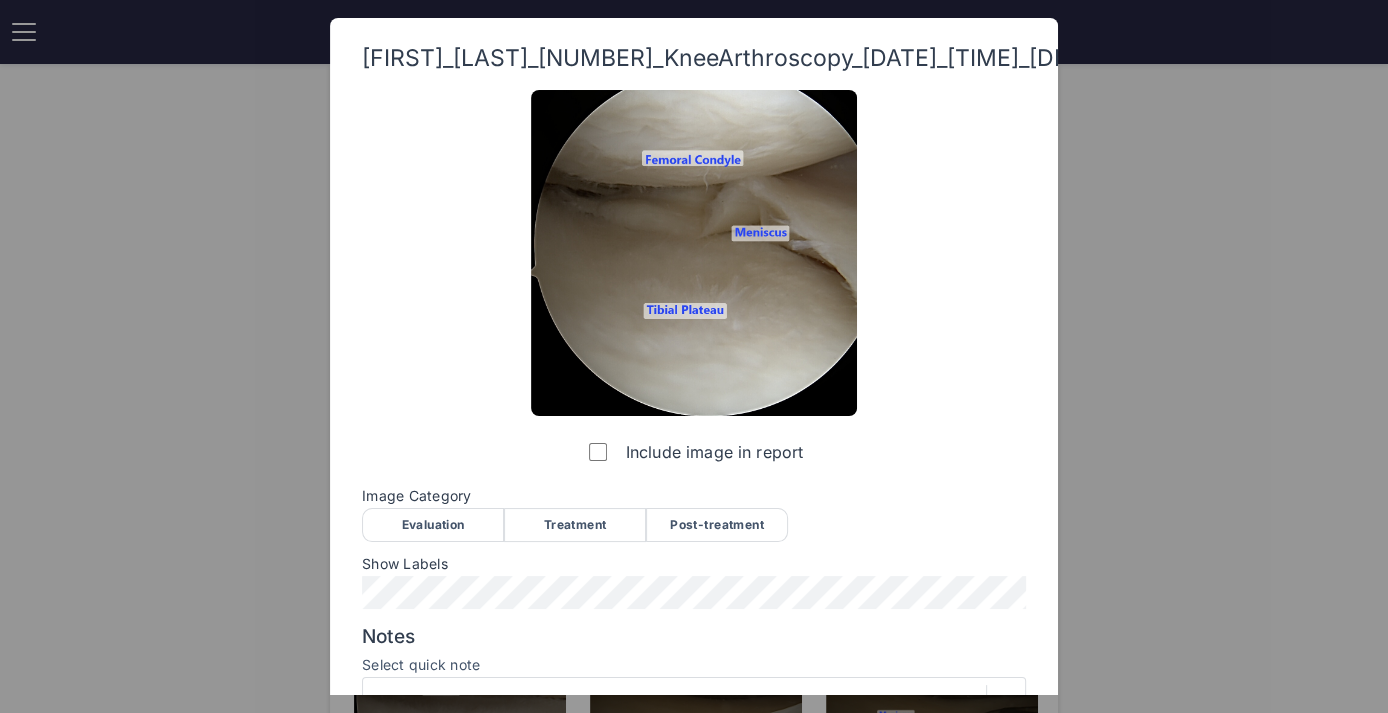 click on "Evaluation" at bounding box center [433, 525] 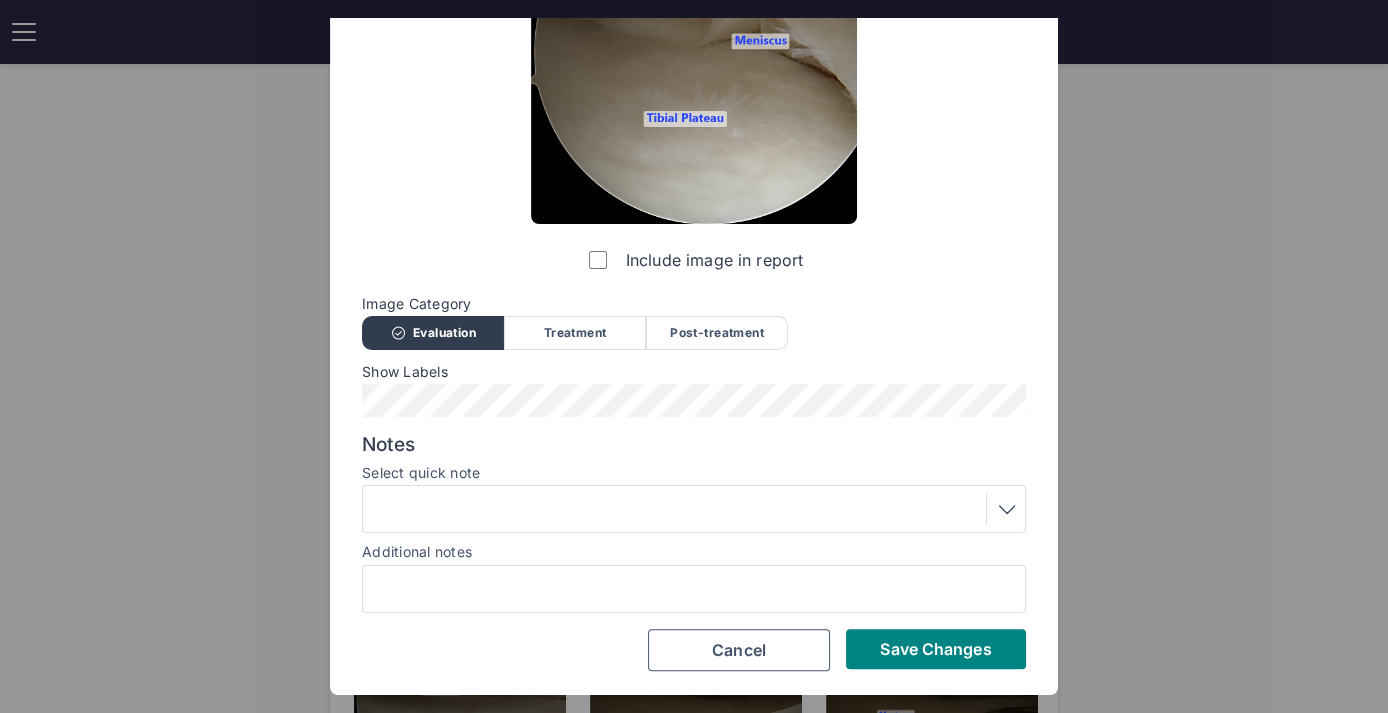 scroll, scrollTop: 213, scrollLeft: 0, axis: vertical 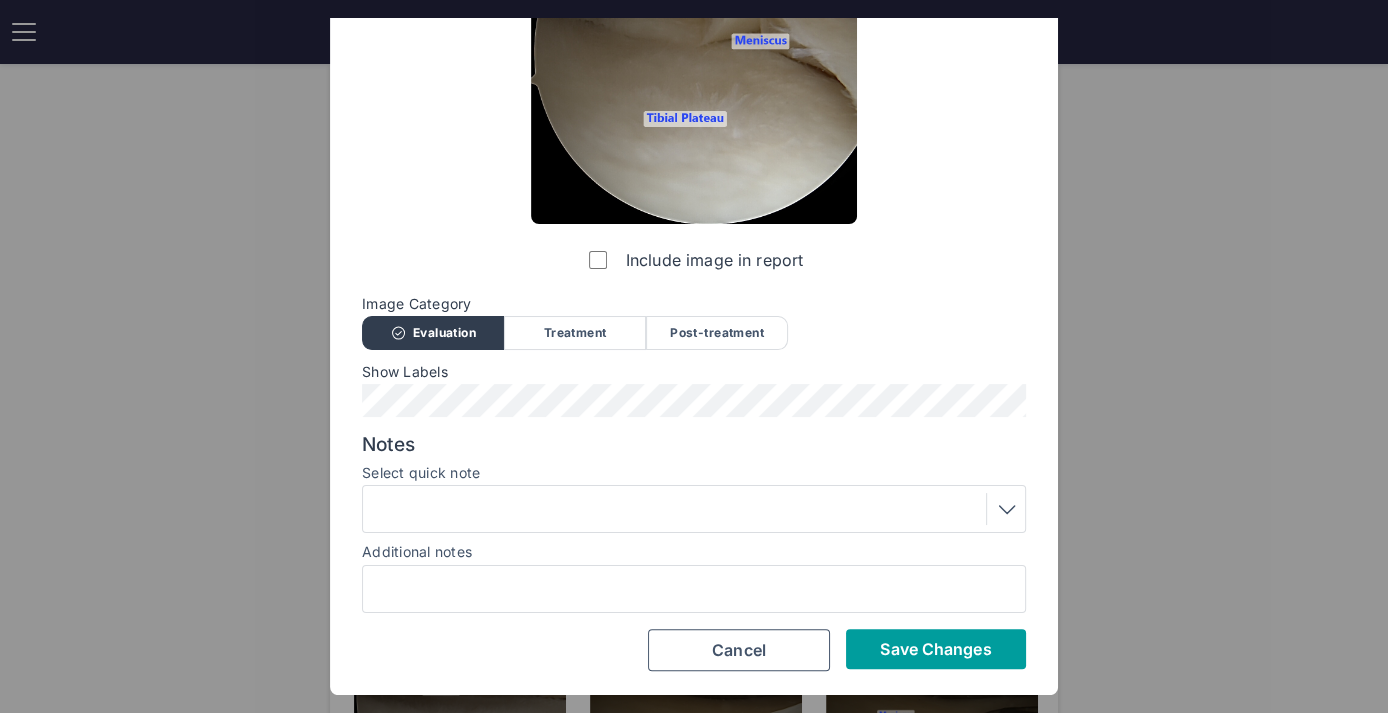 click on "Save Changes" at bounding box center (935, 649) 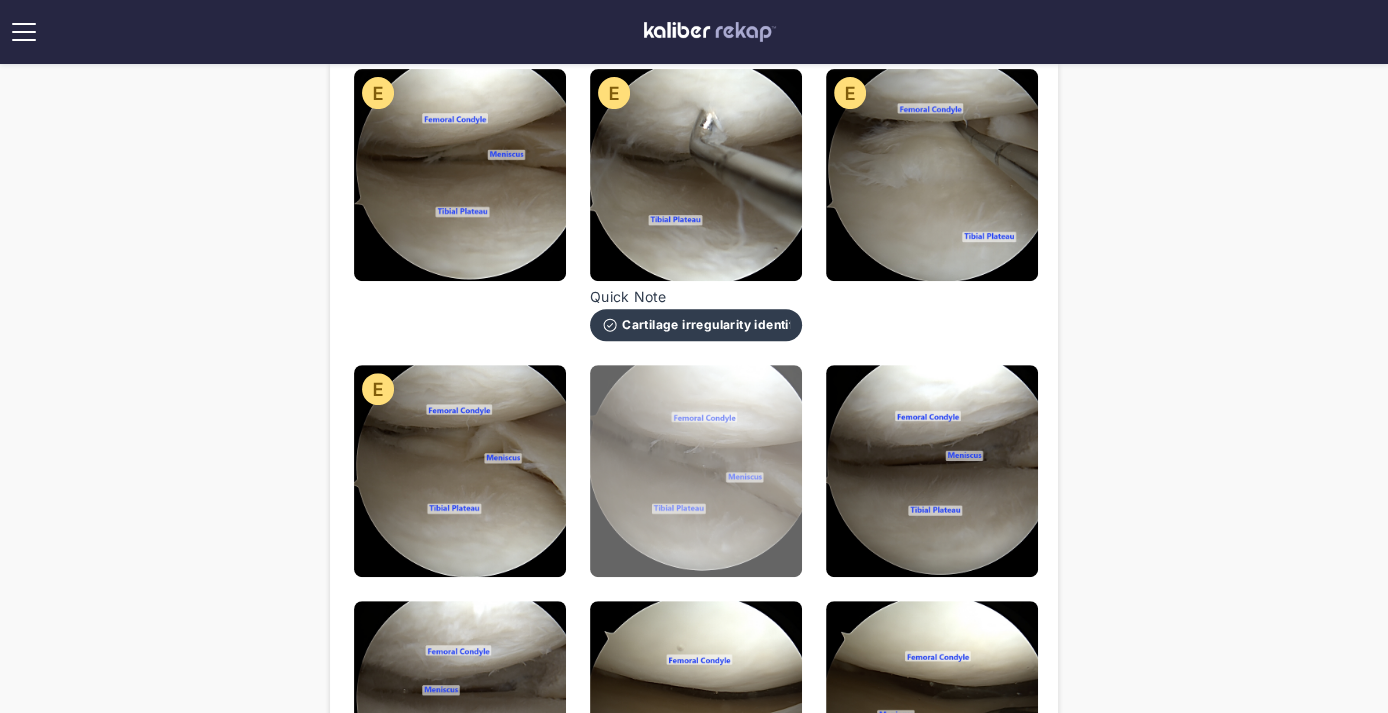 click at bounding box center (696, 471) 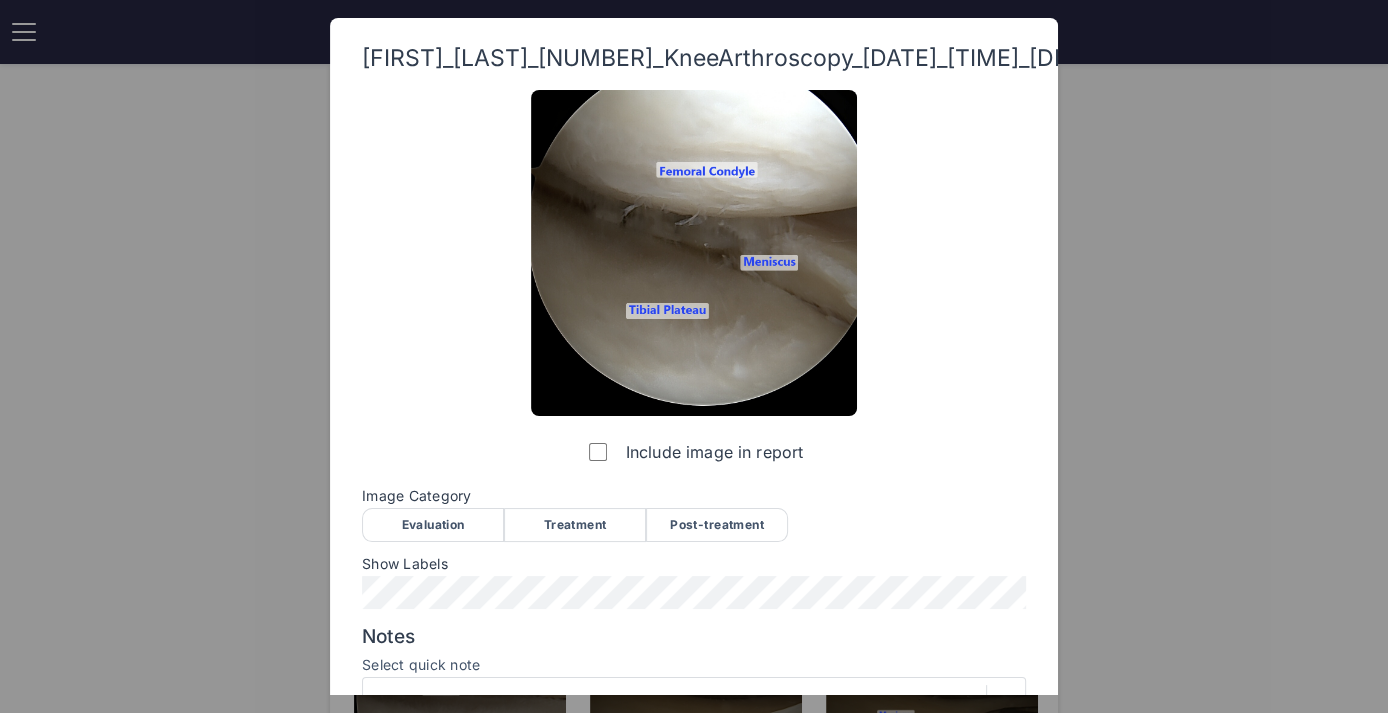 click on "Evaluation" at bounding box center [433, 525] 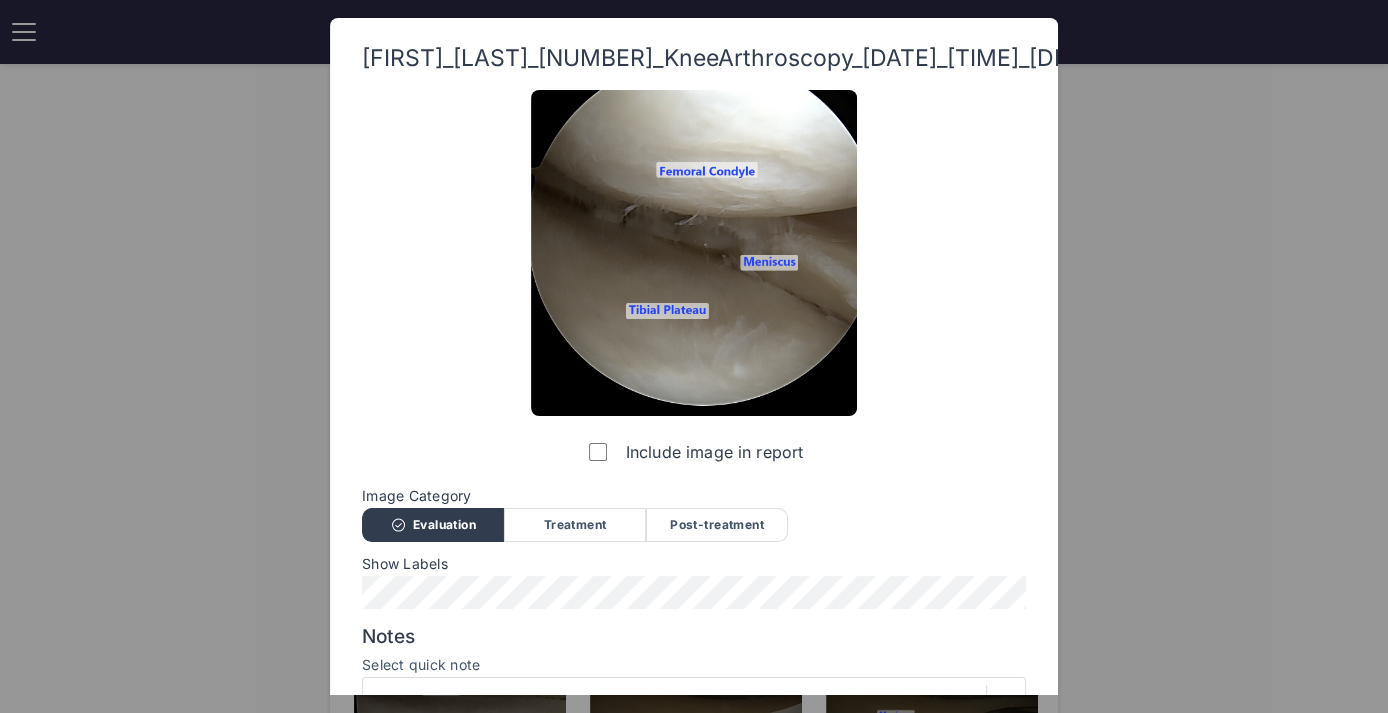 click 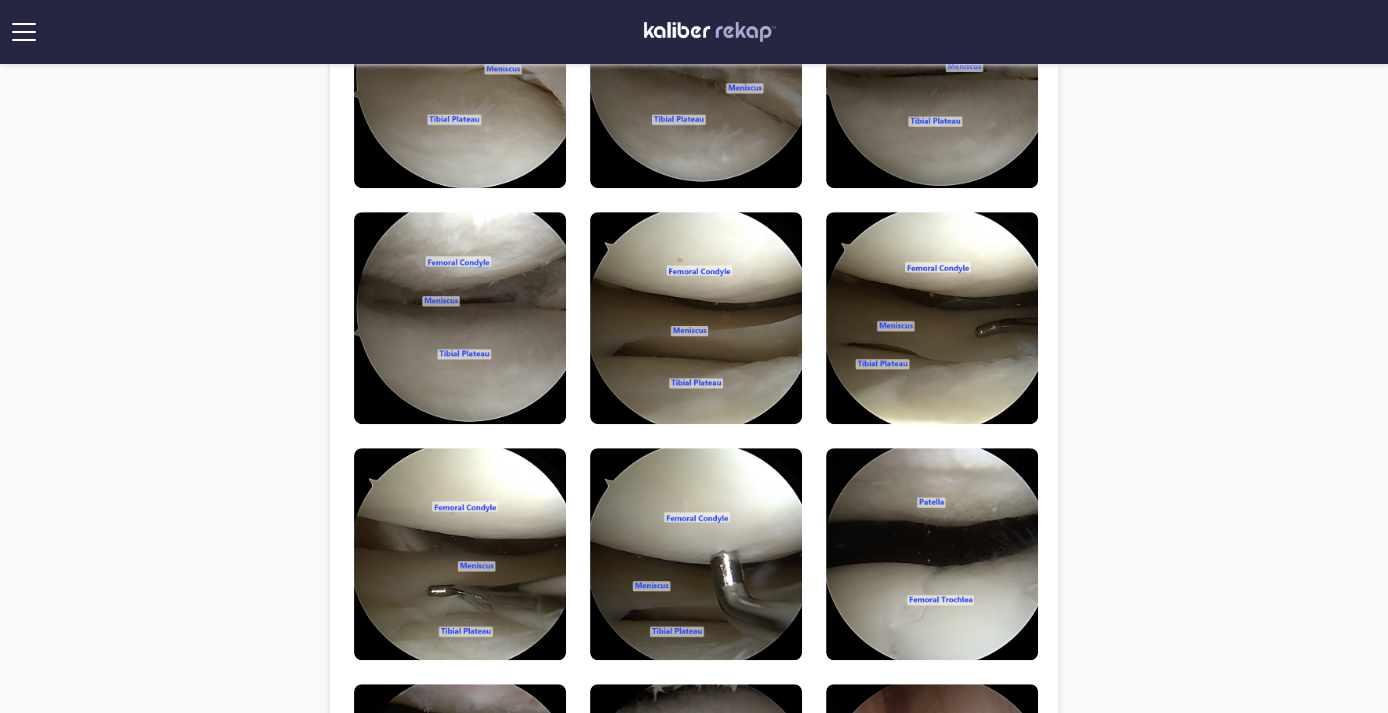 scroll, scrollTop: 1032, scrollLeft: 0, axis: vertical 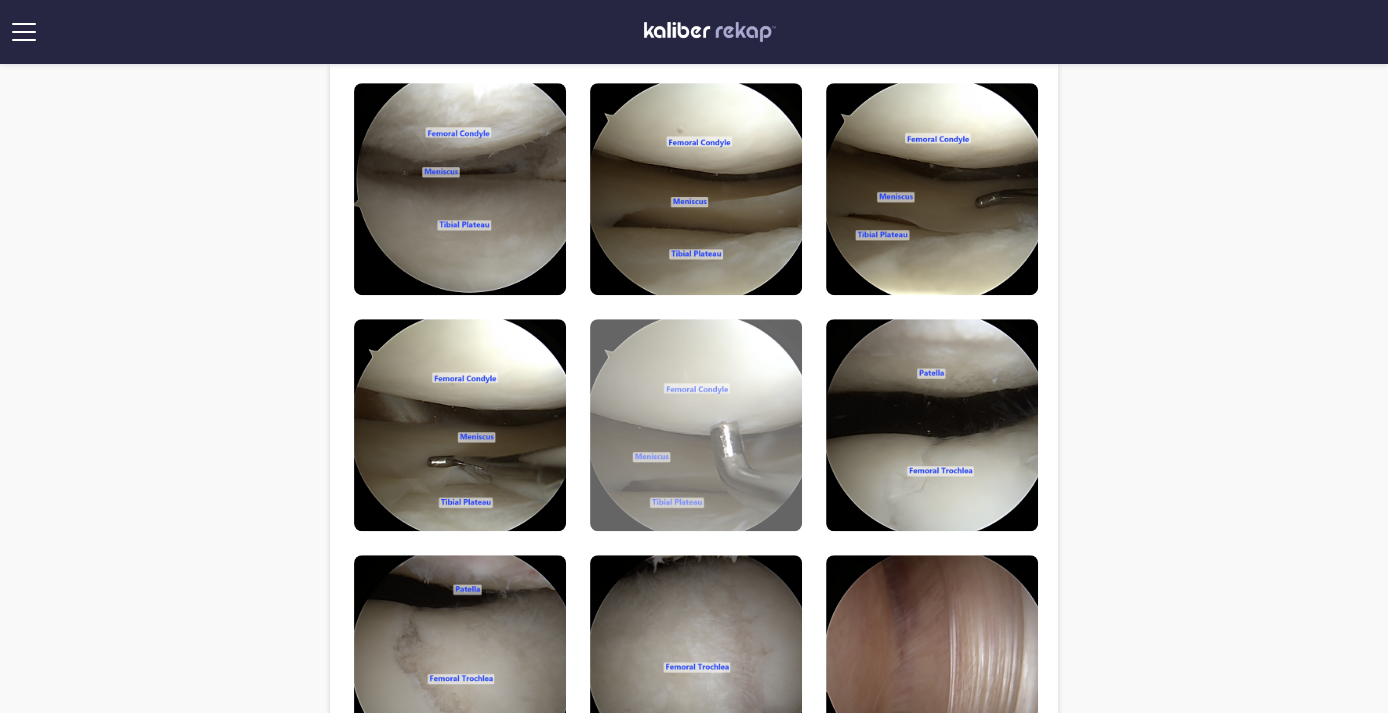 click at bounding box center [696, 425] 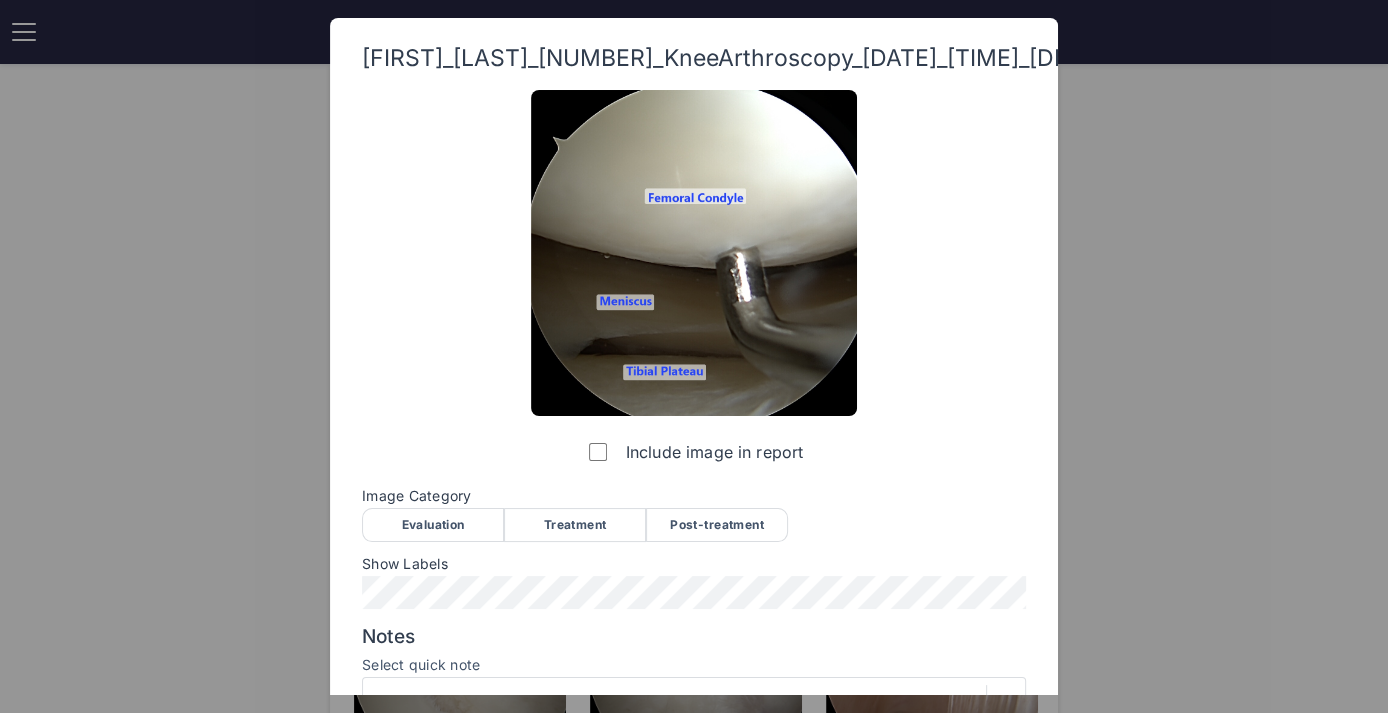 click on "Evaluation" at bounding box center (433, 525) 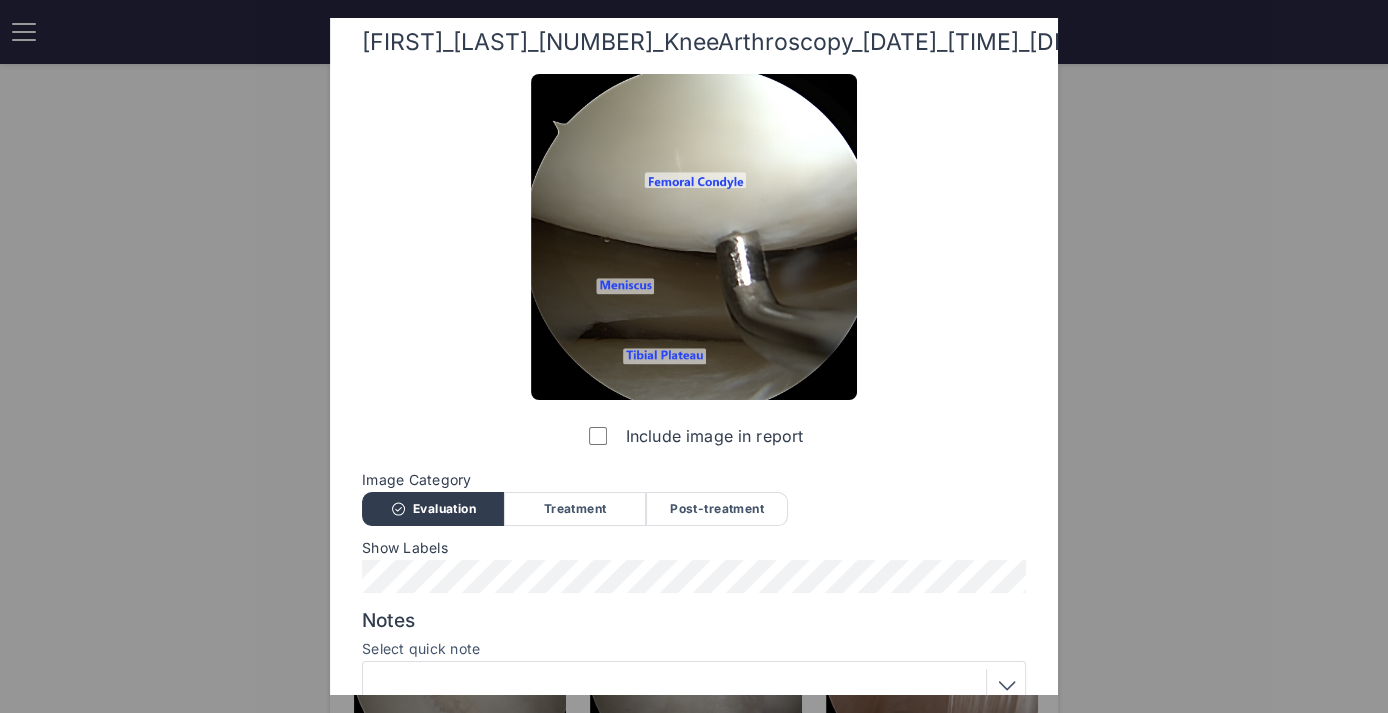 scroll, scrollTop: 213, scrollLeft: 0, axis: vertical 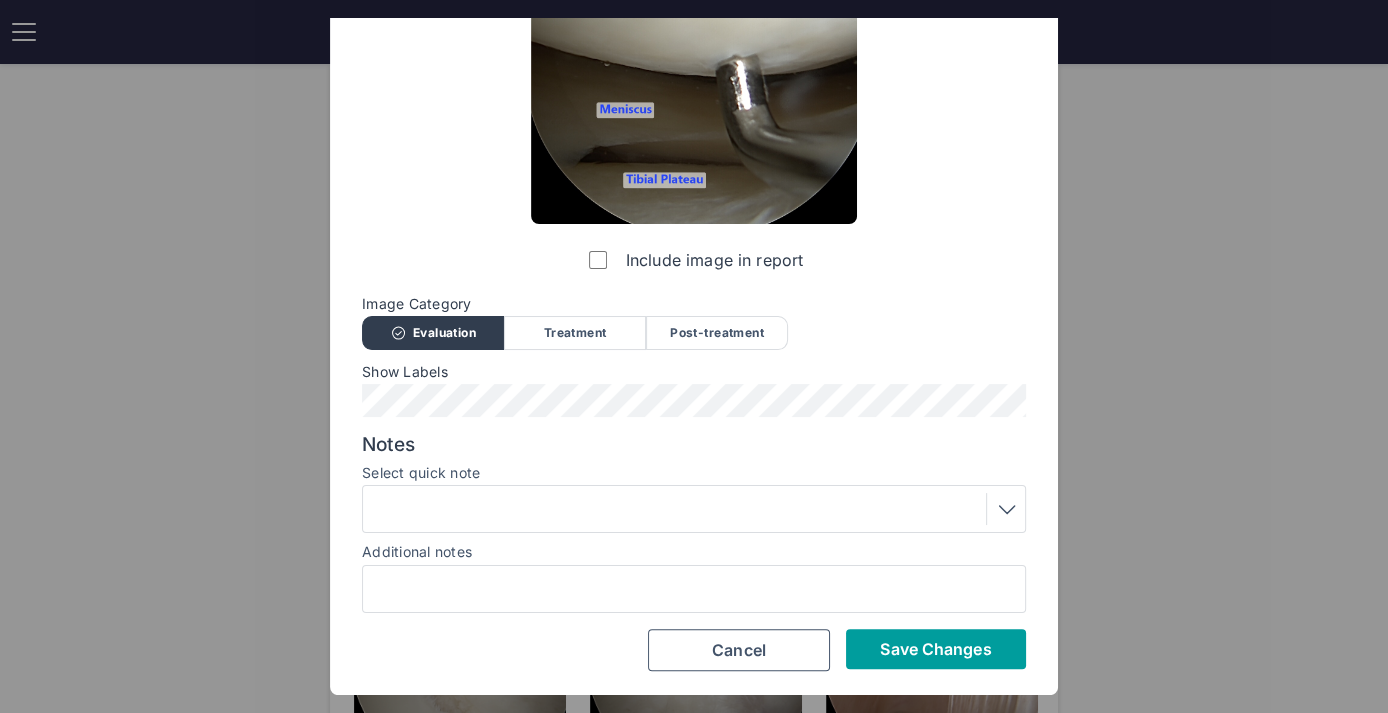 click on "Save Changes" at bounding box center [935, 649] 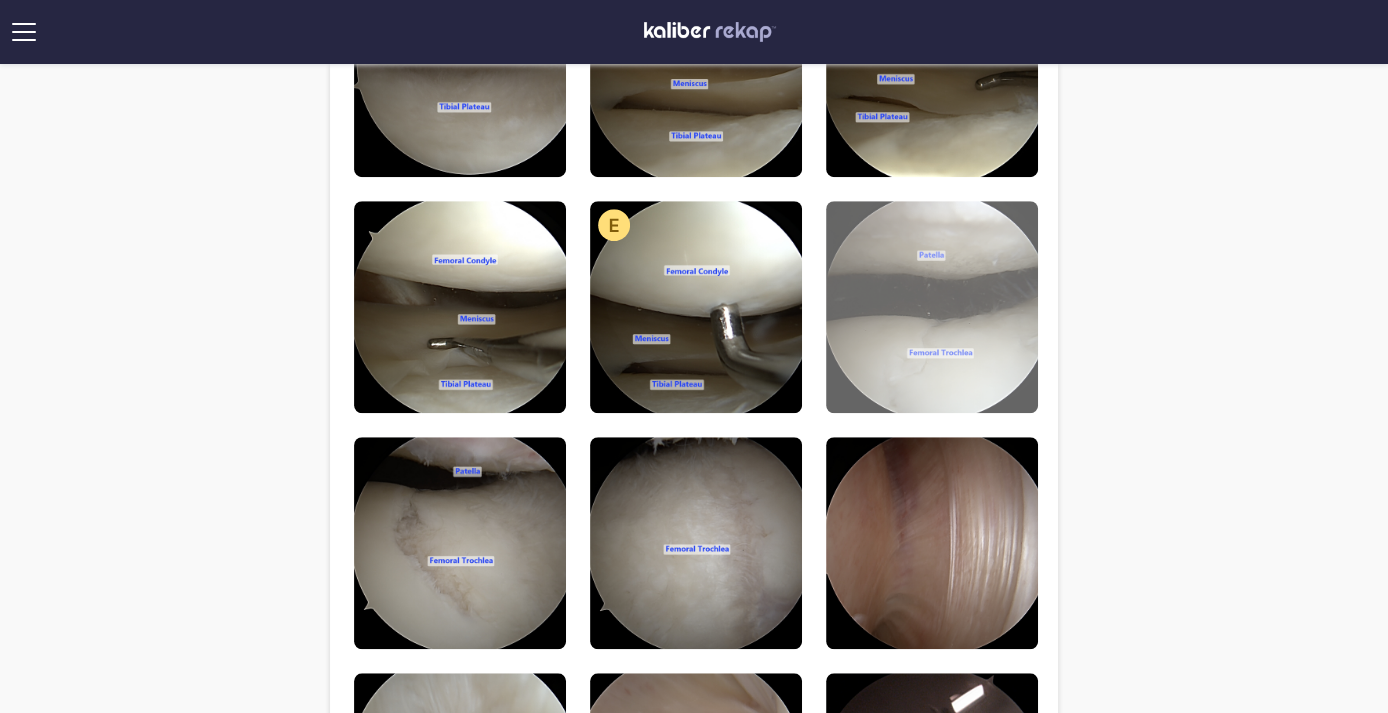 scroll, scrollTop: 1325, scrollLeft: 0, axis: vertical 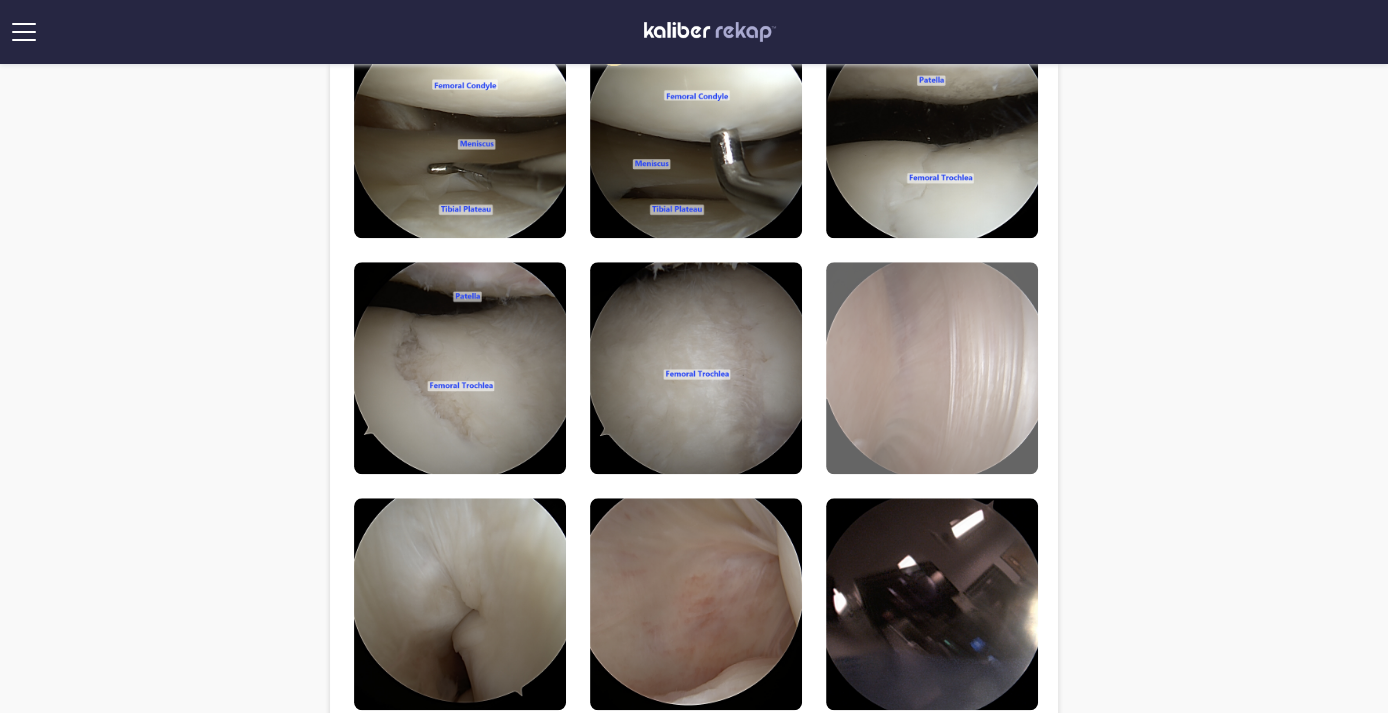 click at bounding box center (932, 368) 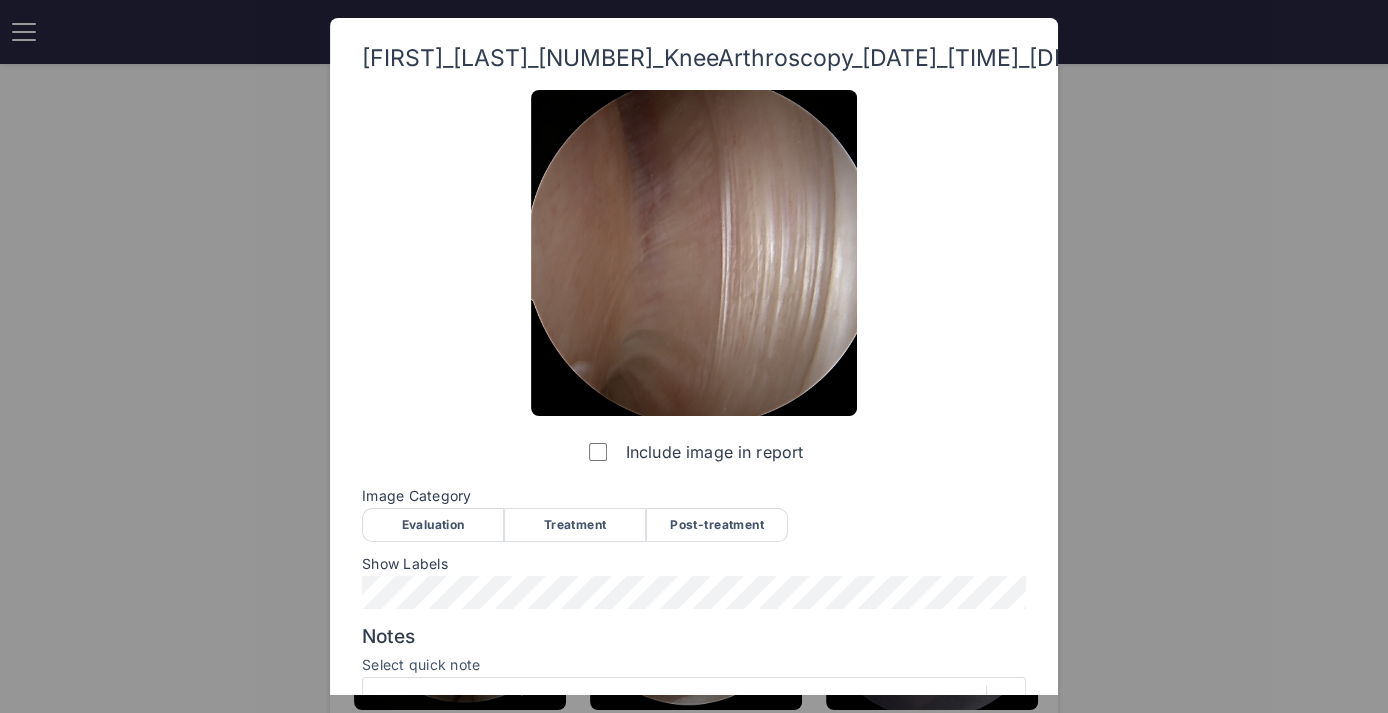 click on "Evaluation" at bounding box center [433, 525] 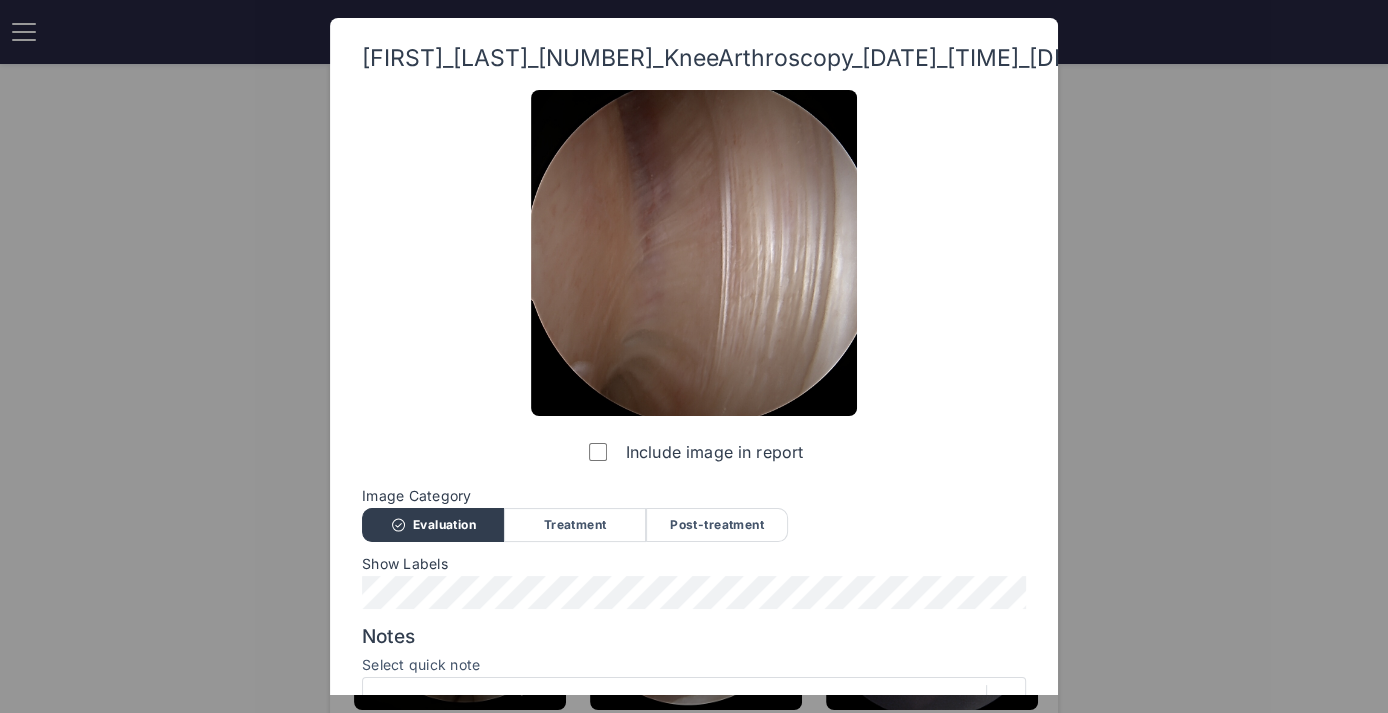 scroll, scrollTop: 213, scrollLeft: 0, axis: vertical 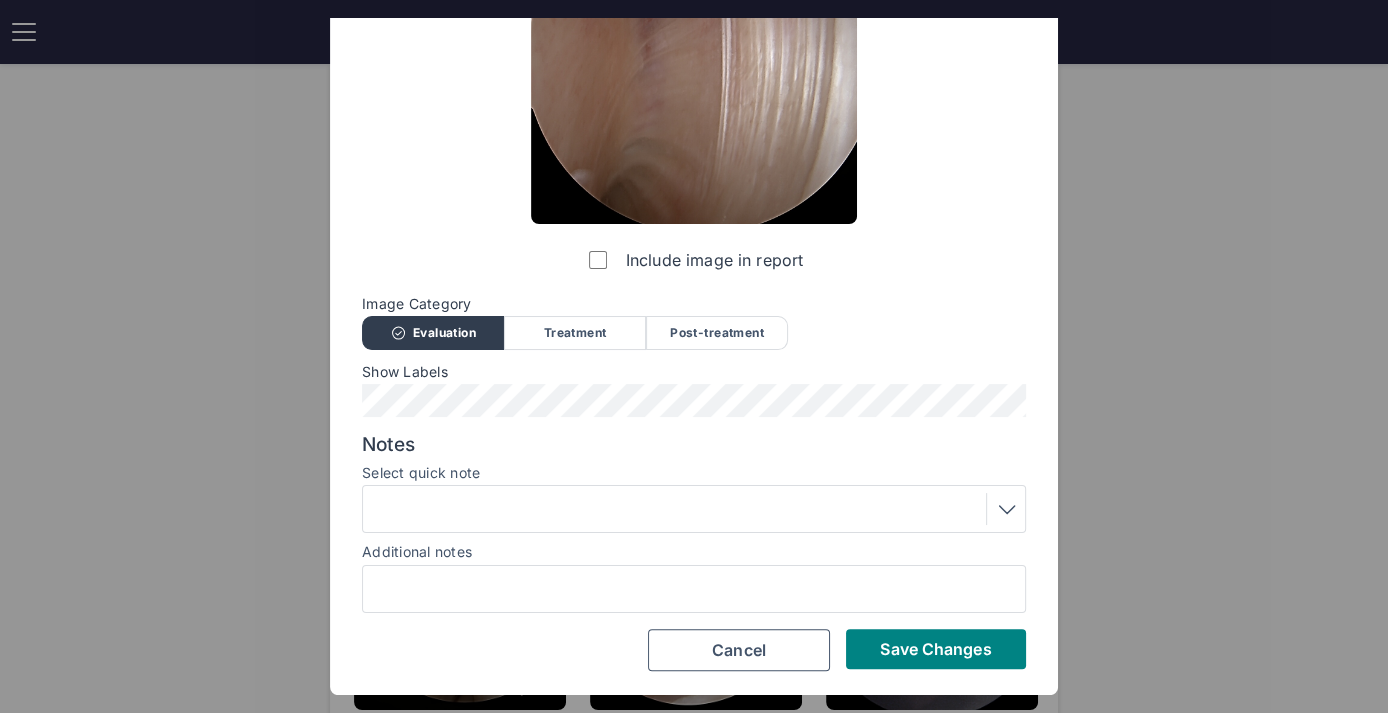 click on "Include image in report Image Category Evaluation Treatment Post-treatment Evaluation Treatment Post-treatment Show Labels Notes Select quick note Additional notes Save Changes Cancel" at bounding box center (694, 284) 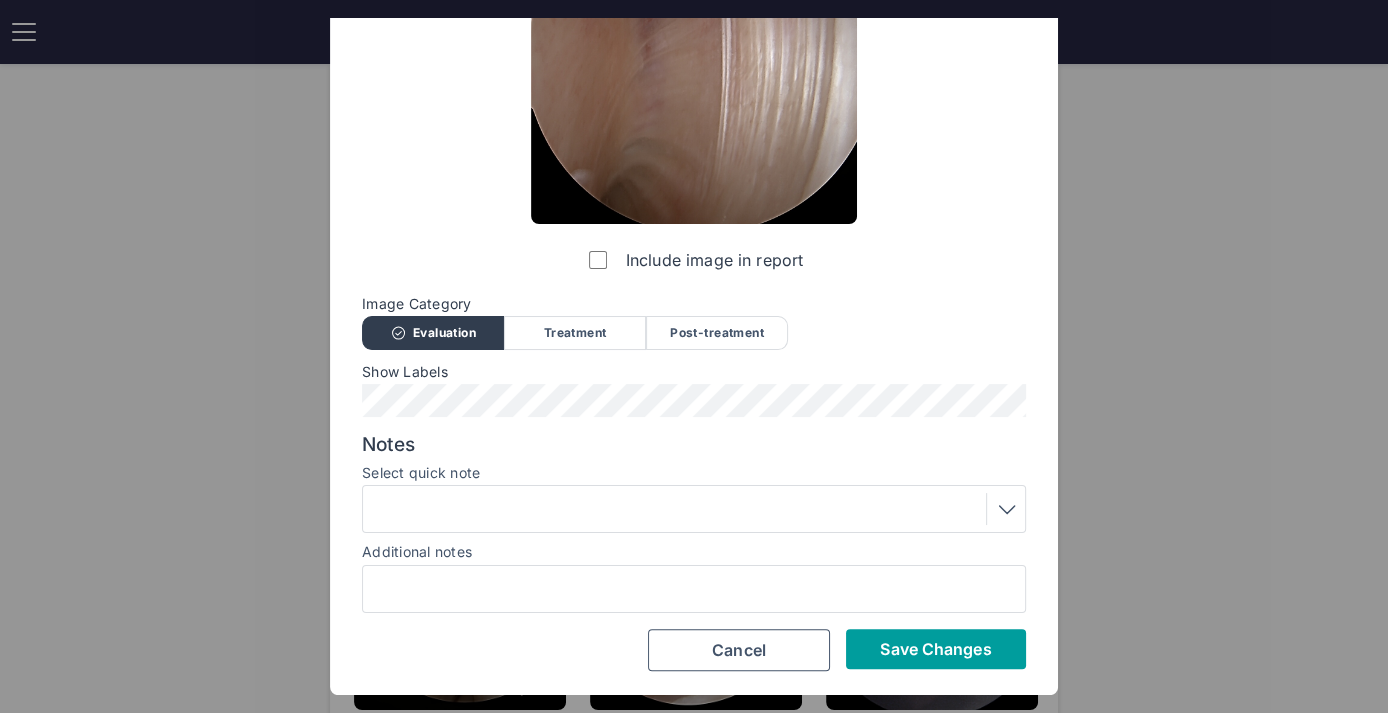 click on "Save Changes" at bounding box center [935, 649] 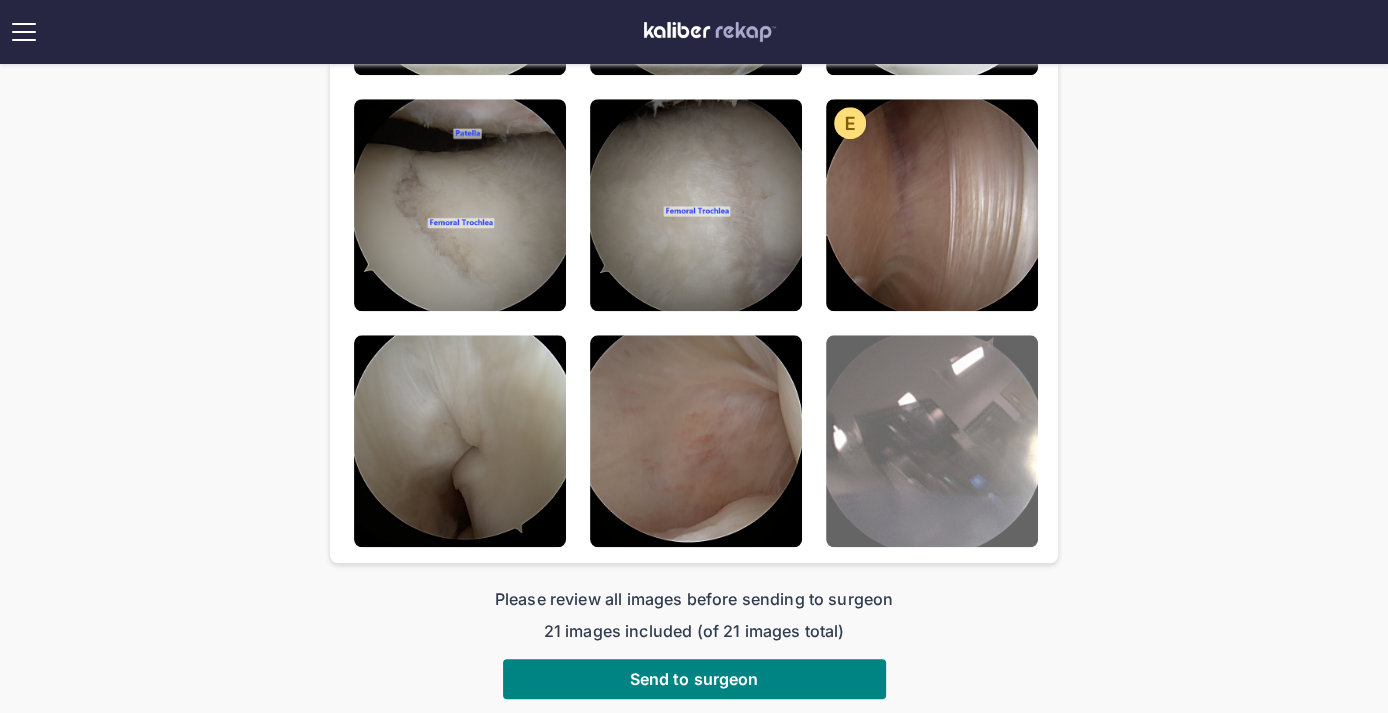 scroll, scrollTop: 1634, scrollLeft: 0, axis: vertical 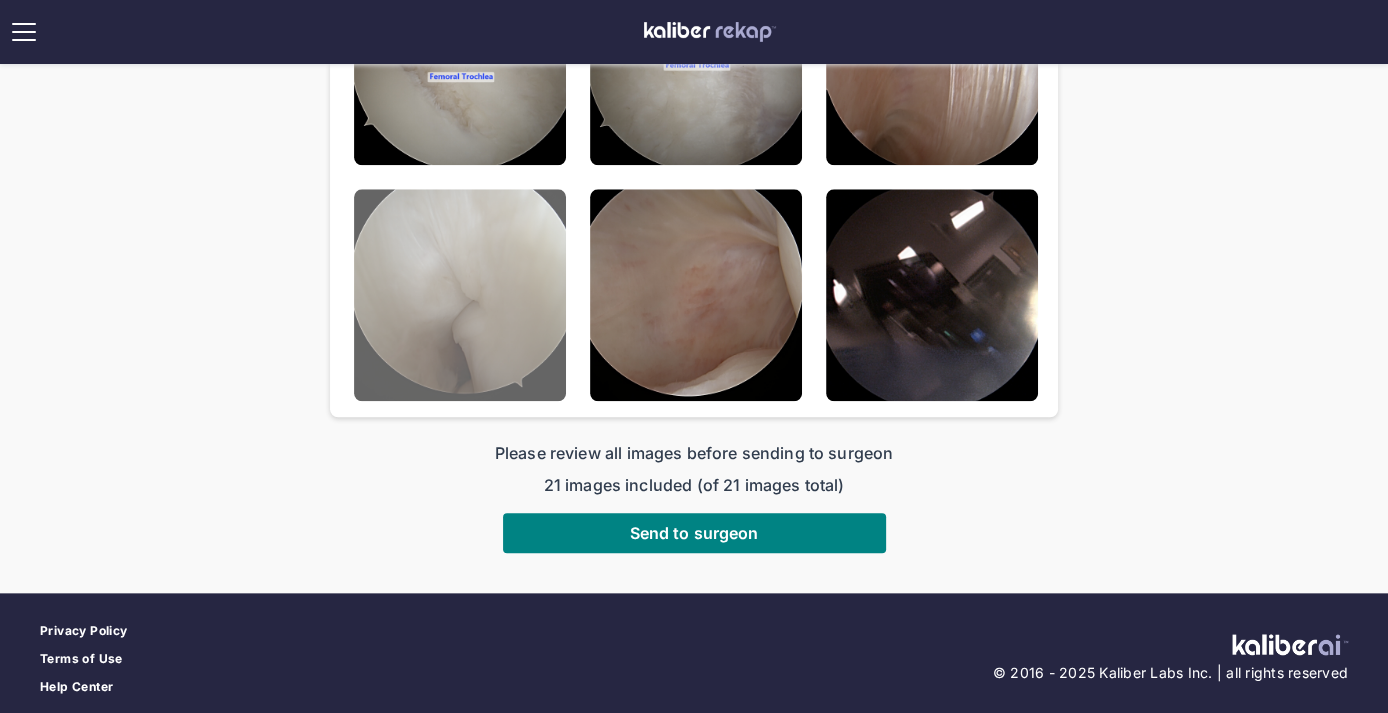 click at bounding box center [460, 295] 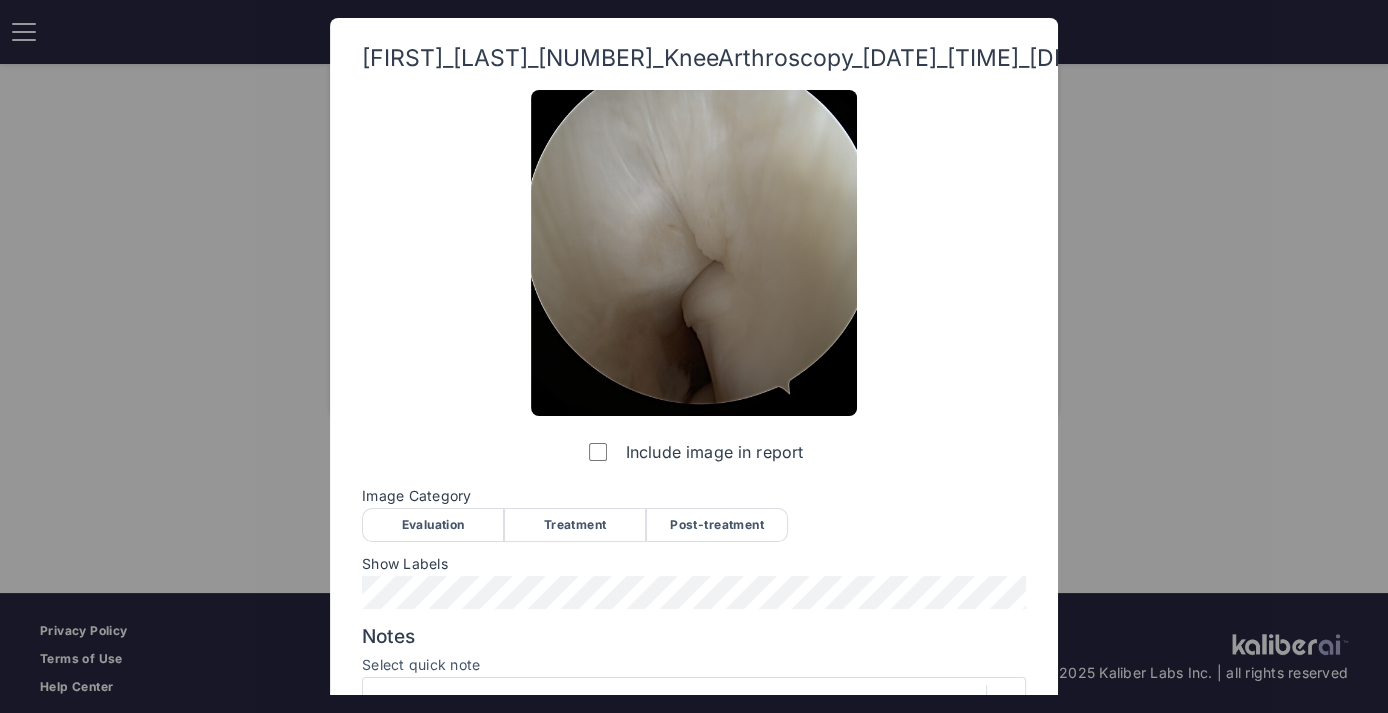 click on "Evaluation" at bounding box center (433, 525) 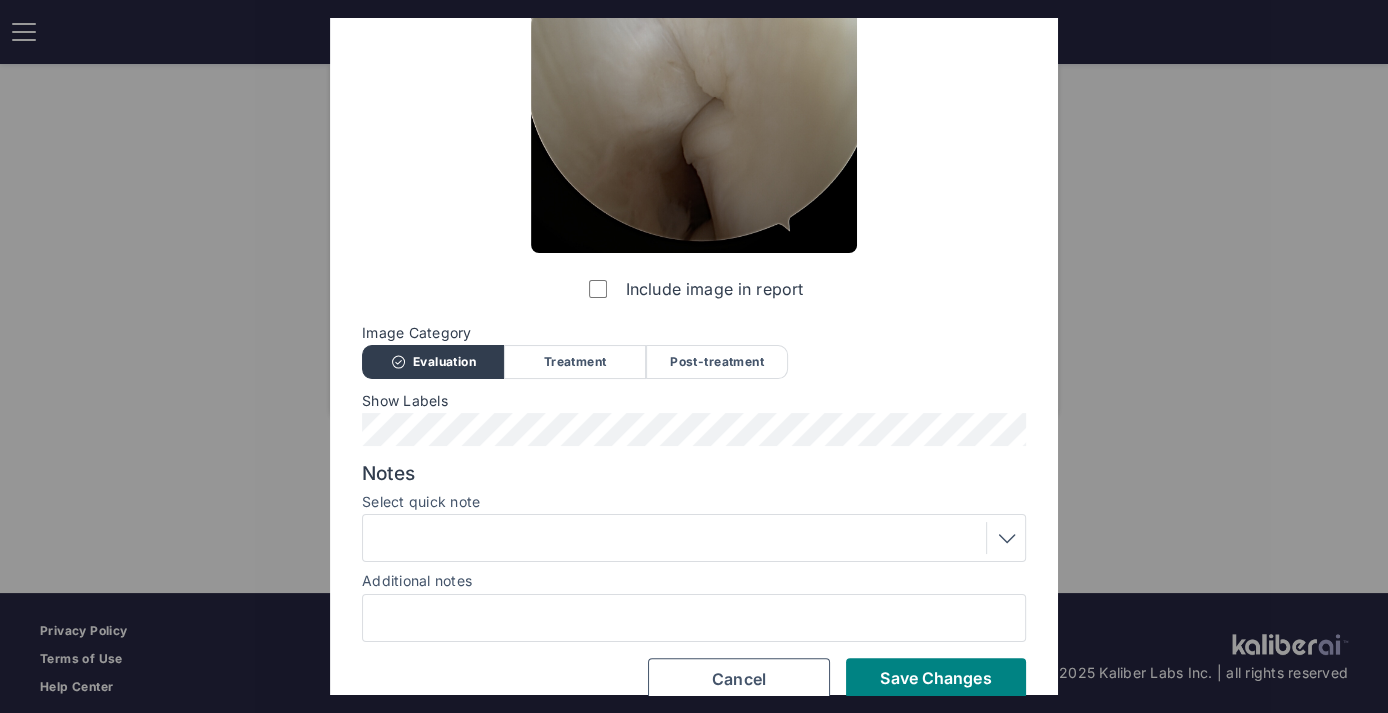 scroll, scrollTop: 213, scrollLeft: 0, axis: vertical 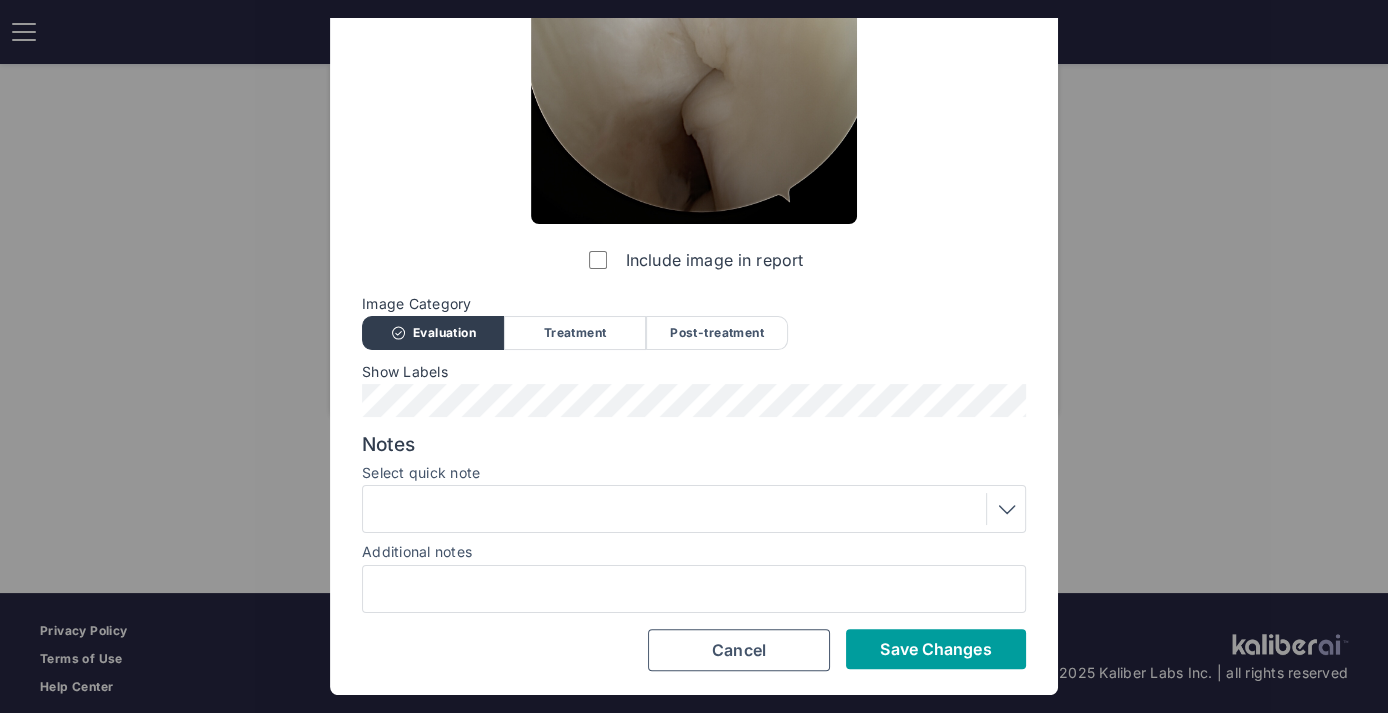 click on "Save Changes" at bounding box center (935, 649) 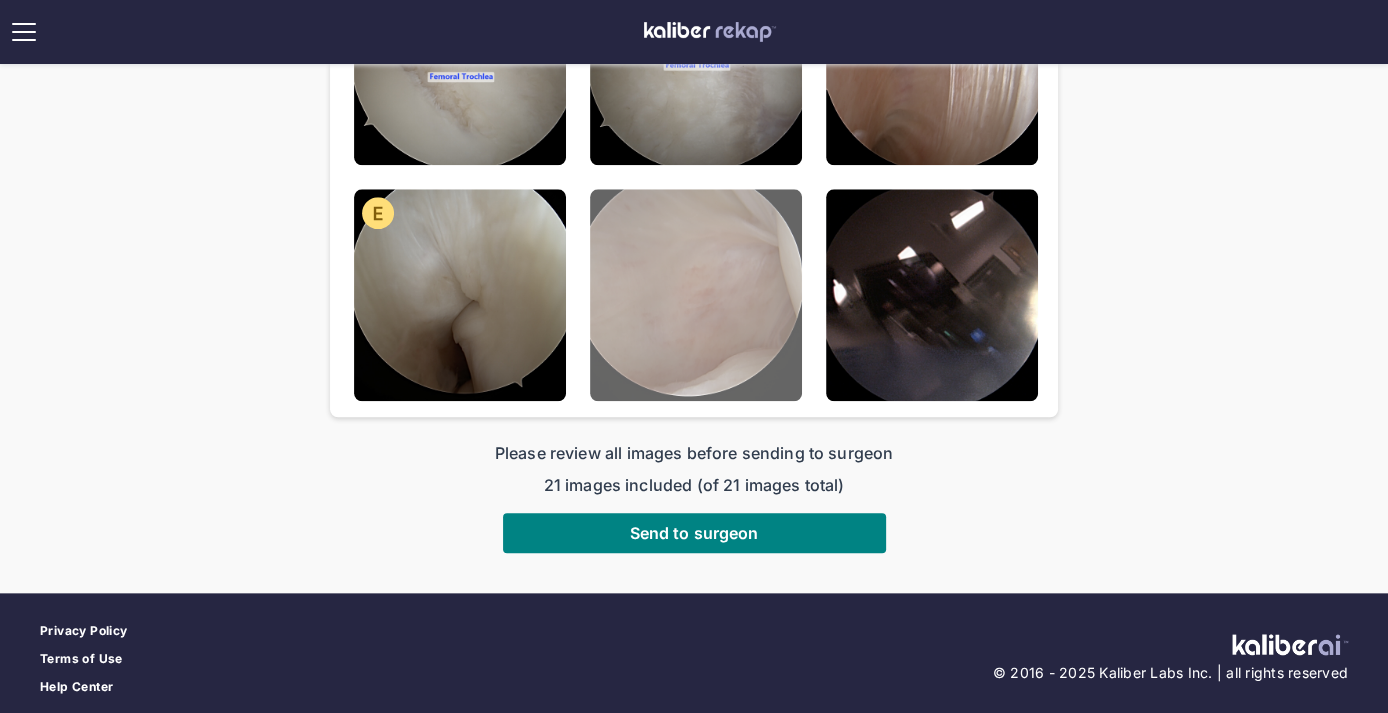 click at bounding box center [696, 295] 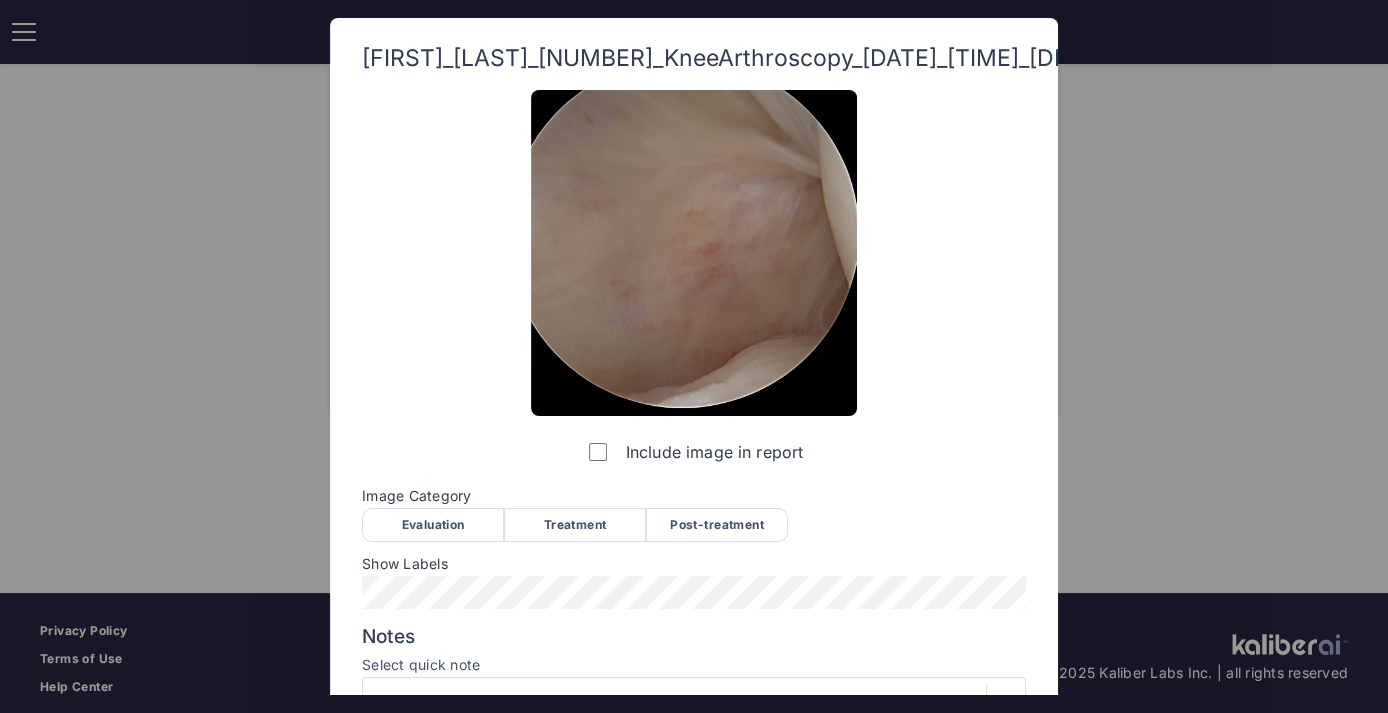click on "Evaluation" at bounding box center [433, 525] 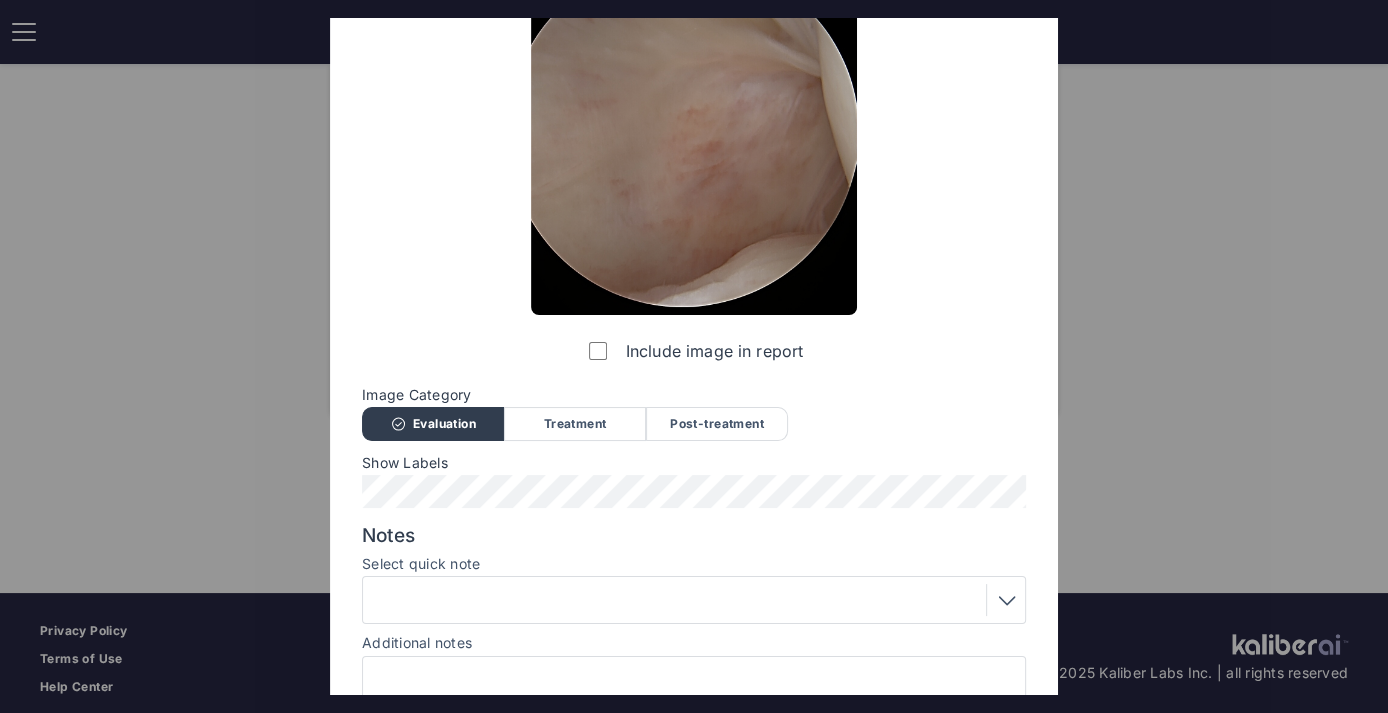 scroll, scrollTop: 208, scrollLeft: 0, axis: vertical 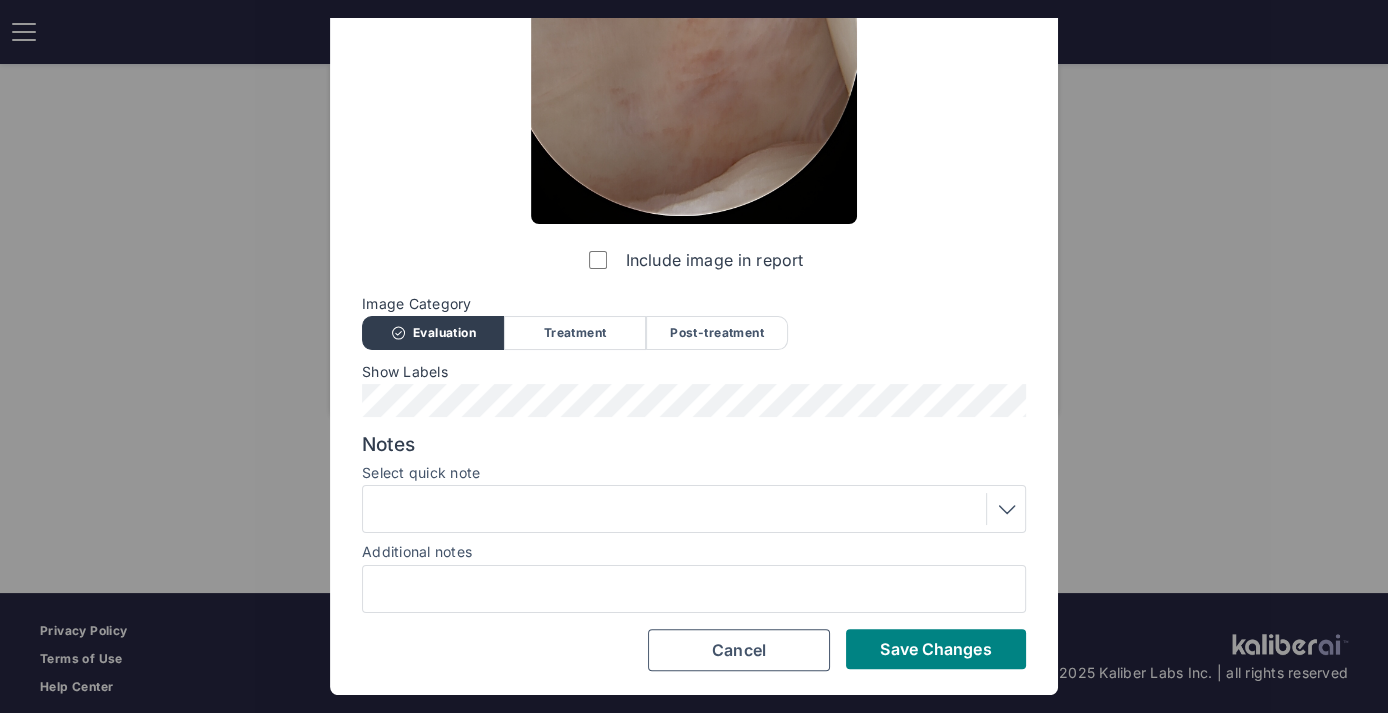 click on "Notes Select quick note Additional notes" at bounding box center (694, 523) 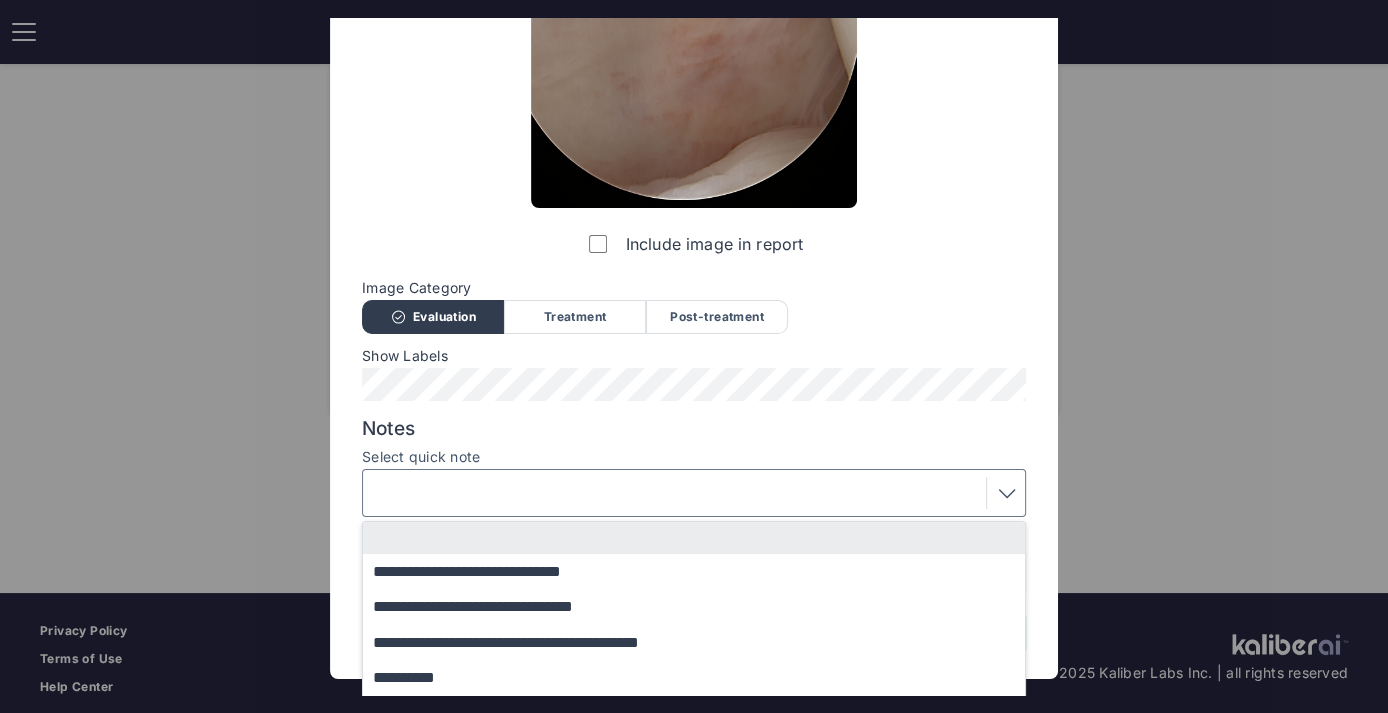 scroll, scrollTop: 338, scrollLeft: 0, axis: vertical 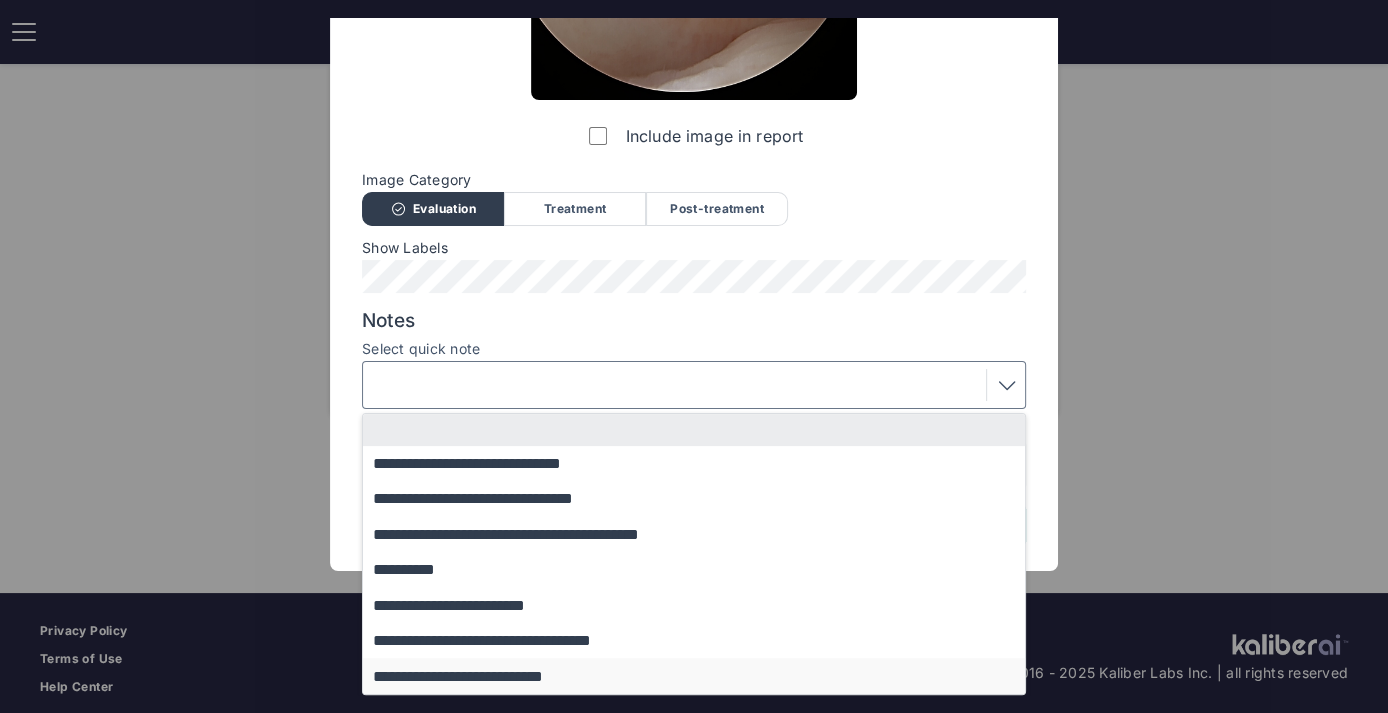 click on "**********" at bounding box center [703, 675] 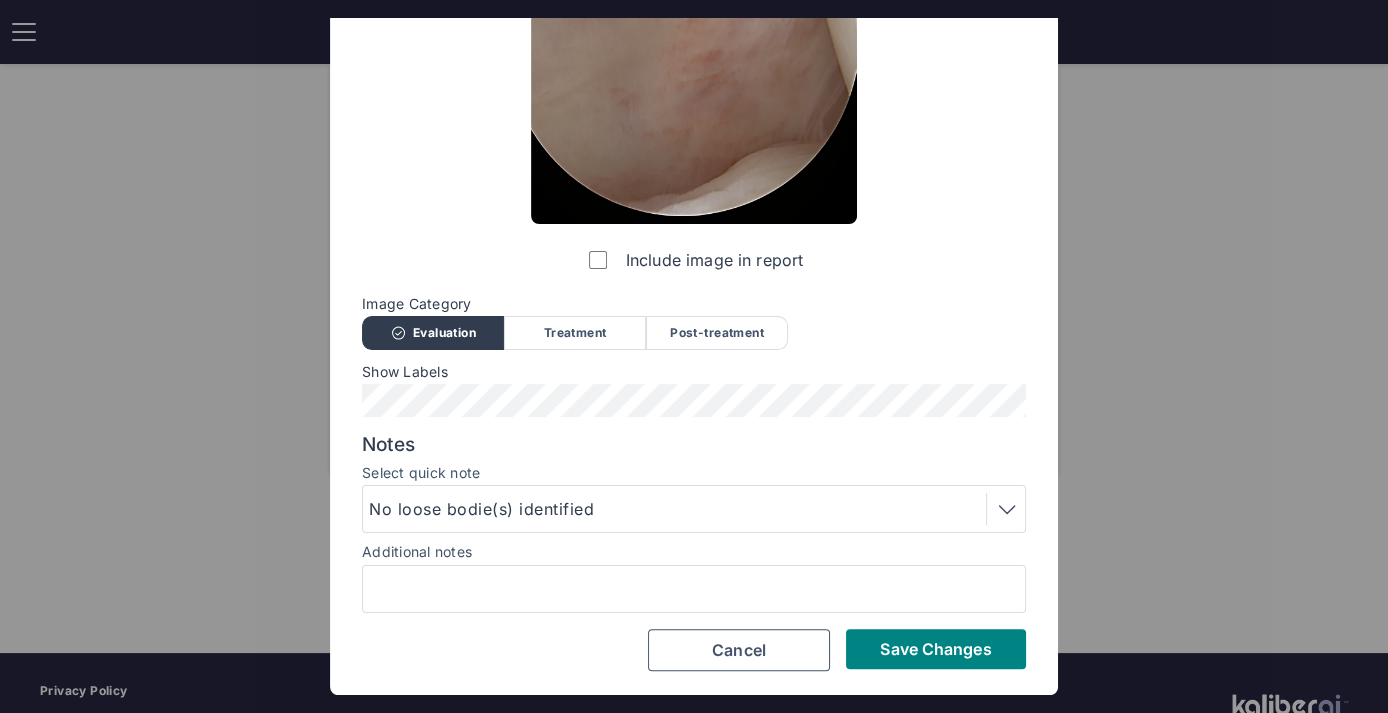 scroll, scrollTop: 213, scrollLeft: 0, axis: vertical 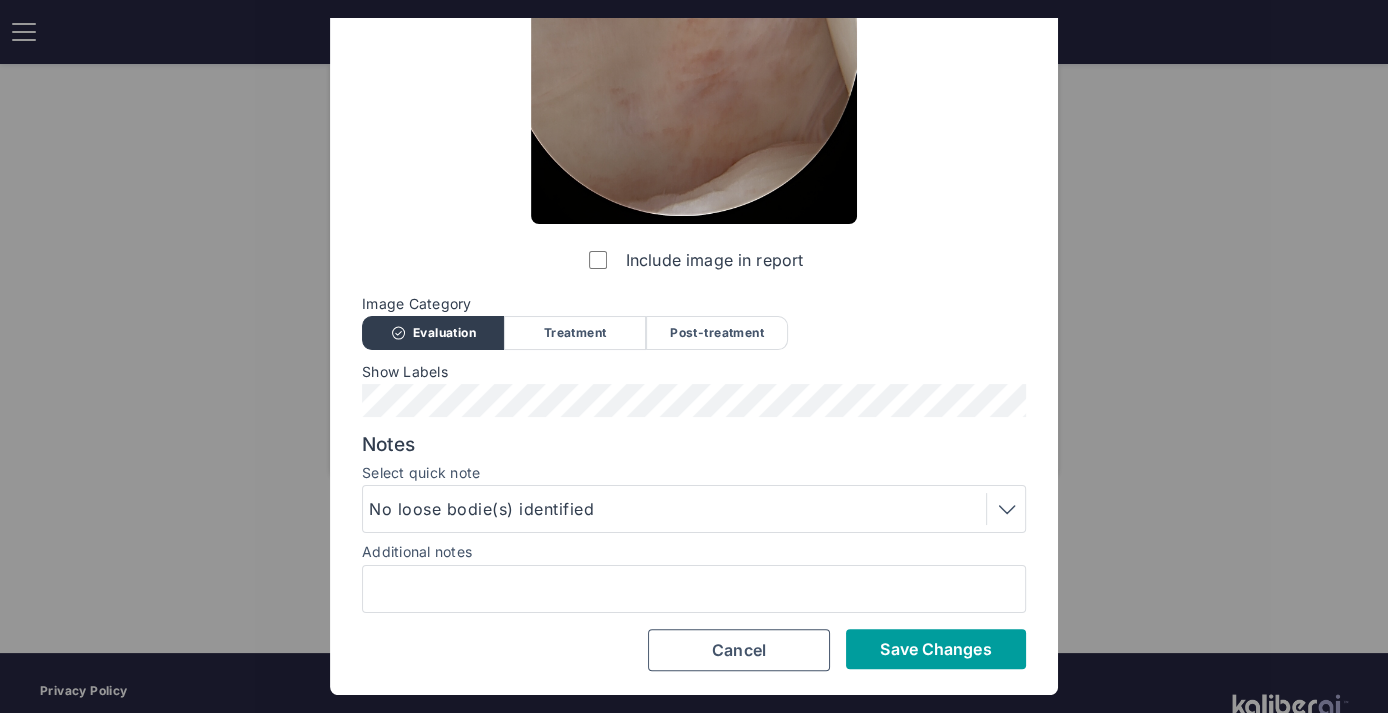 click on "Save Changes" at bounding box center [935, 649] 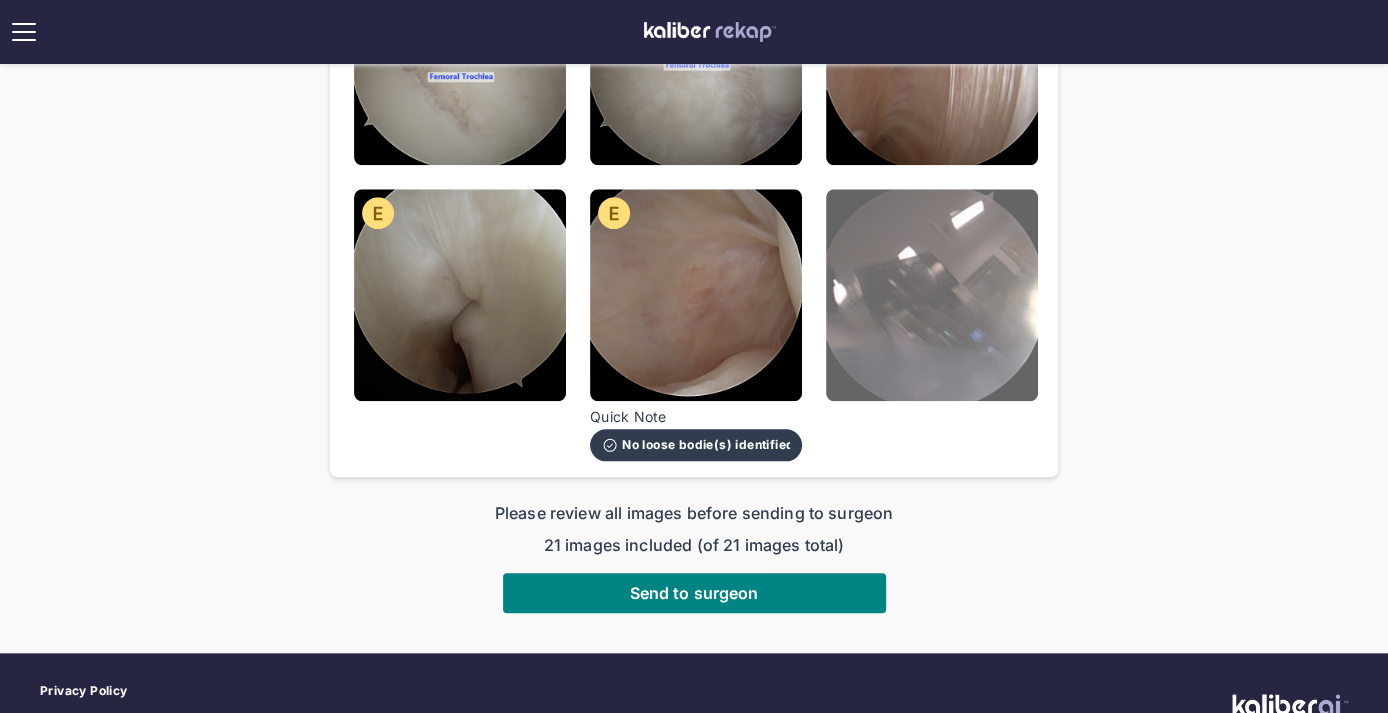 click at bounding box center (932, 295) 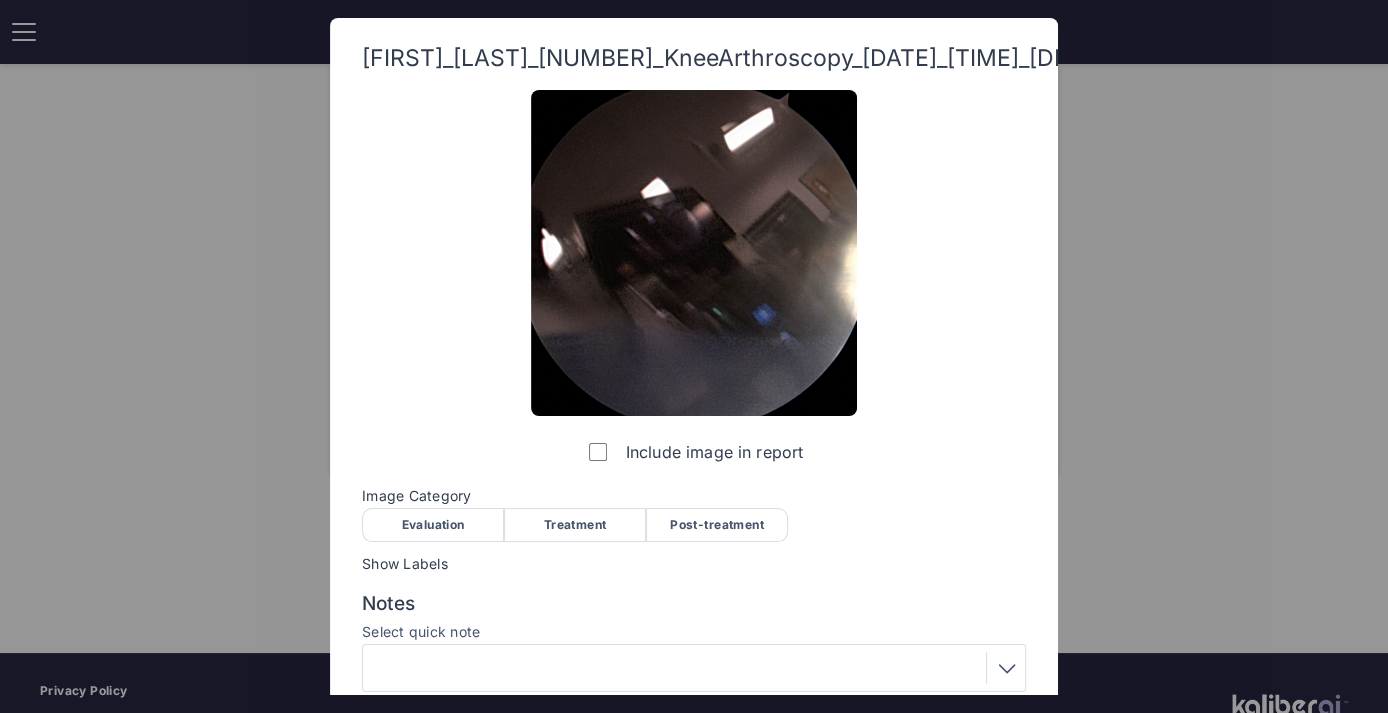 click on "Post-treatment" at bounding box center [717, 525] 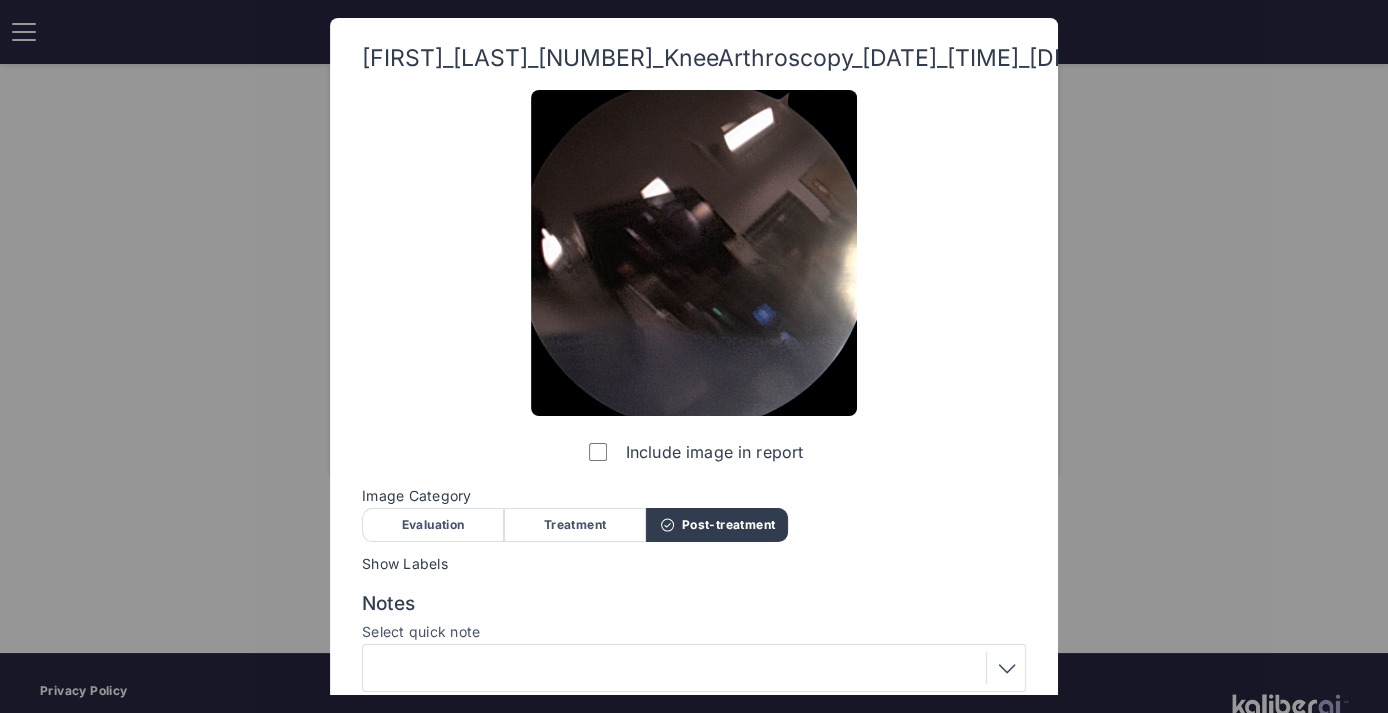 scroll, scrollTop: 180, scrollLeft: 0, axis: vertical 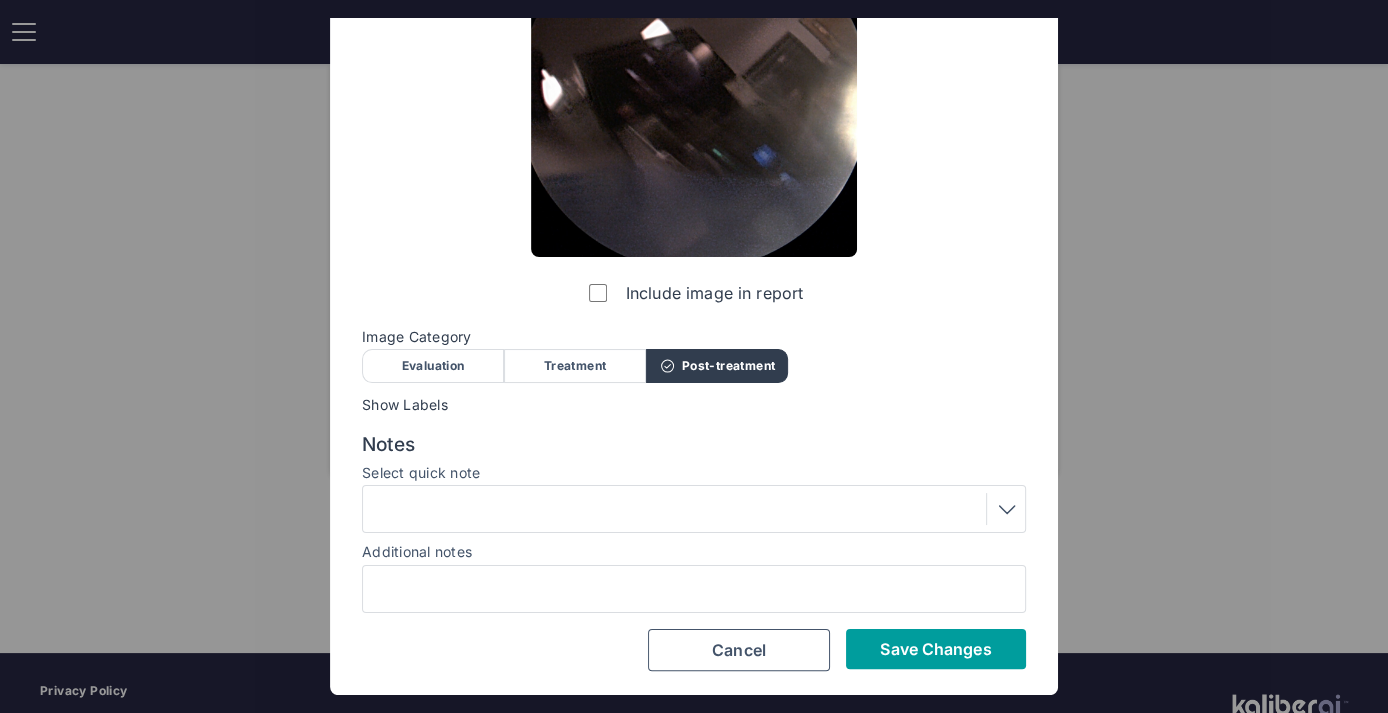 click on "Save Changes" at bounding box center (935, 649) 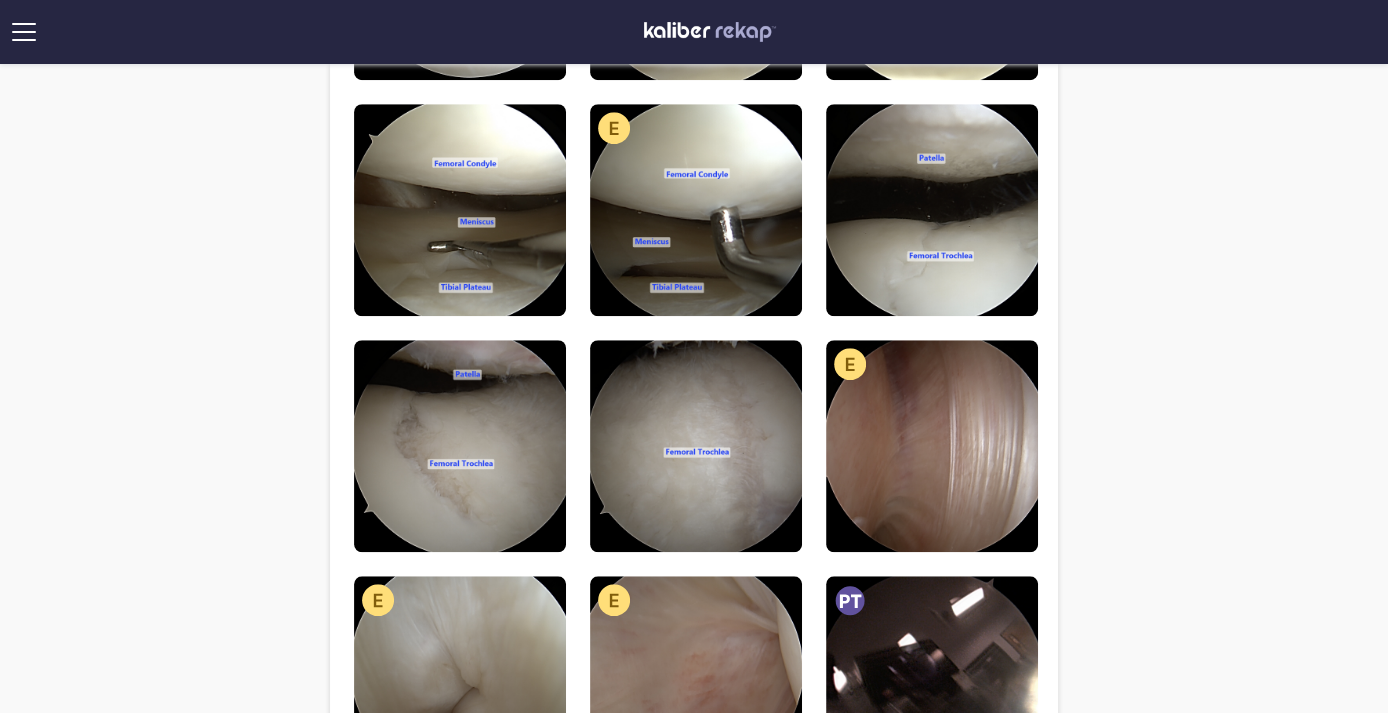 scroll, scrollTop: 1143, scrollLeft: 0, axis: vertical 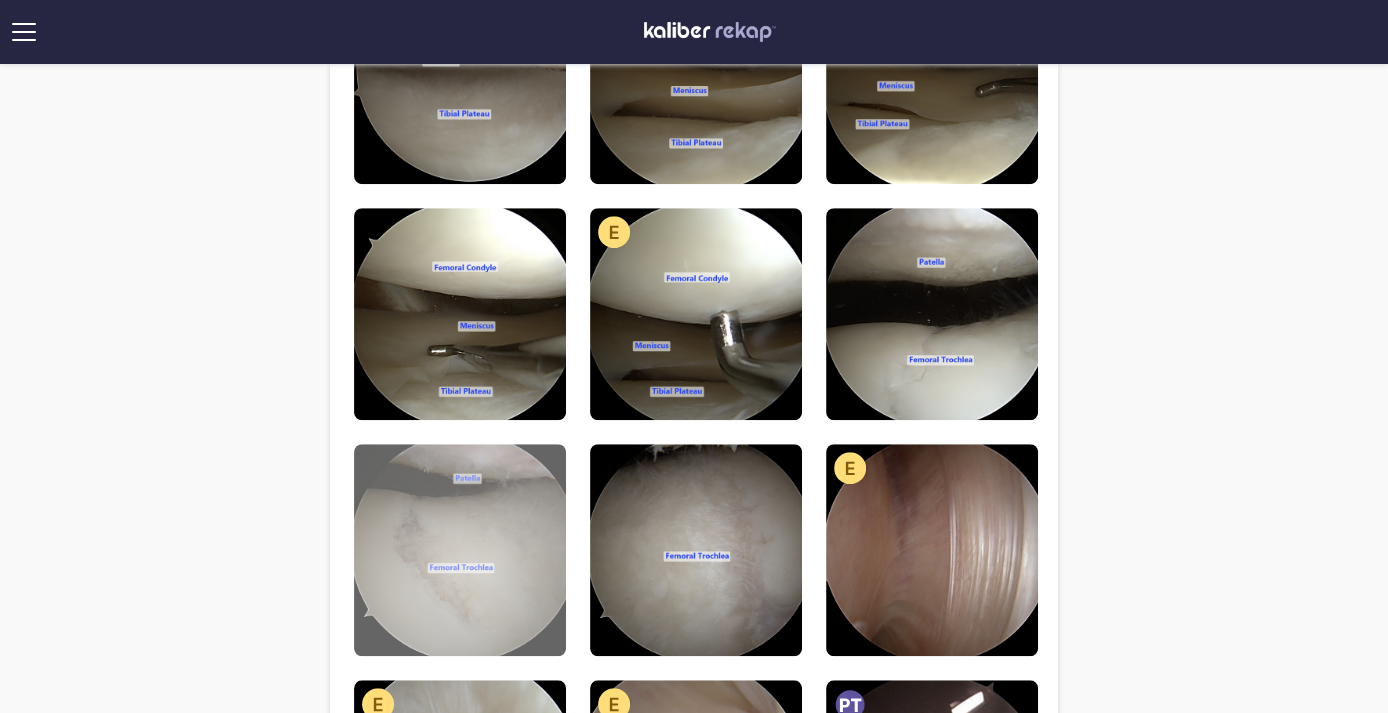 click at bounding box center (460, 550) 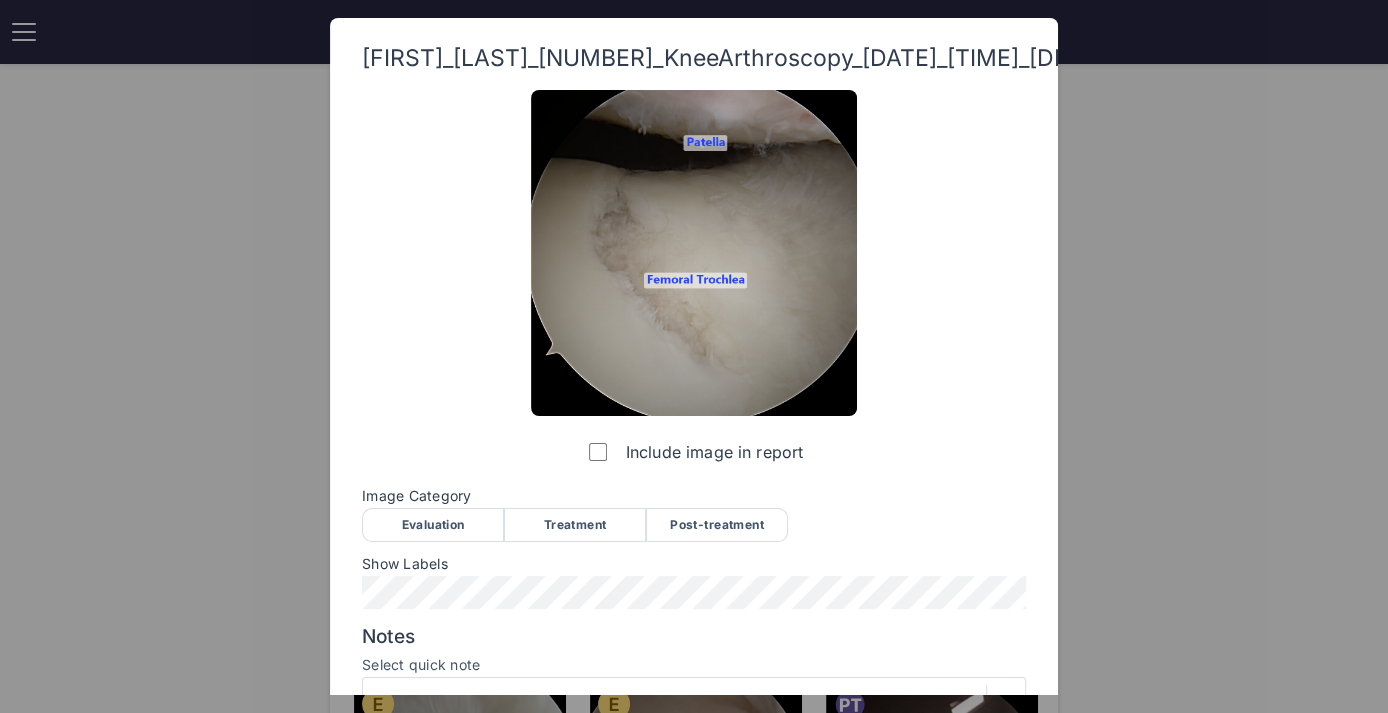 click 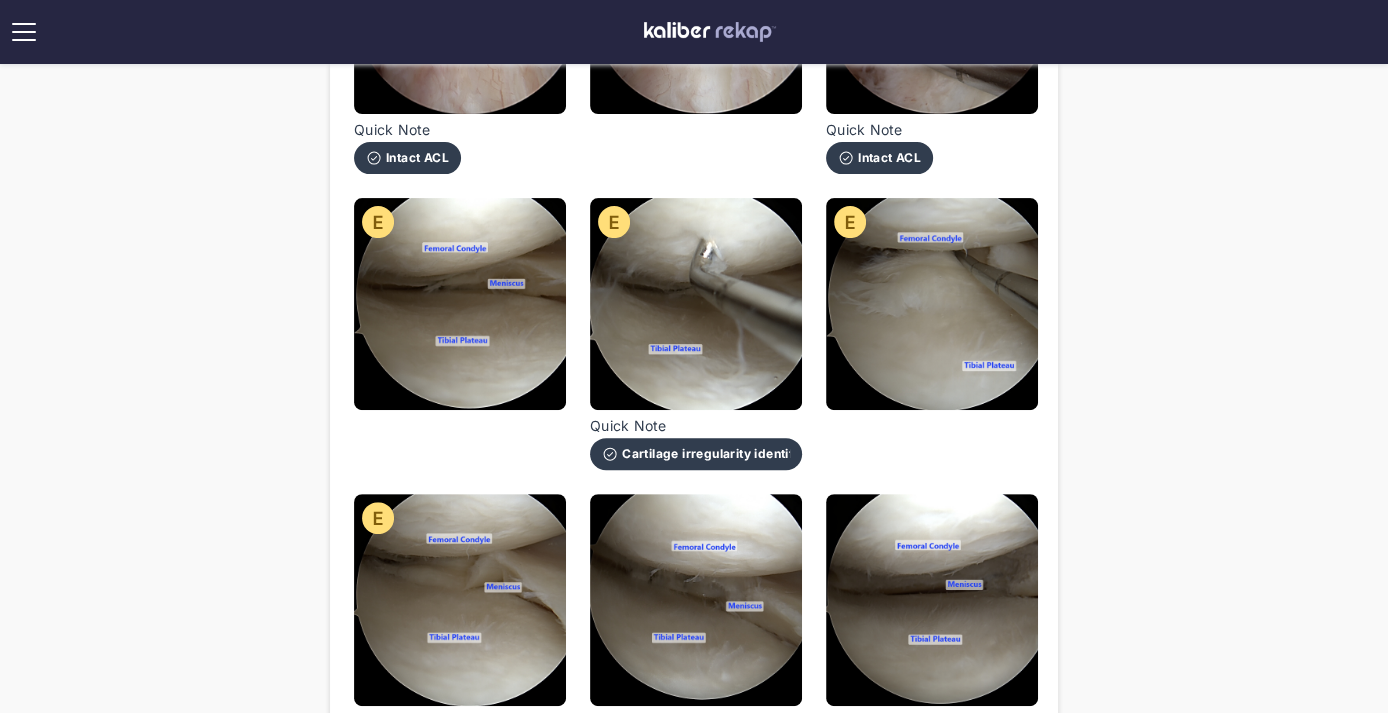 scroll, scrollTop: 384, scrollLeft: 0, axis: vertical 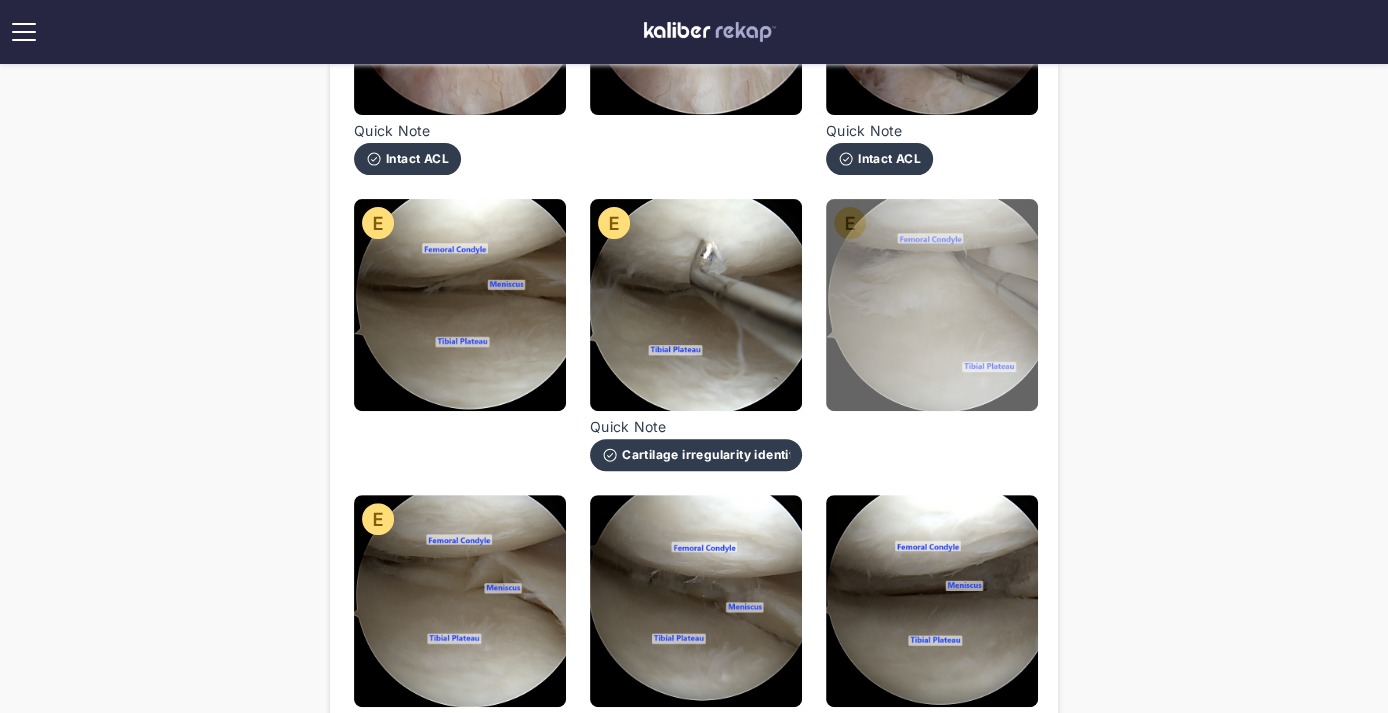 click at bounding box center (932, 305) 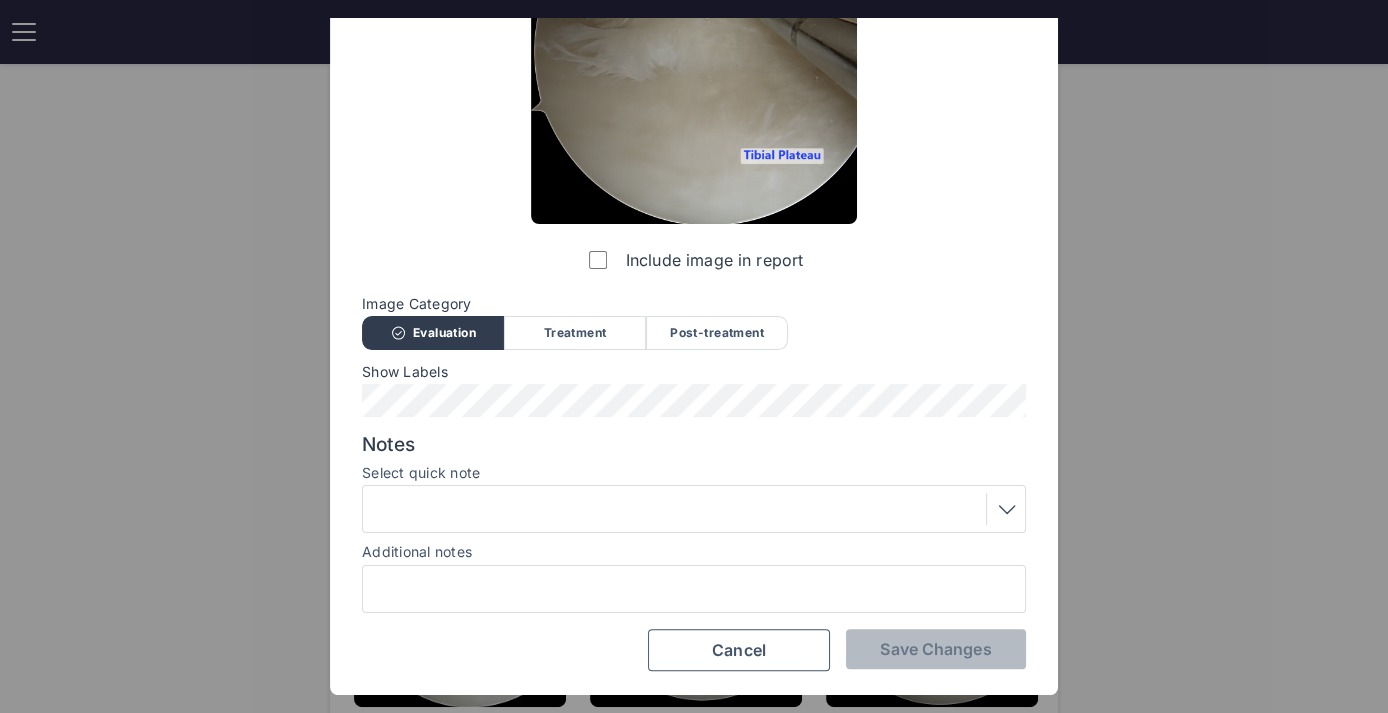click at bounding box center (694, 509) 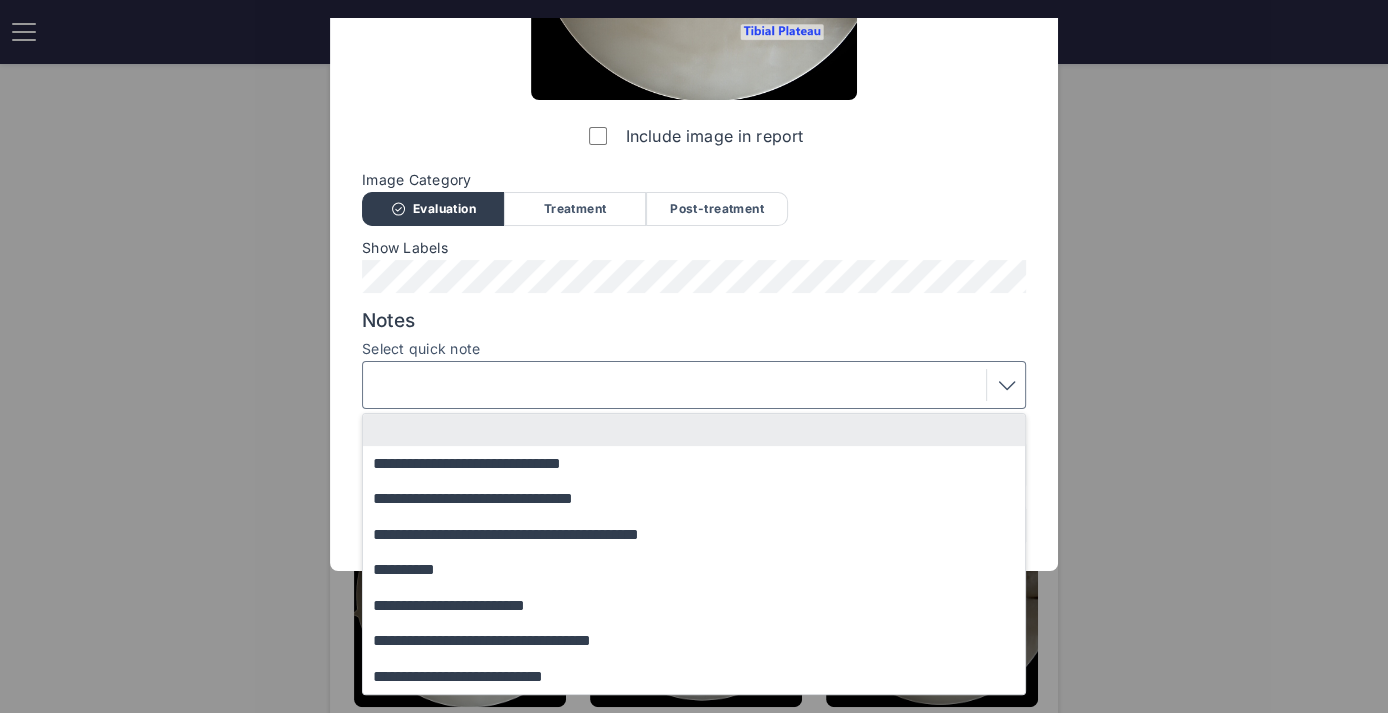 scroll, scrollTop: 338, scrollLeft: 0, axis: vertical 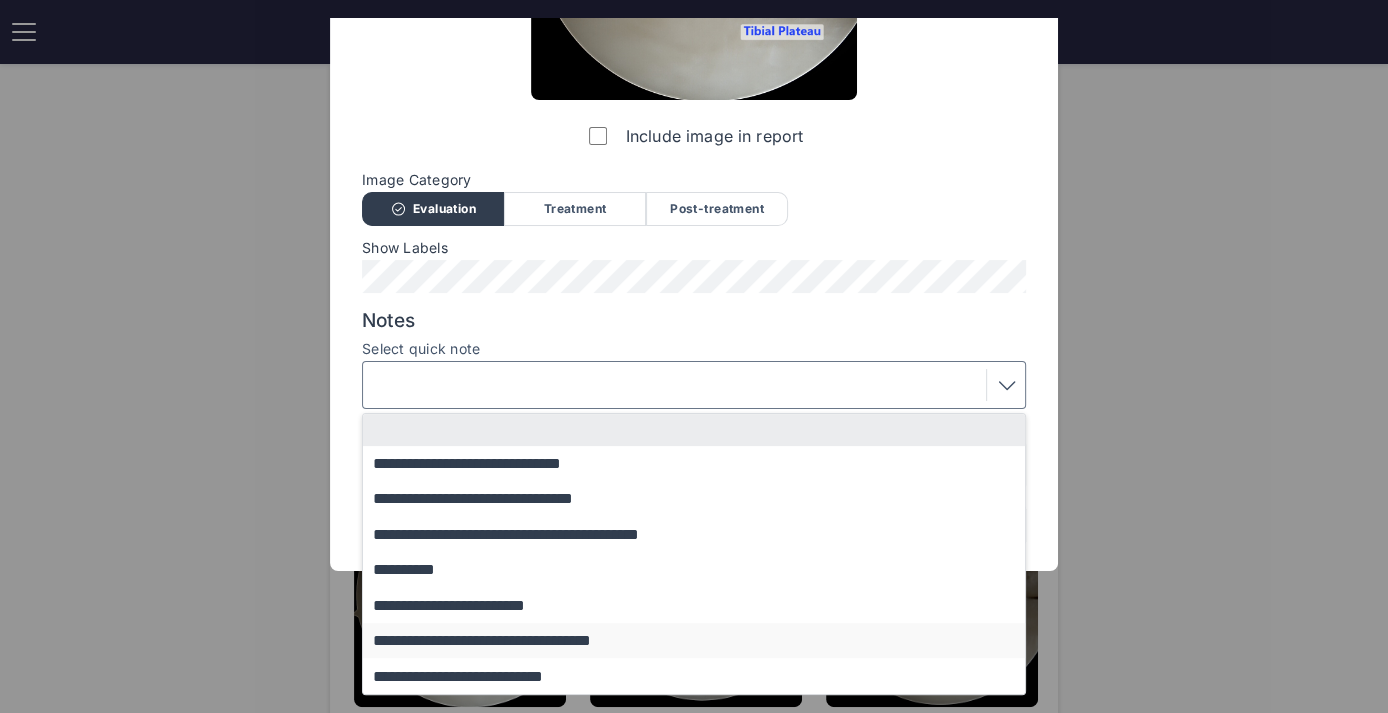 click on "**********" at bounding box center [703, 640] 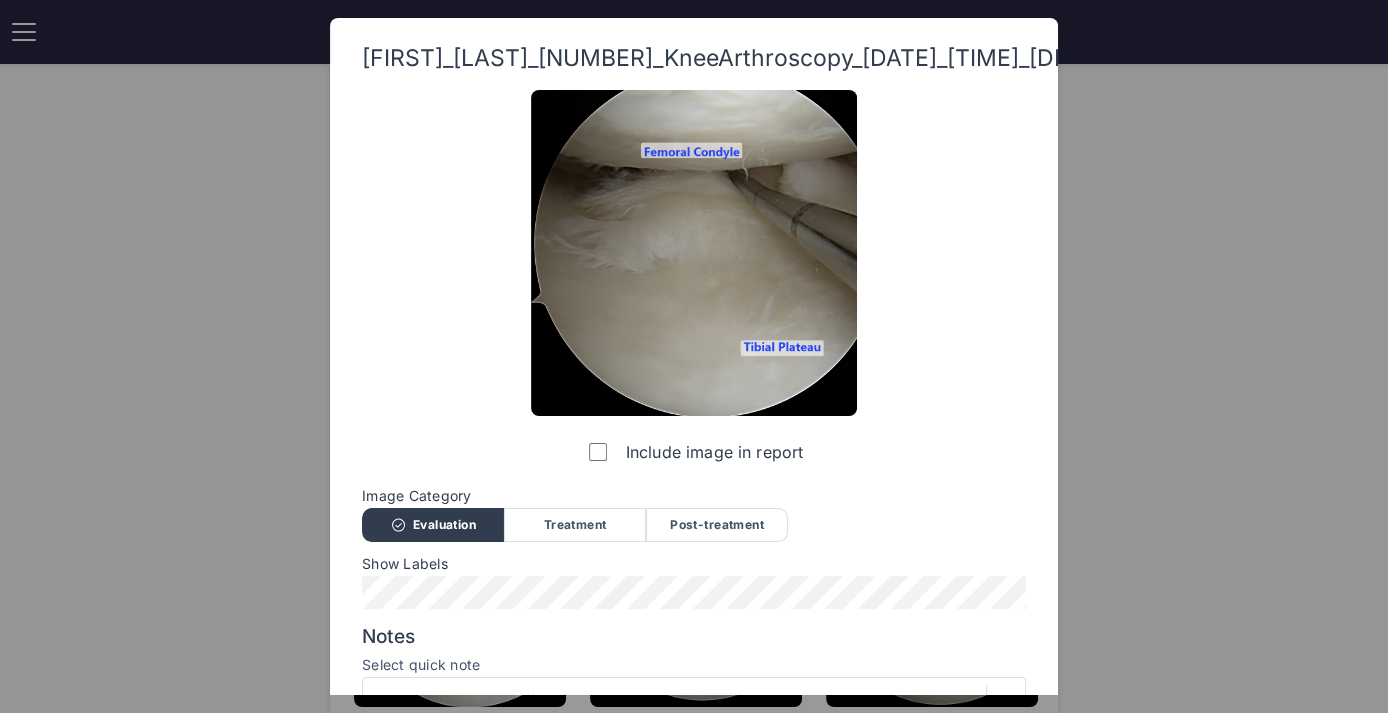 scroll, scrollTop: 213, scrollLeft: 0, axis: vertical 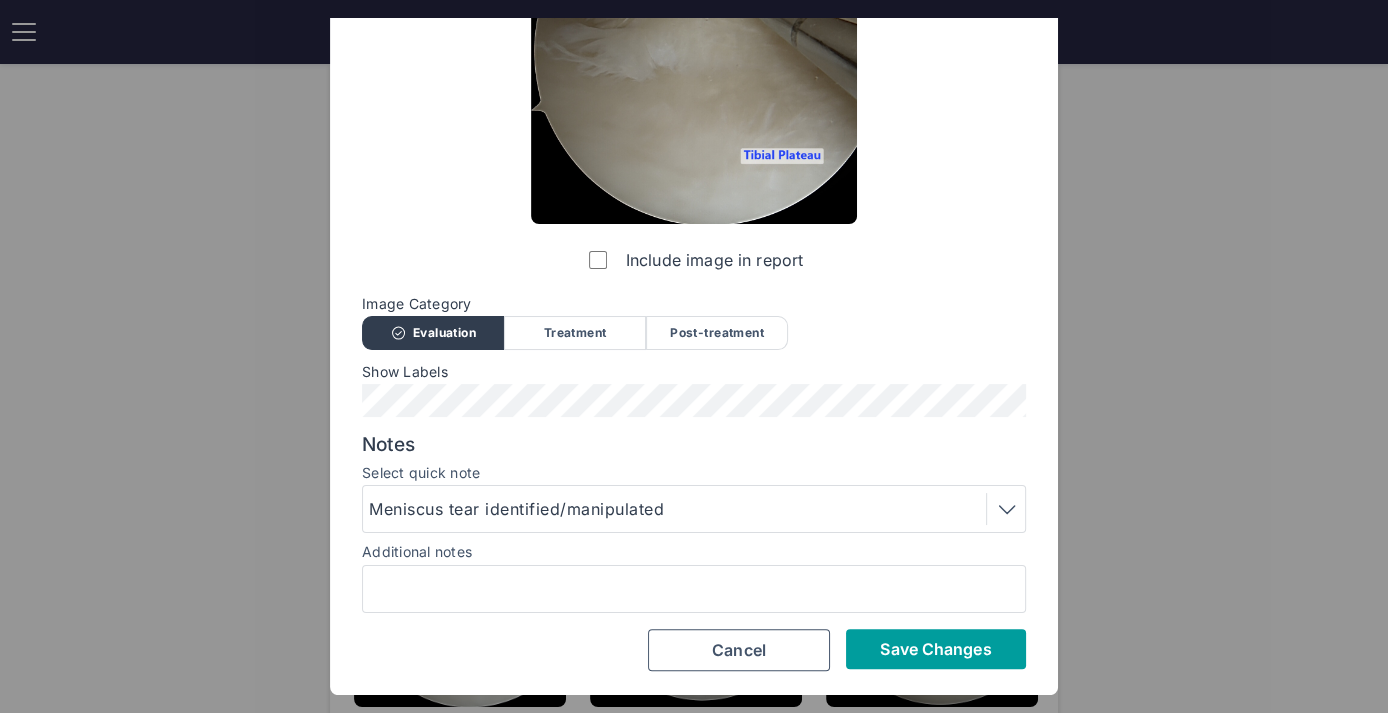 click on "Save Changes" at bounding box center [935, 649] 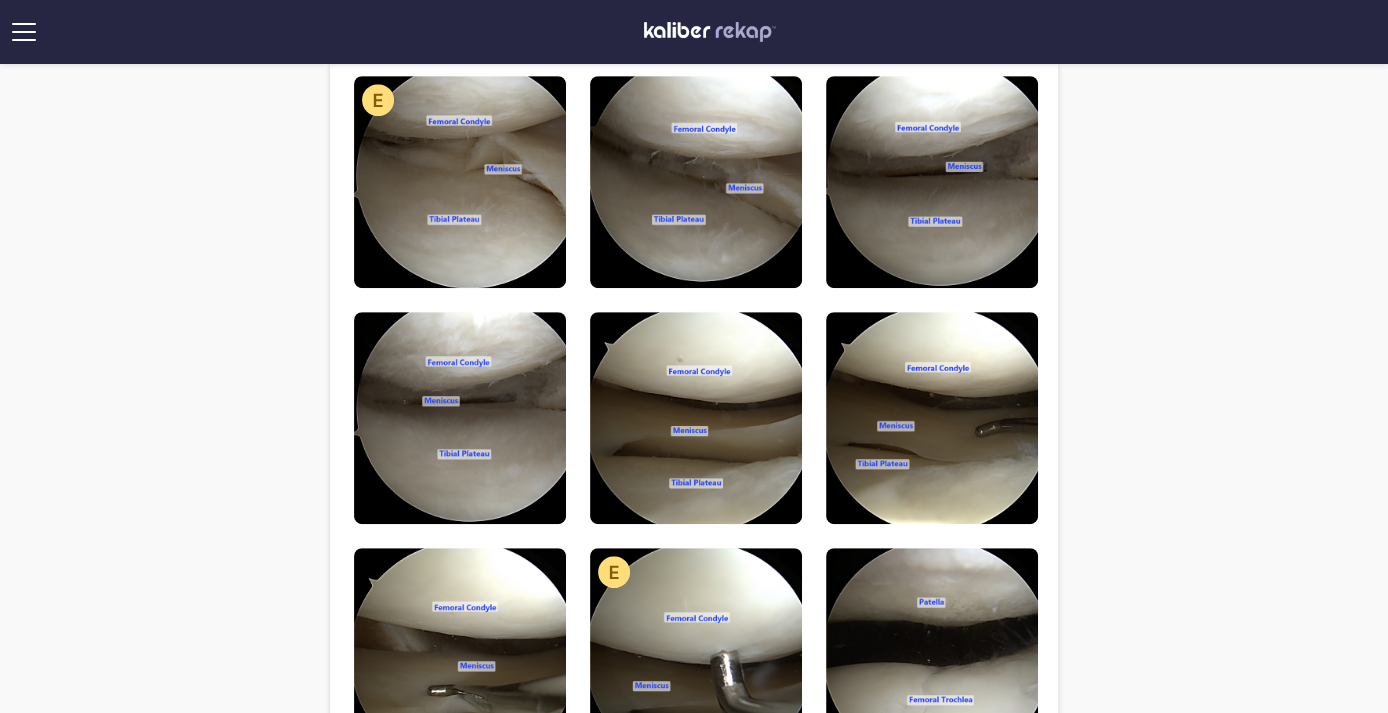 scroll, scrollTop: 602, scrollLeft: 0, axis: vertical 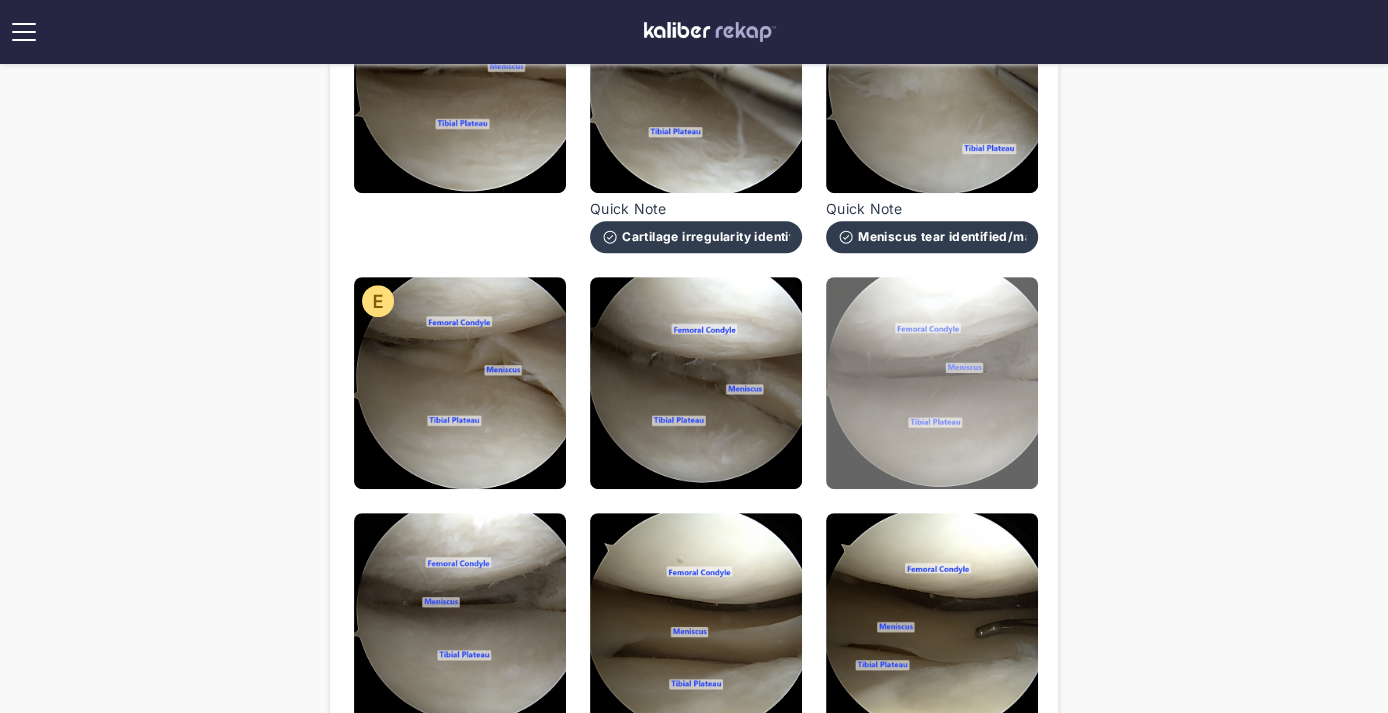 click at bounding box center [932, 383] 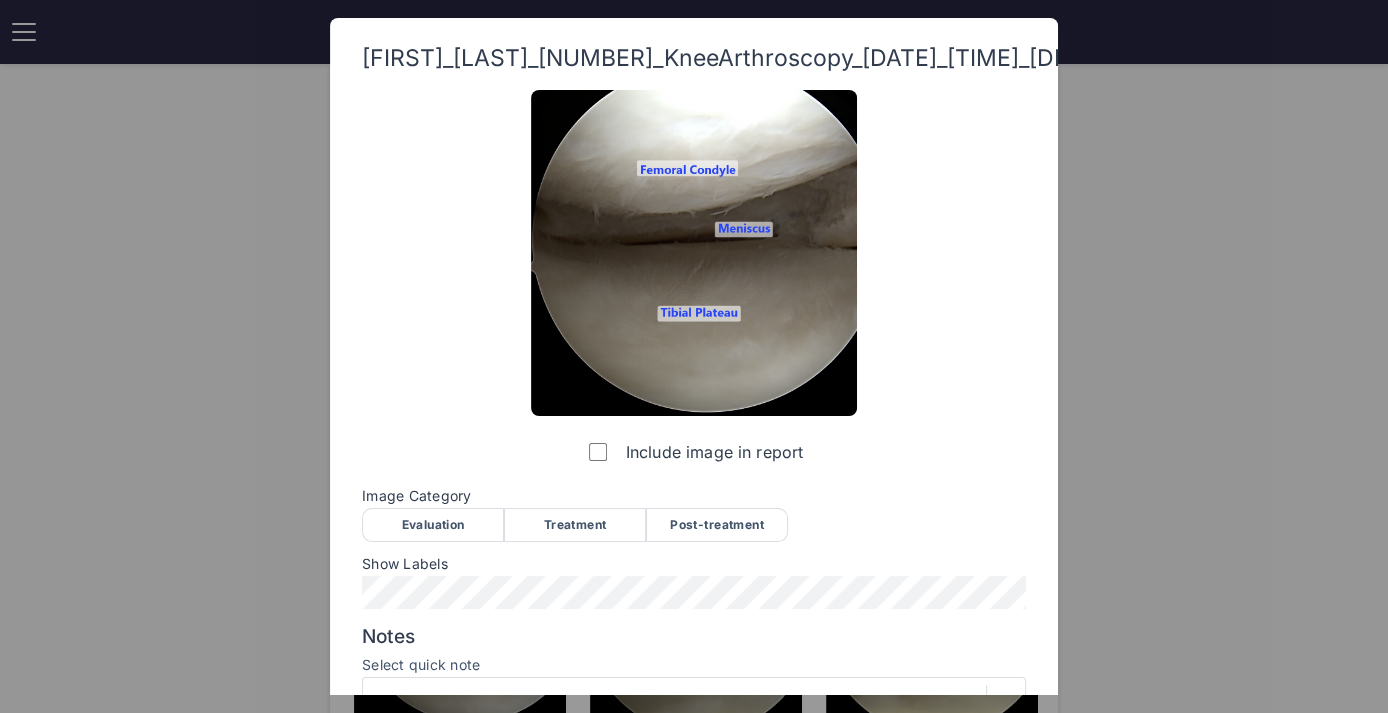 click on "Post-treatment" at bounding box center (717, 525) 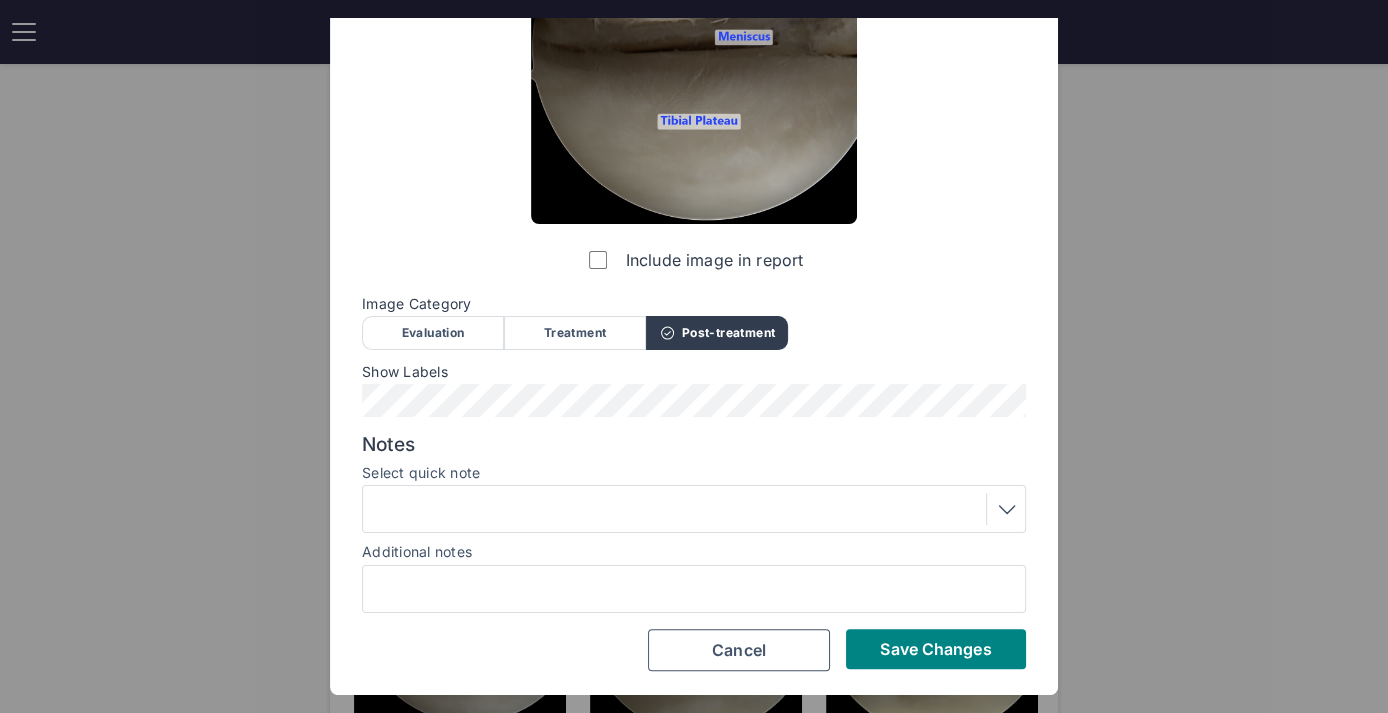 click at bounding box center (694, 509) 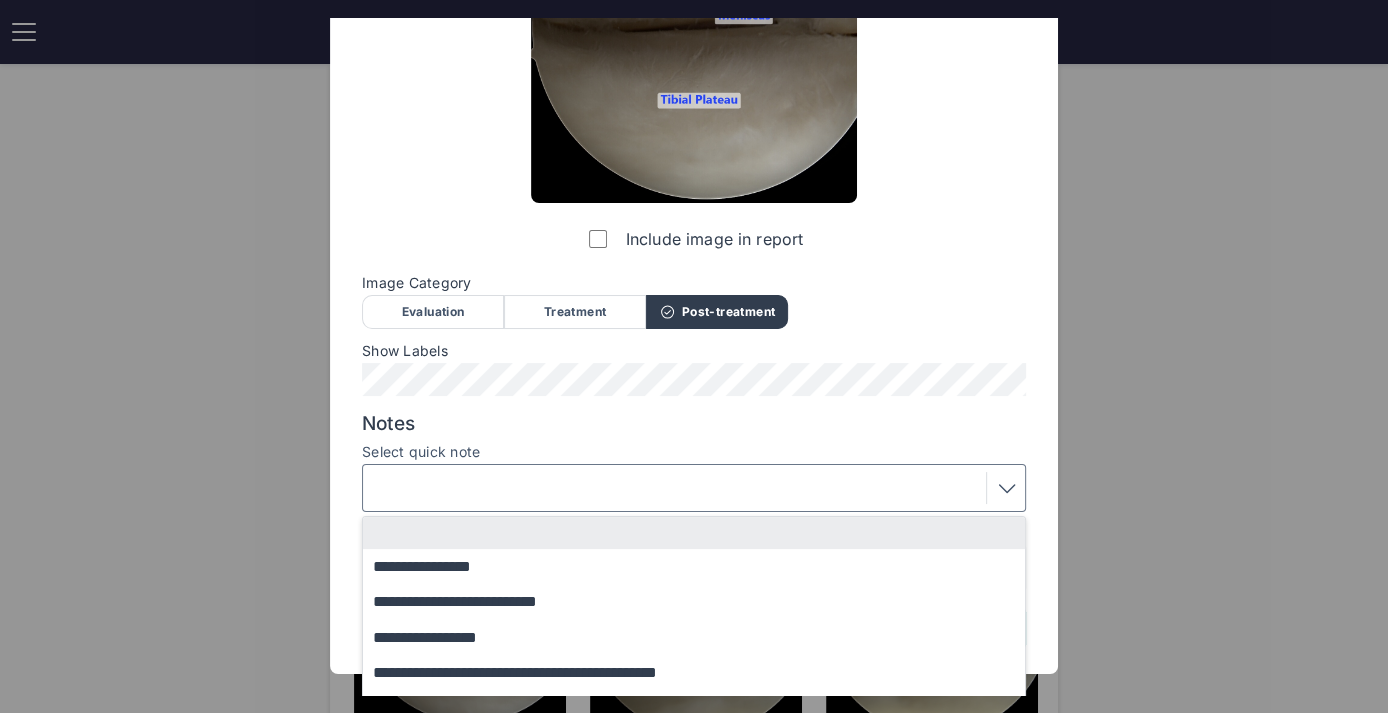 scroll, scrollTop: 302, scrollLeft: 0, axis: vertical 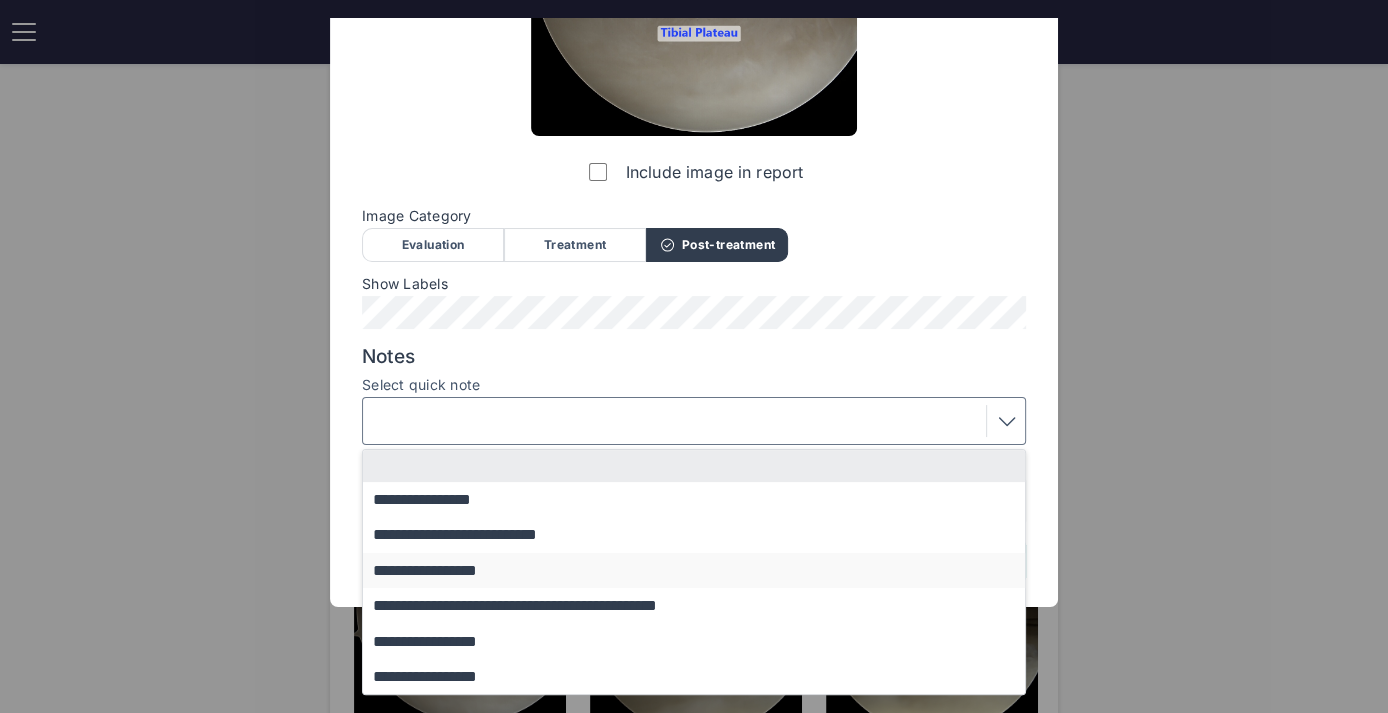 click on "**********" at bounding box center [703, 570] 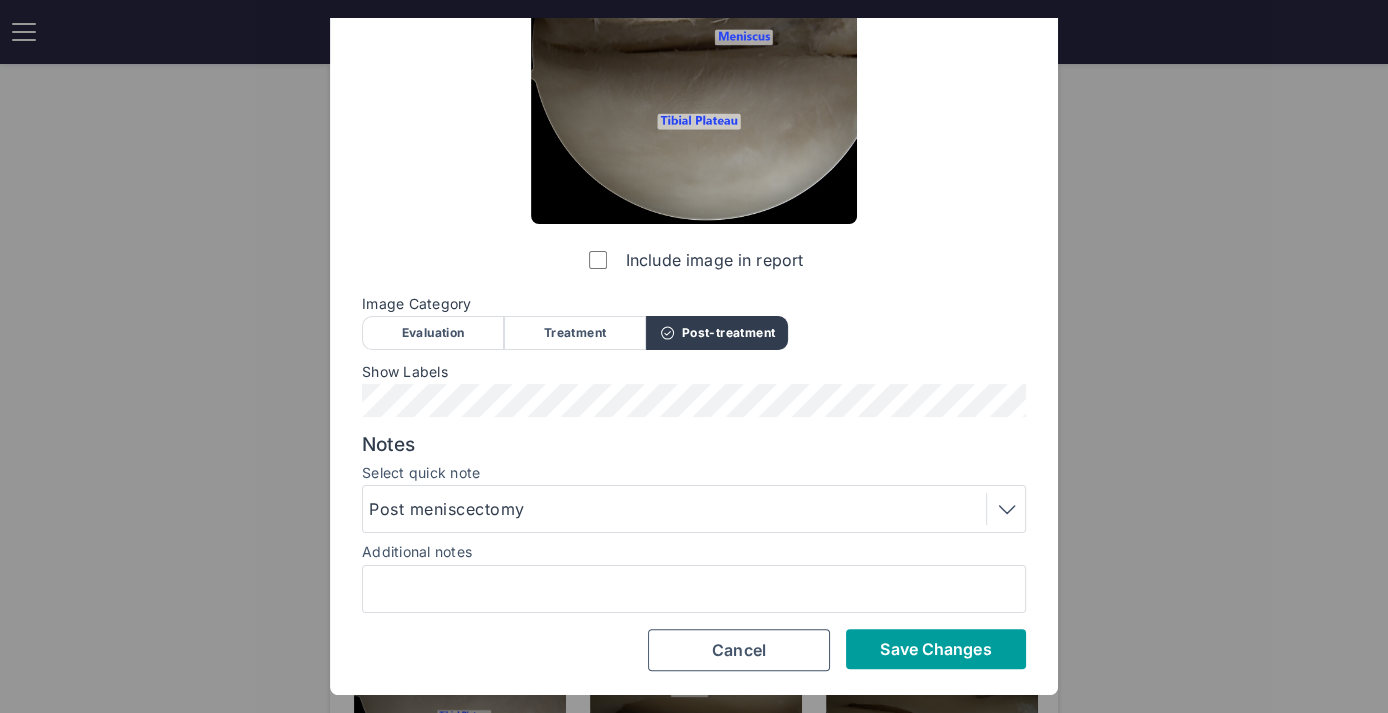 click on "Save Changes" at bounding box center (936, 649) 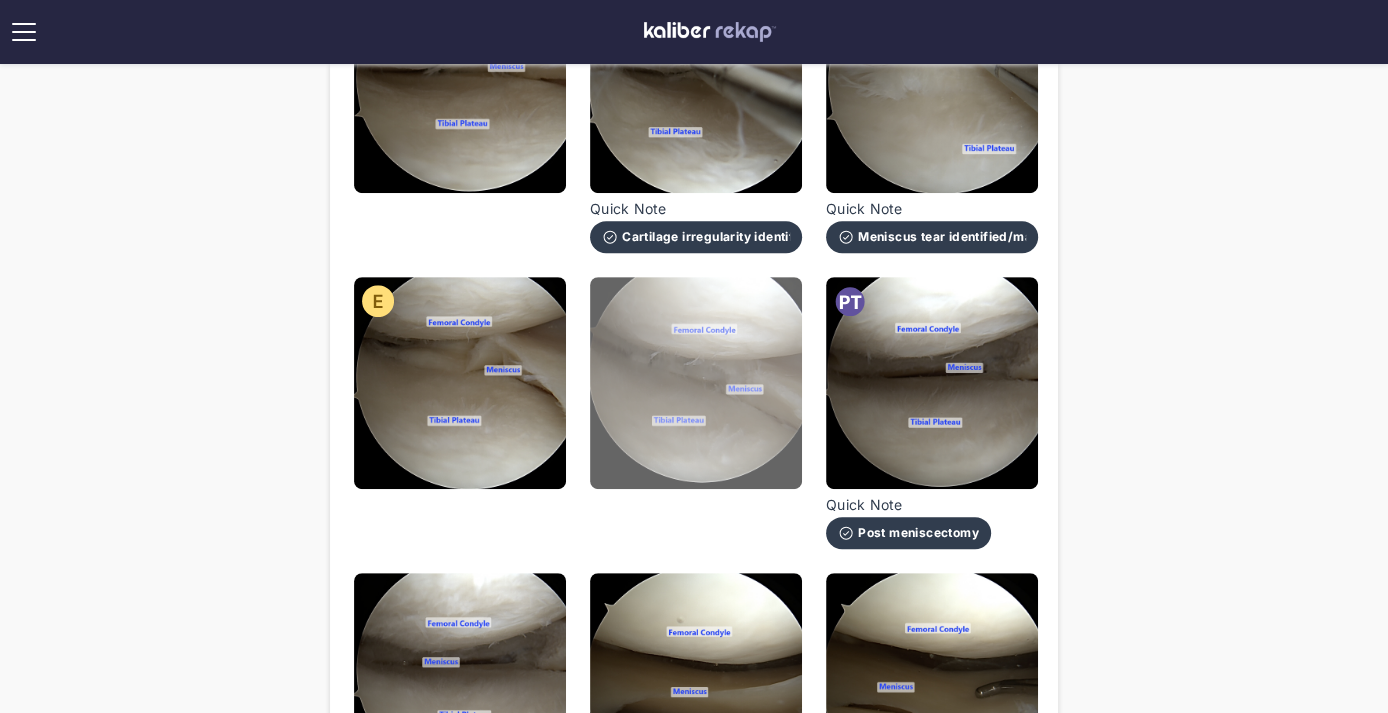 click at bounding box center [696, 383] 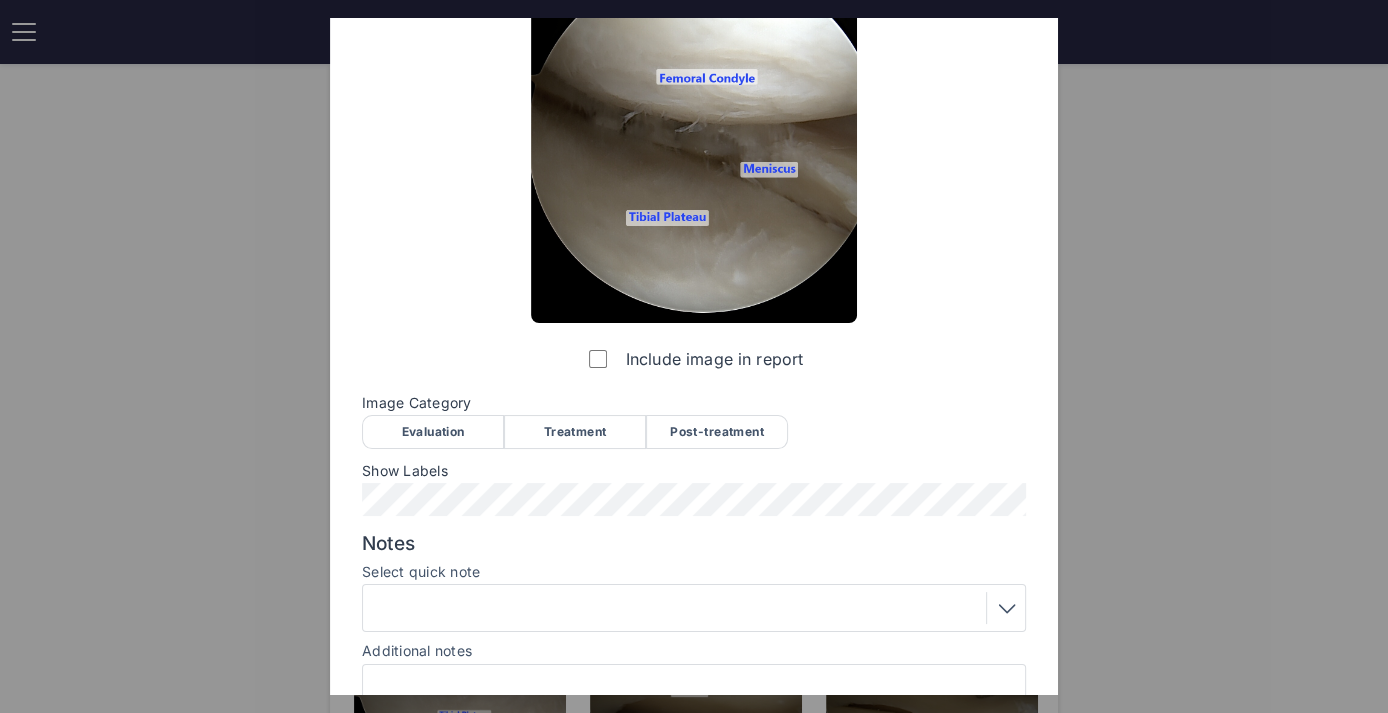 scroll, scrollTop: 180, scrollLeft: 0, axis: vertical 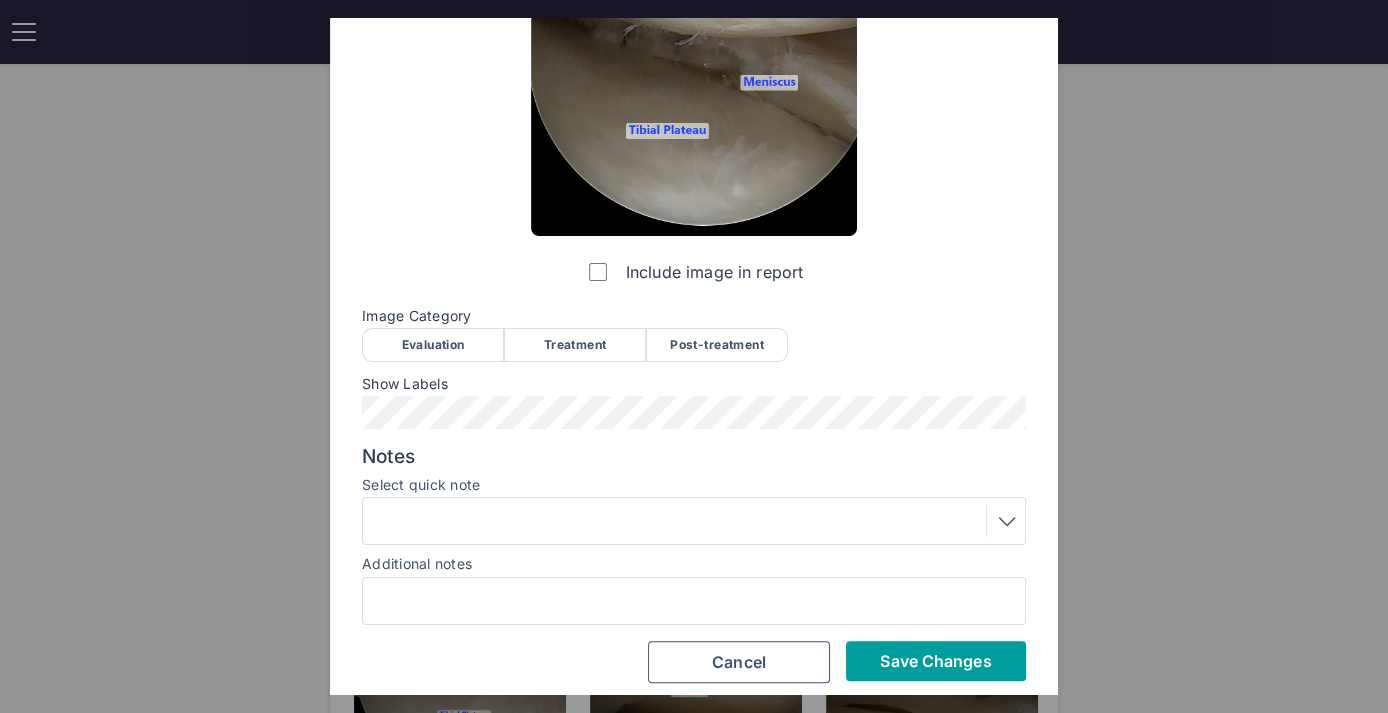 click on "Include image in report Image Category Evaluation Treatment Post-treatment Evaluation Treatment Post-treatment Show Labels Notes Select quick note Additional notes Save Changes Cancel" at bounding box center [694, 296] 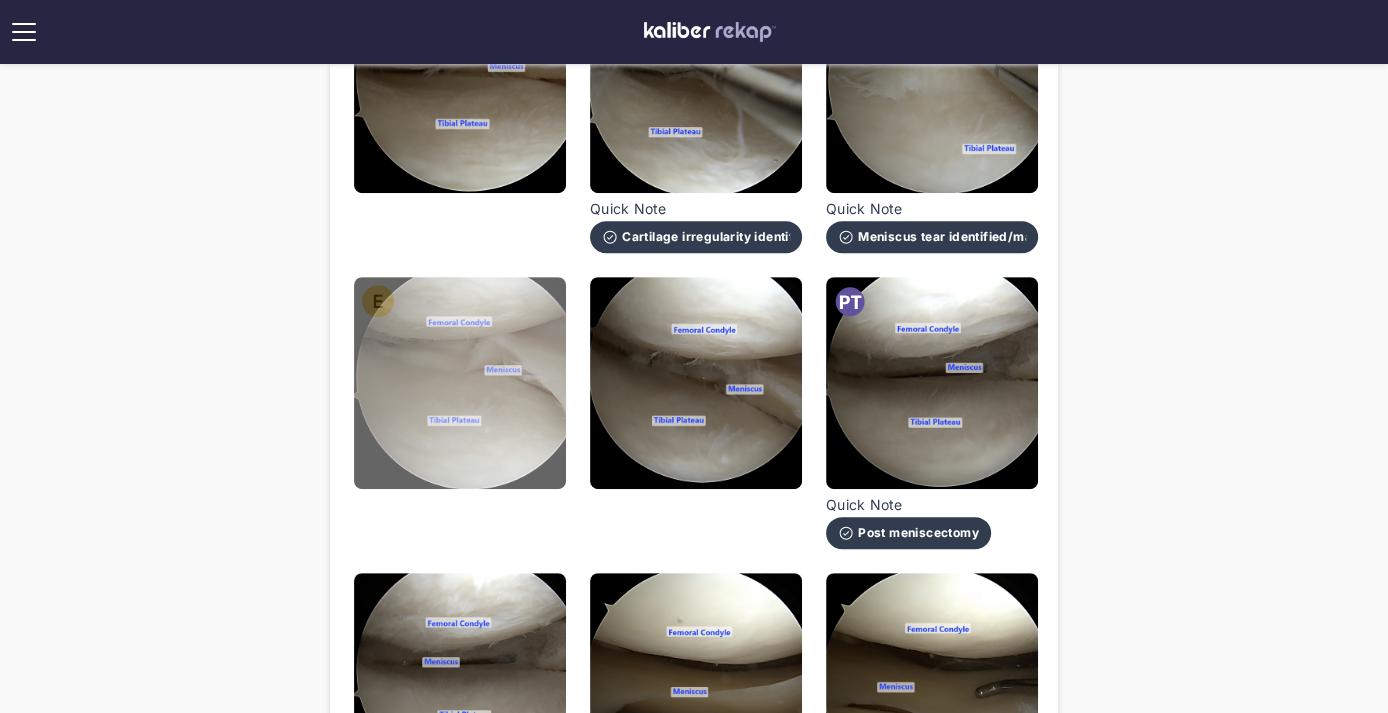 click at bounding box center (460, 383) 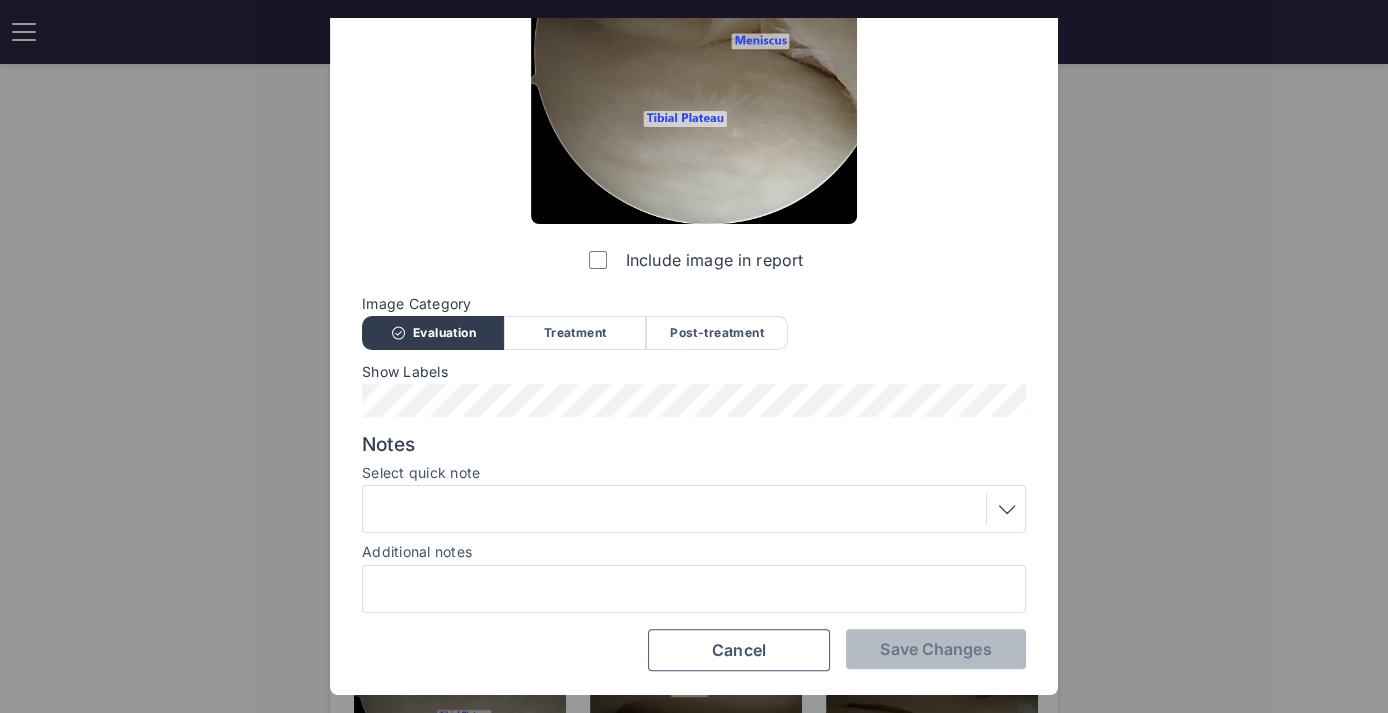 scroll, scrollTop: 0, scrollLeft: 0, axis: both 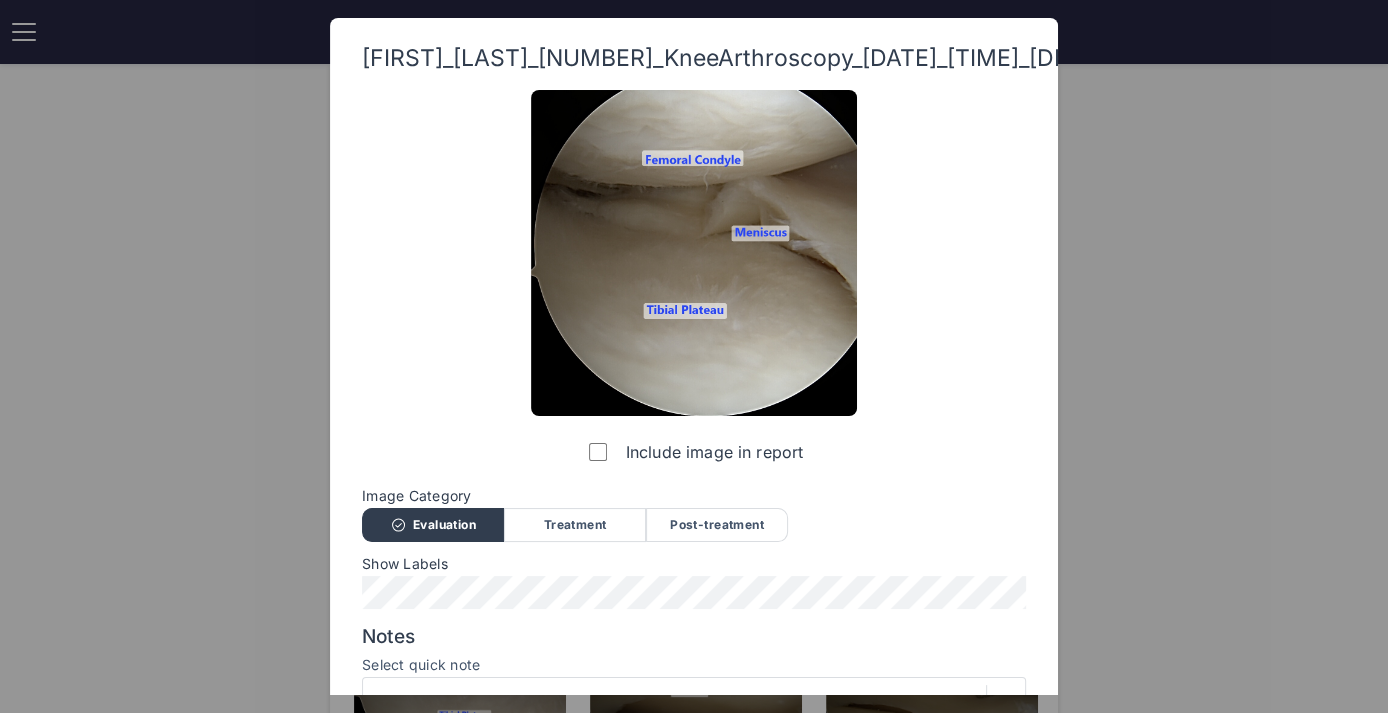 click 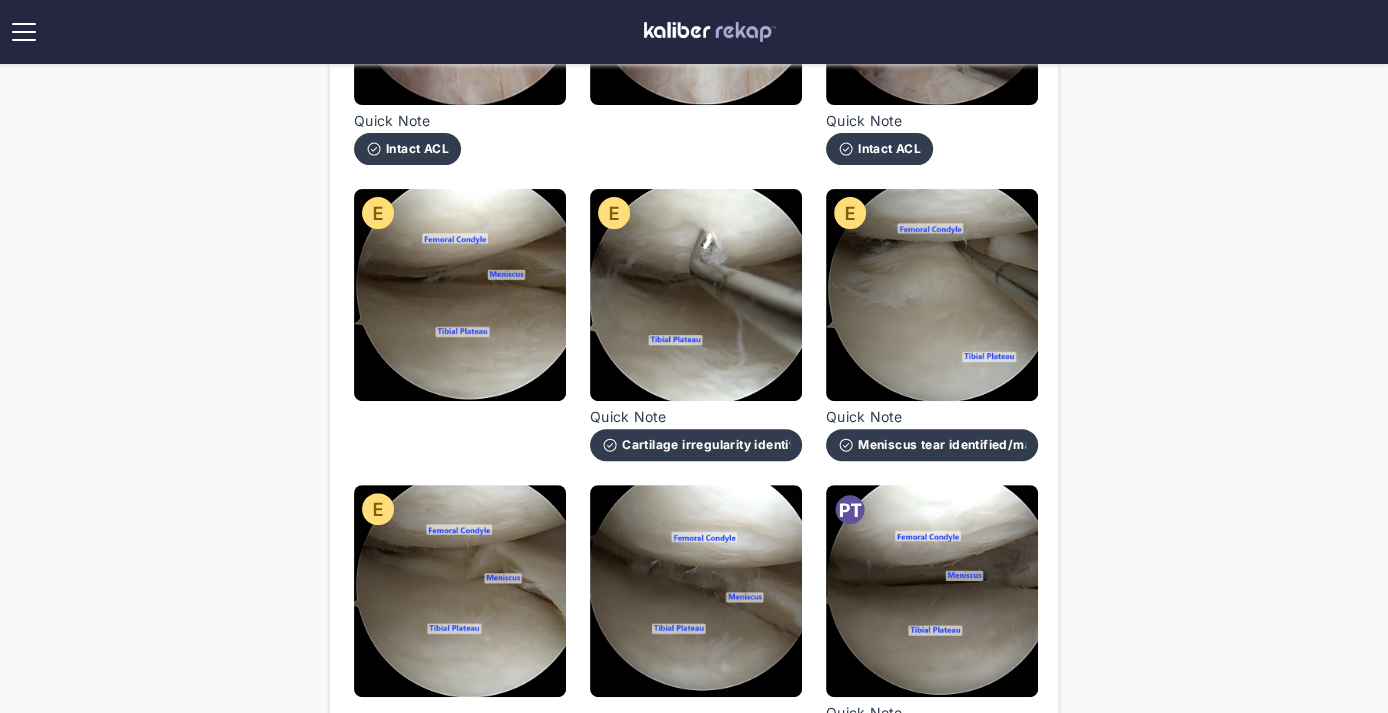 scroll, scrollTop: 497, scrollLeft: 0, axis: vertical 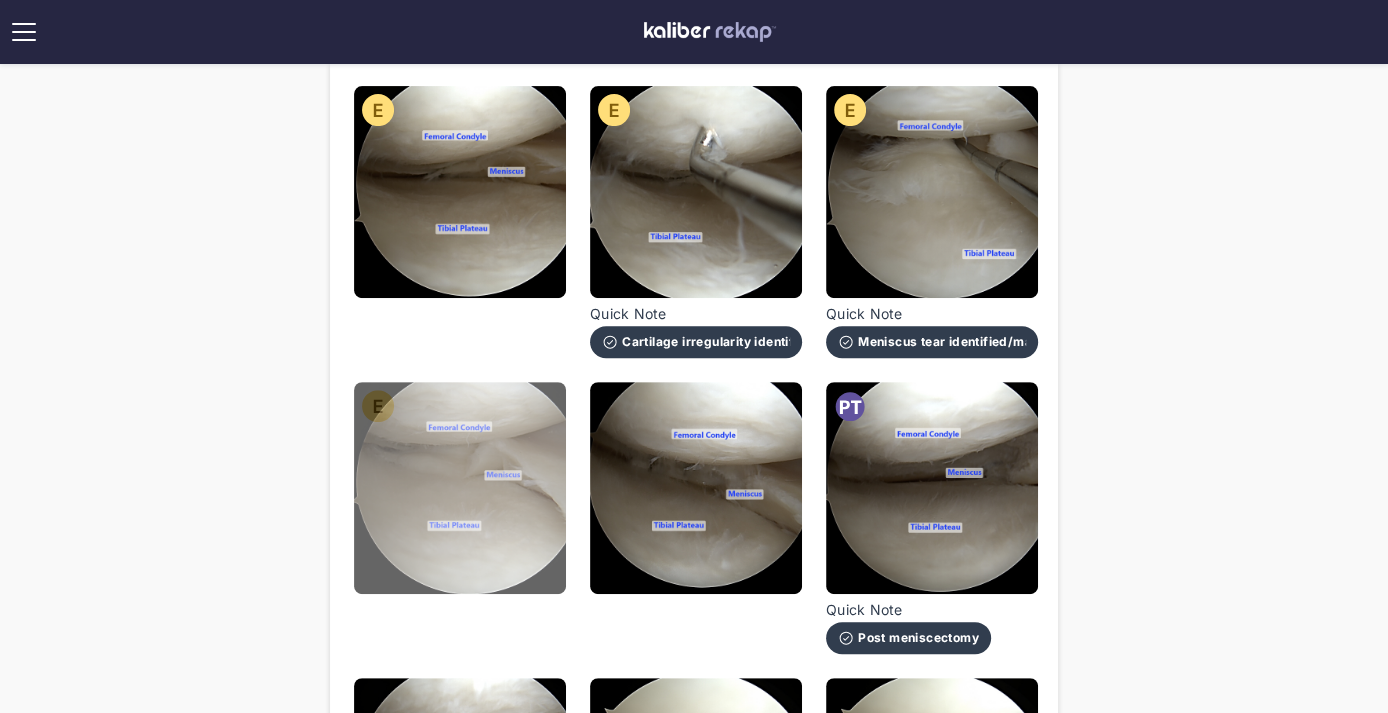 click at bounding box center [460, 488] 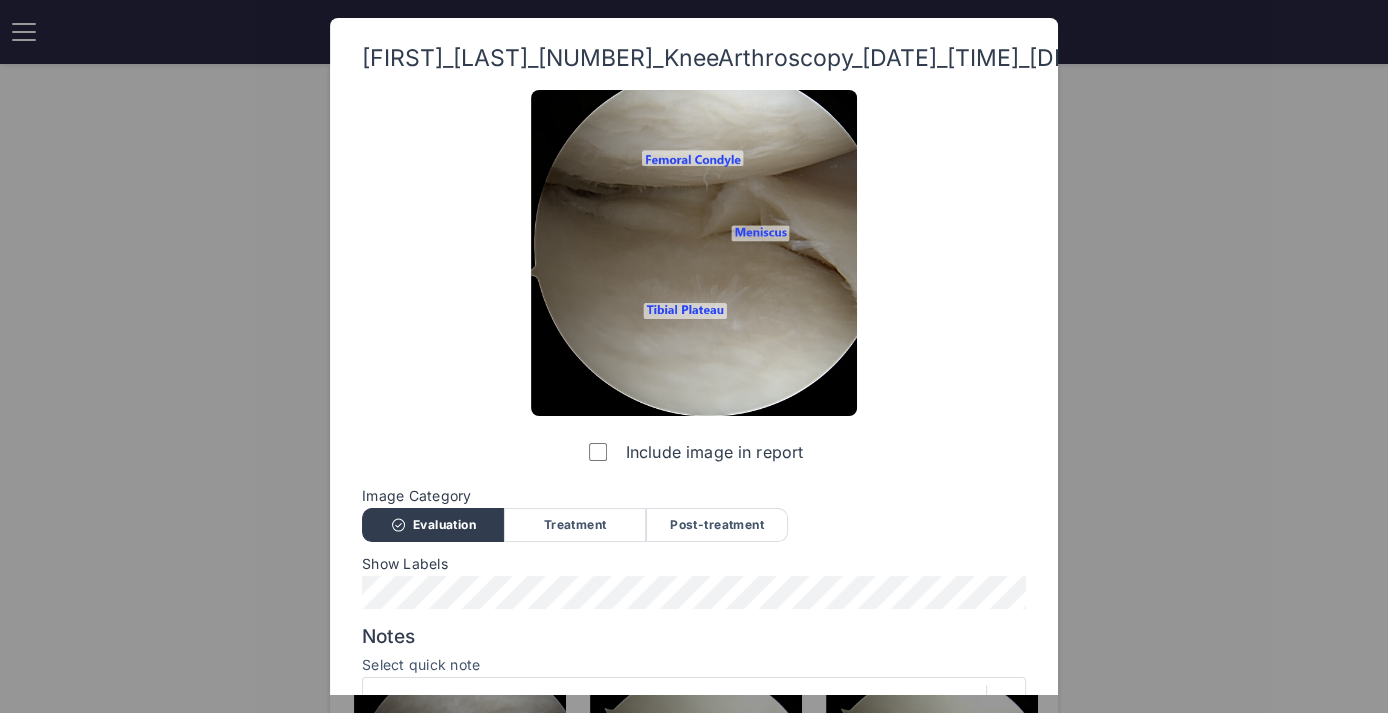 click 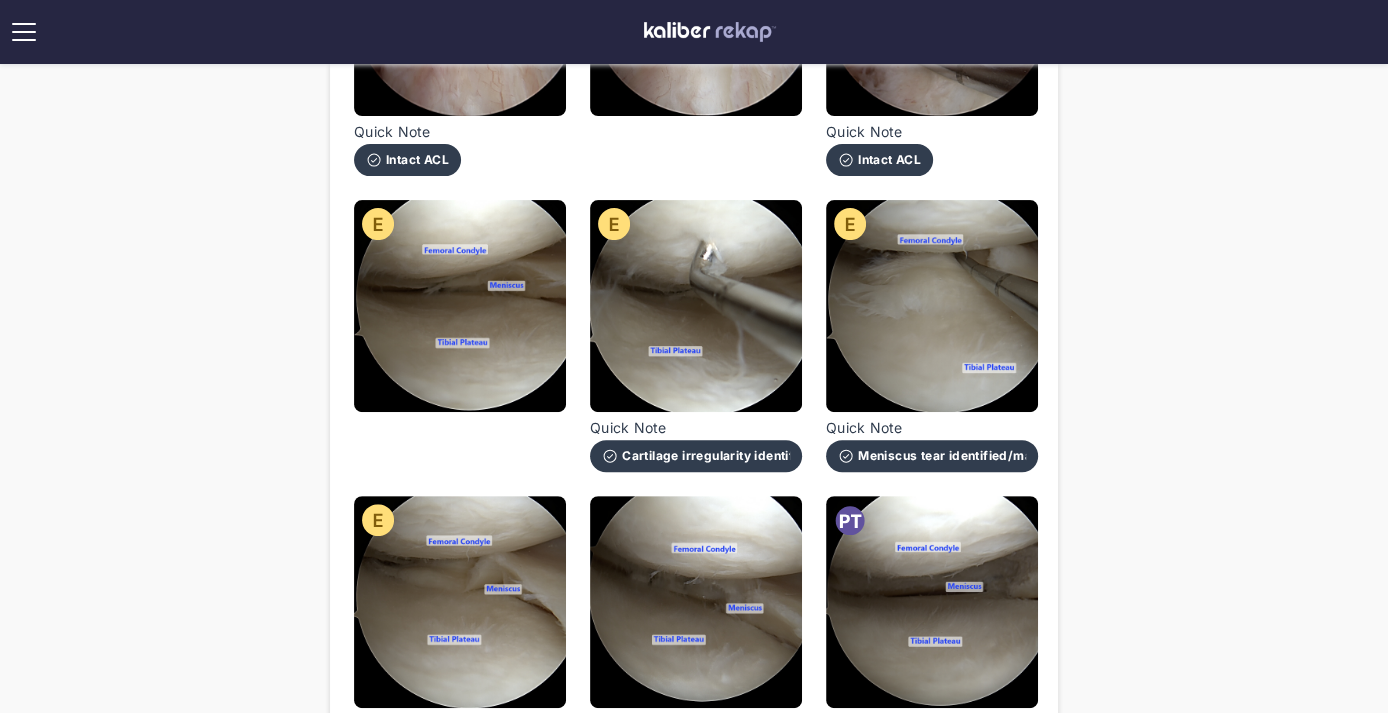 scroll, scrollTop: 700, scrollLeft: 0, axis: vertical 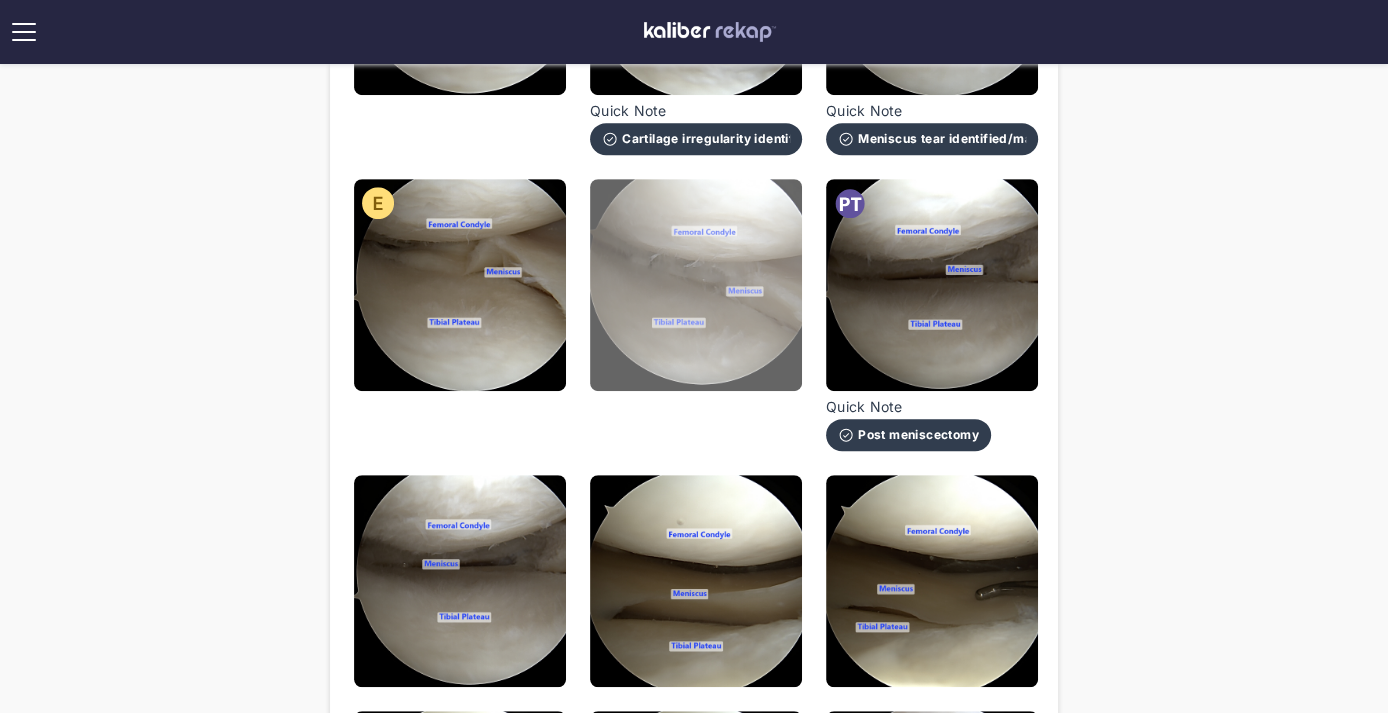 click at bounding box center [696, 285] 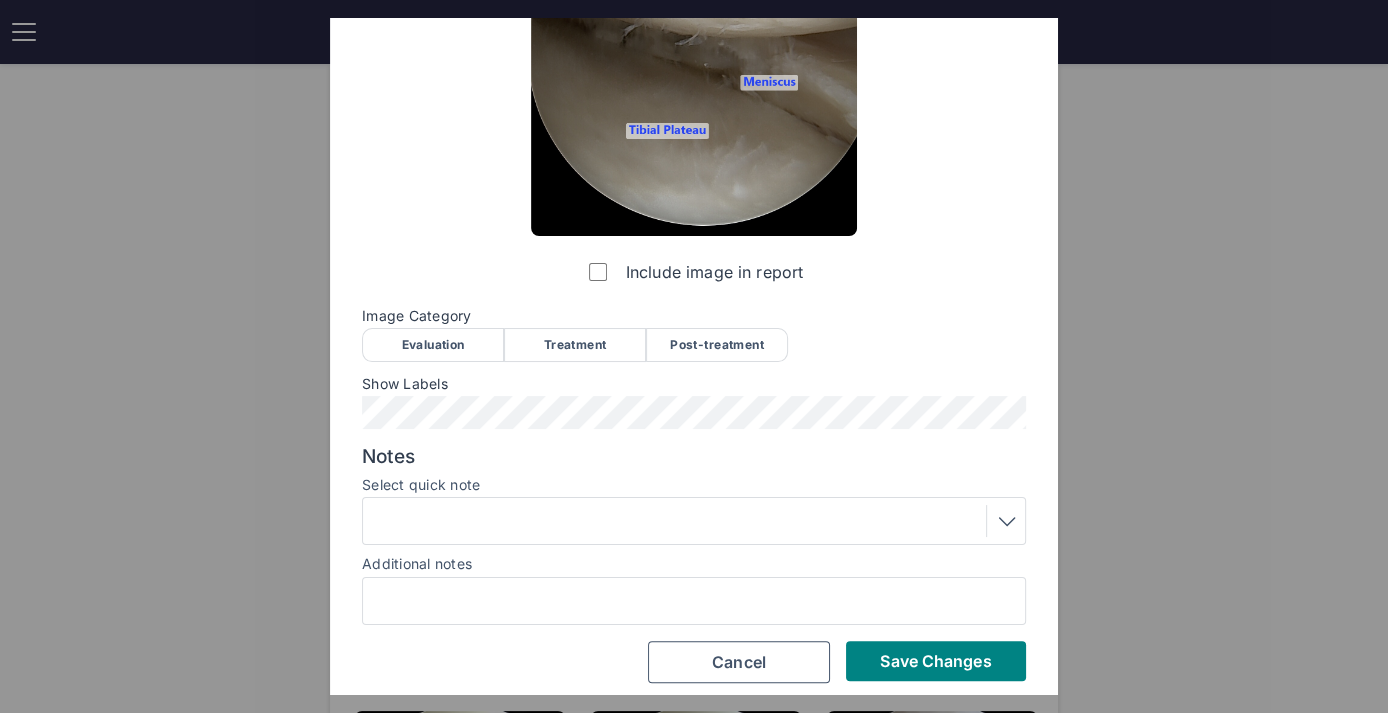scroll, scrollTop: 213, scrollLeft: 0, axis: vertical 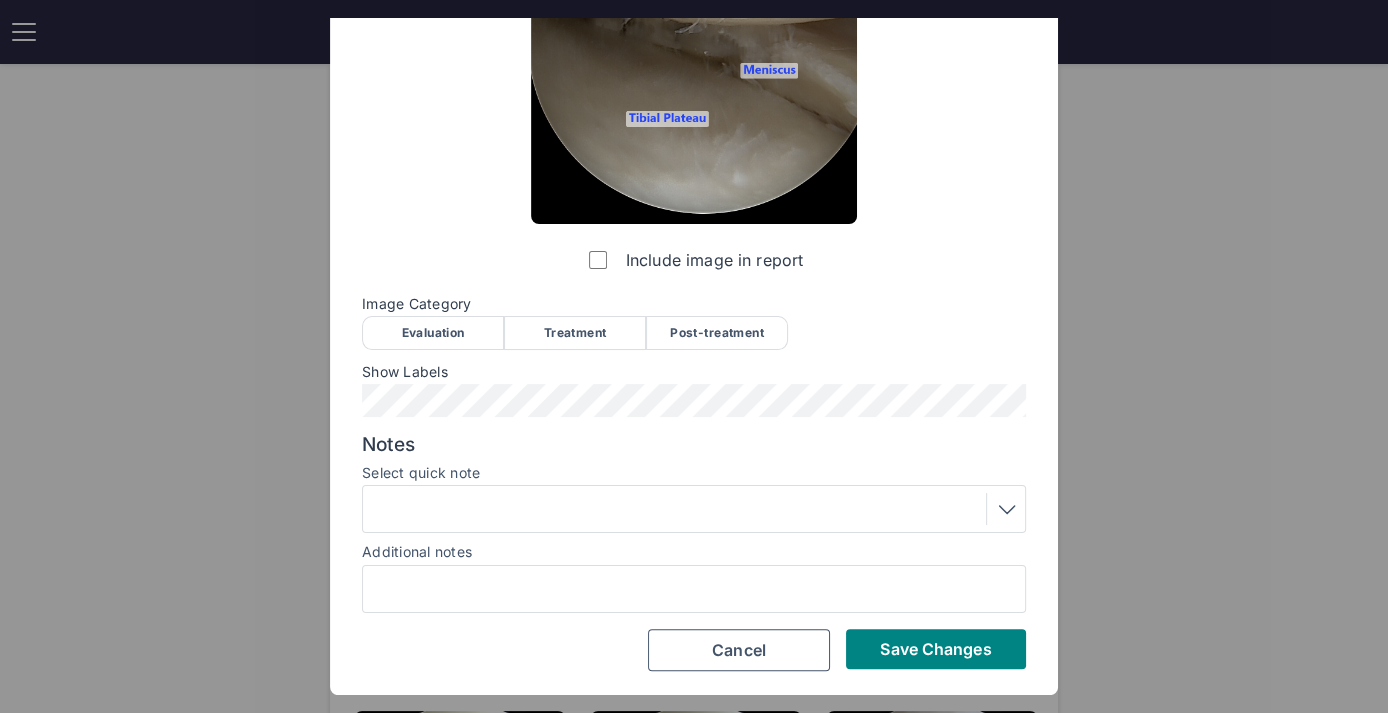 click on "Post-treatment" at bounding box center [717, 333] 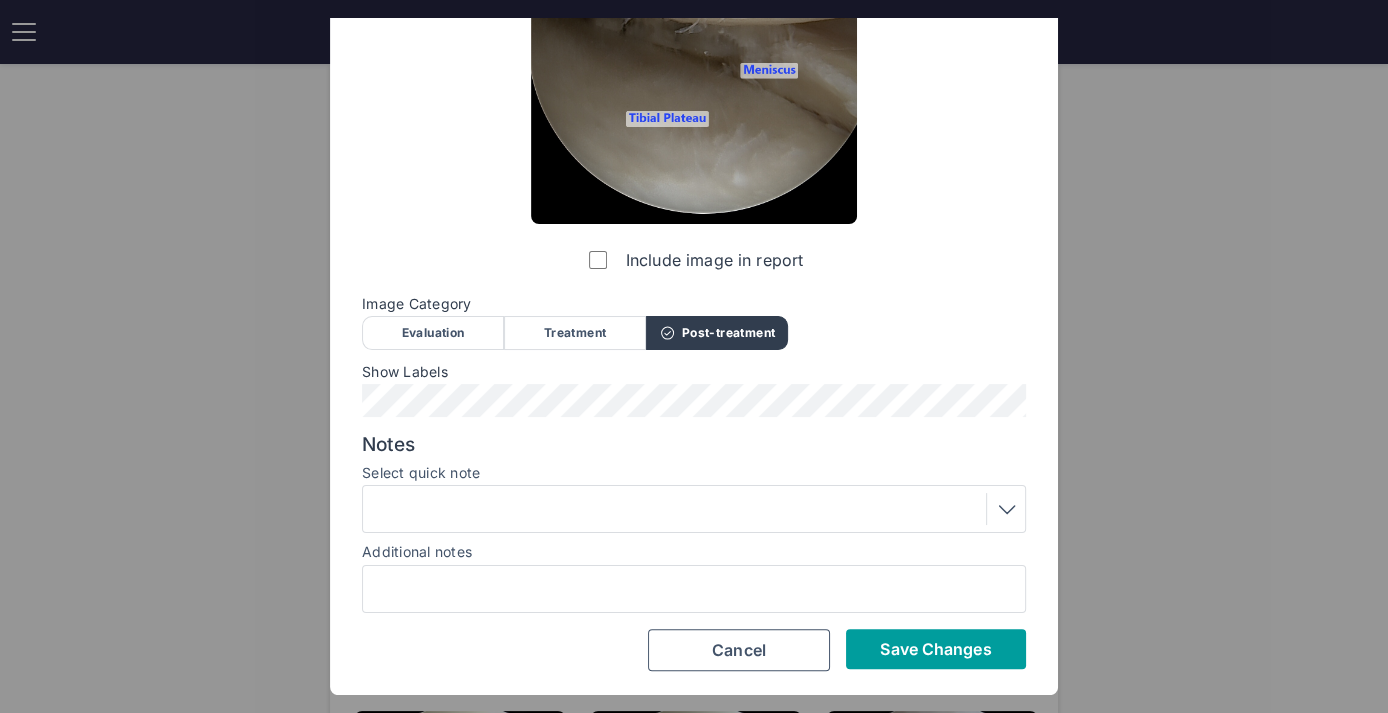 click on "Save Changes" at bounding box center (935, 649) 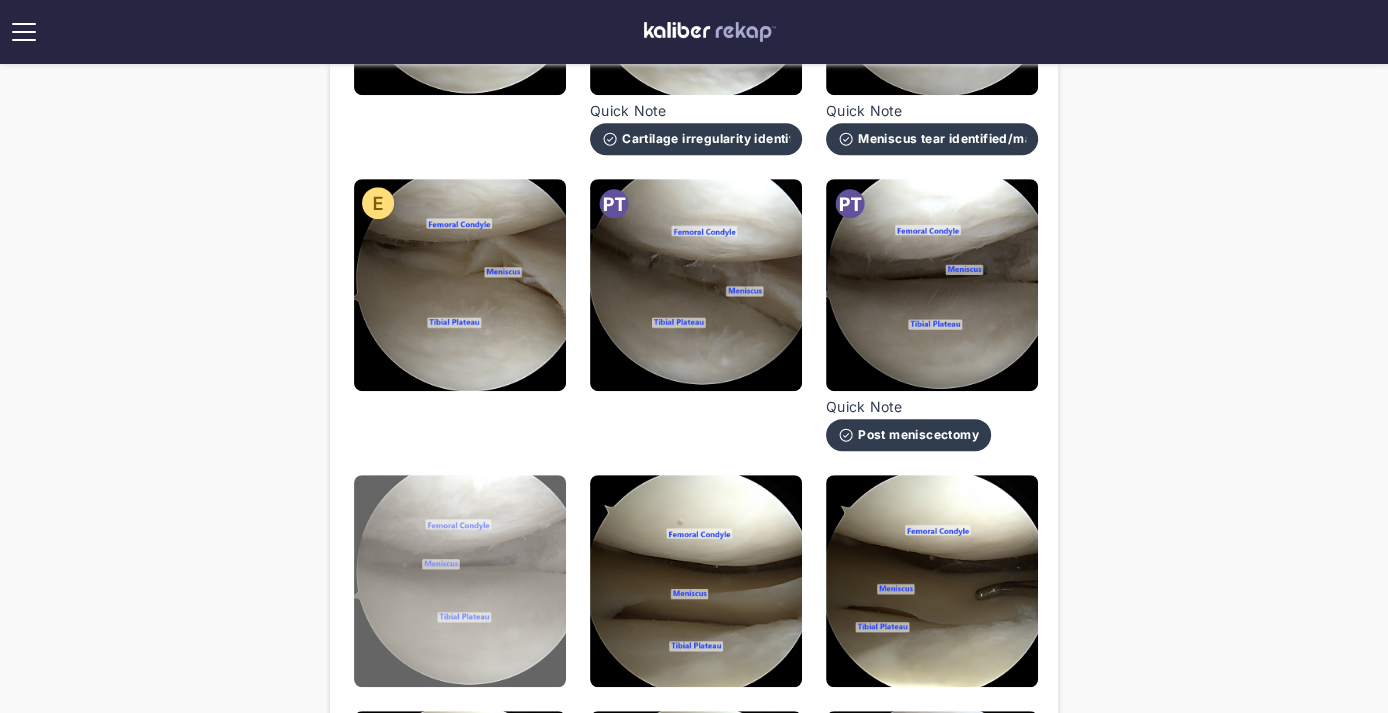 click at bounding box center [460, 581] 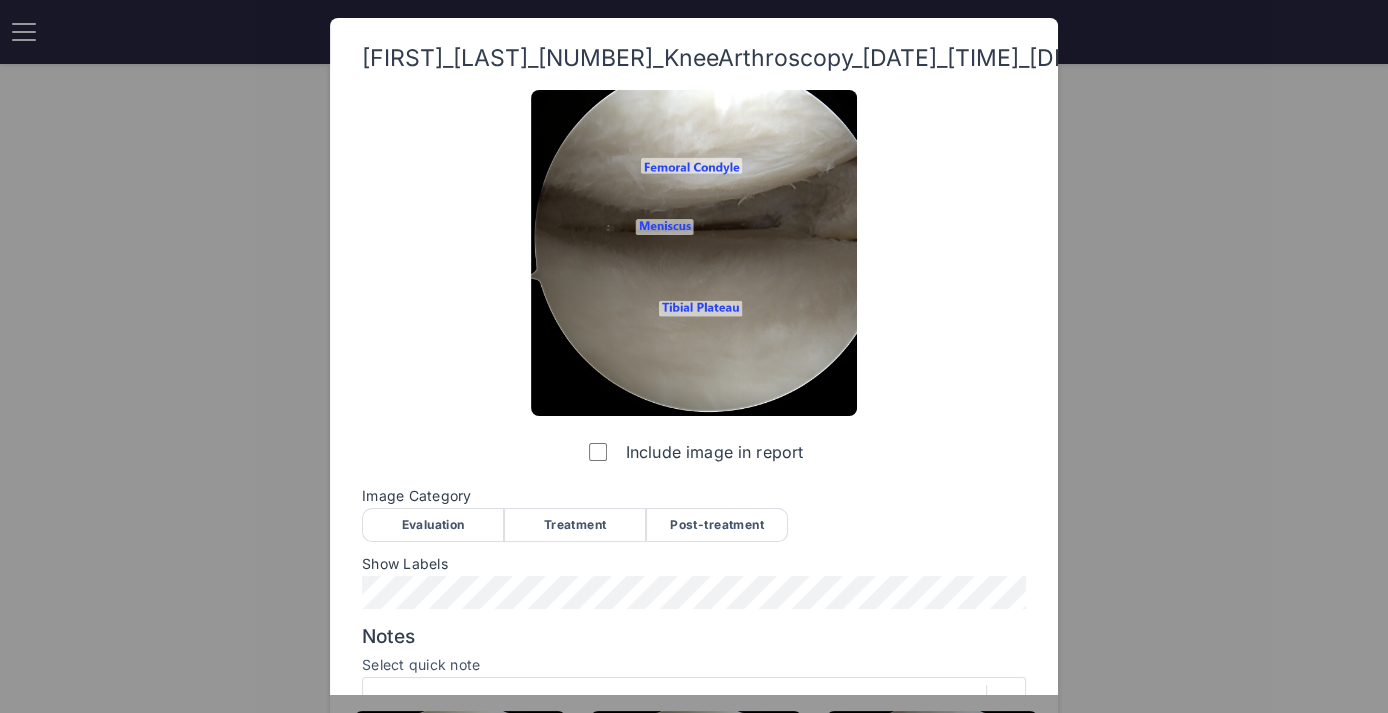 click on "Post-treatment" at bounding box center (717, 525) 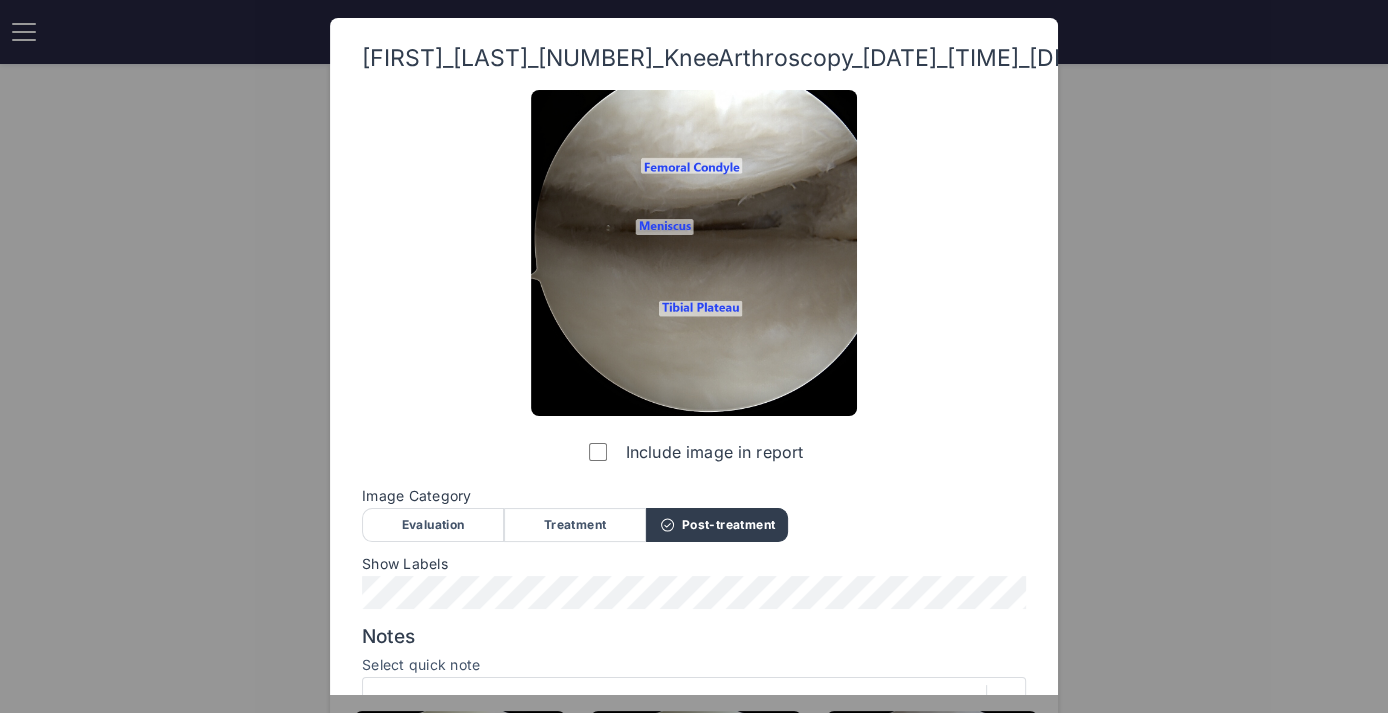 scroll, scrollTop: 213, scrollLeft: 0, axis: vertical 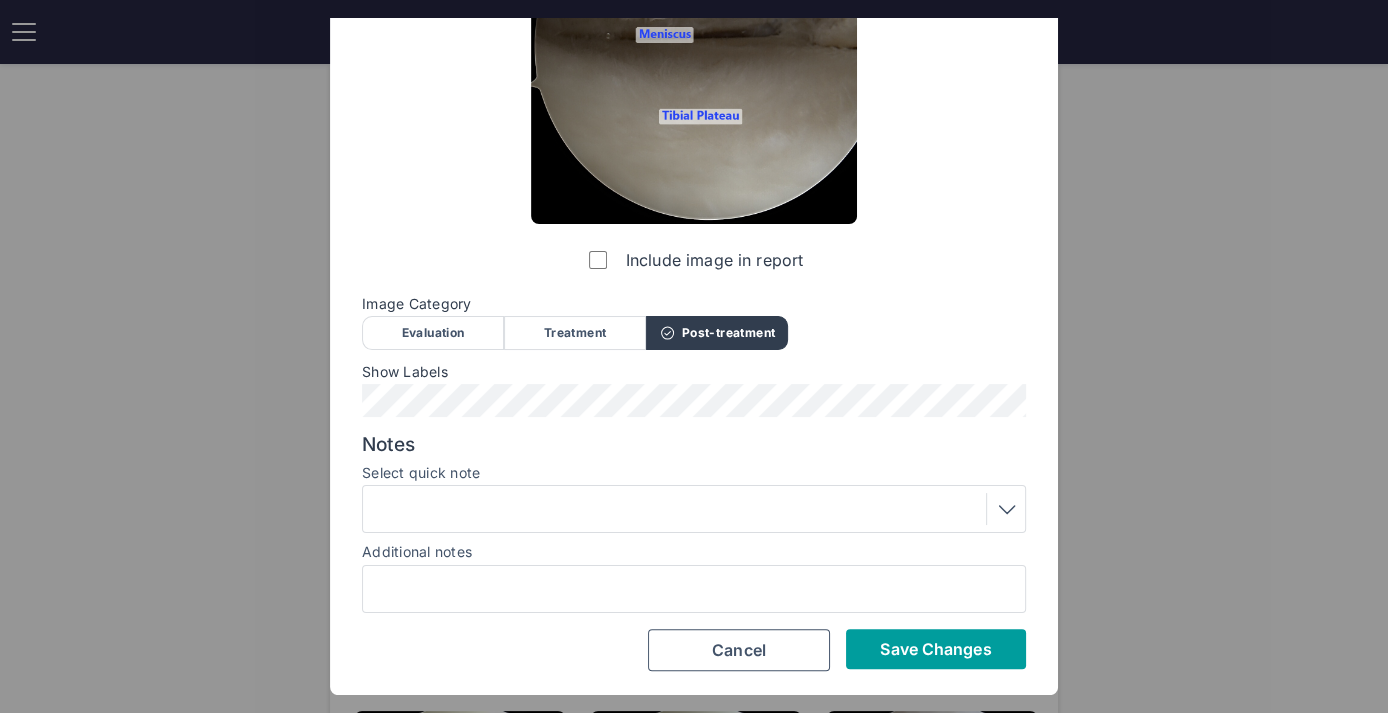 click on "Save Changes" at bounding box center (936, 649) 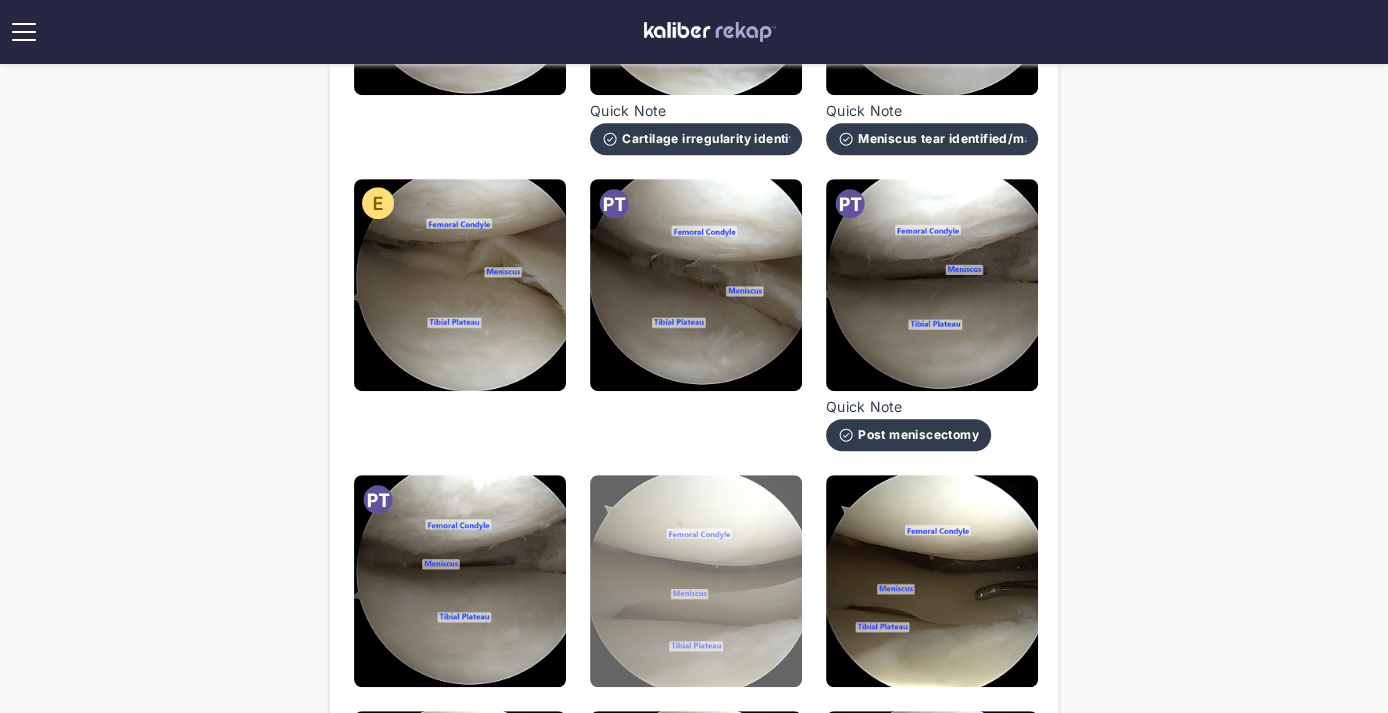 click at bounding box center [696, 581] 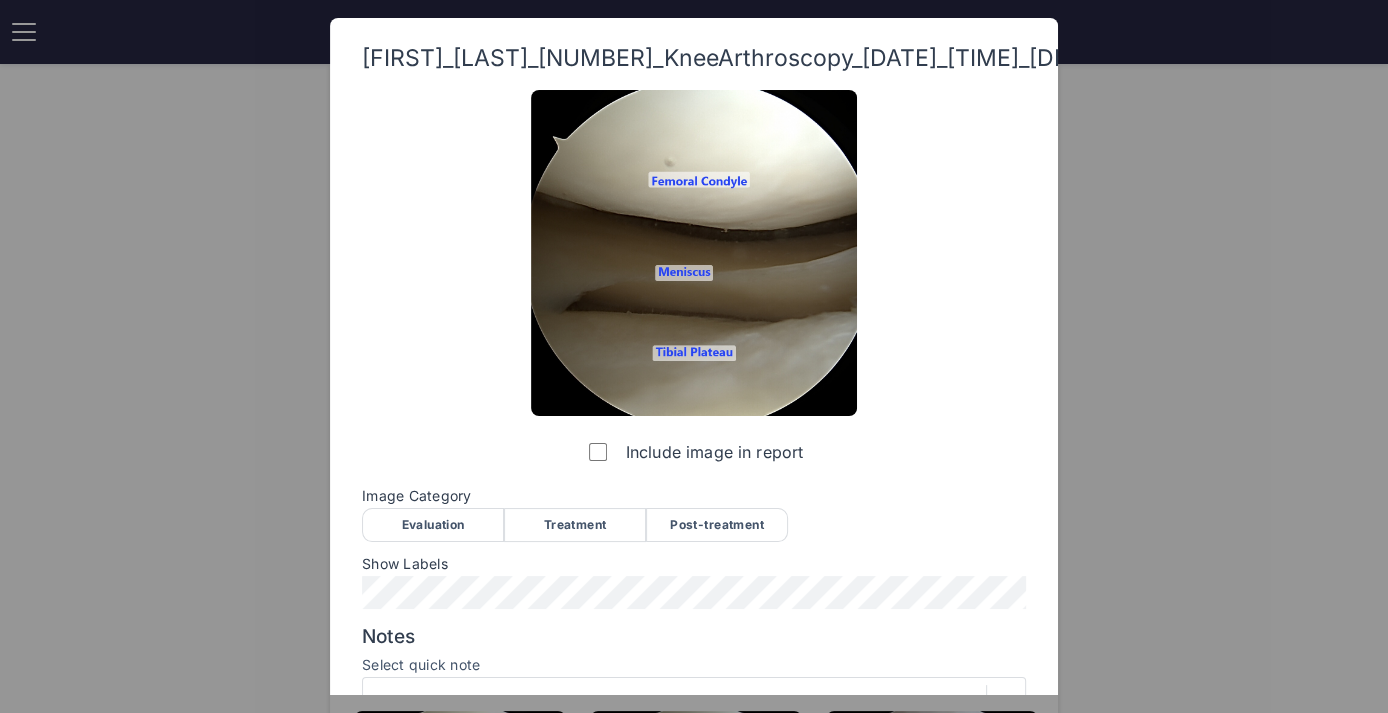 click on "Evaluation" at bounding box center [433, 525] 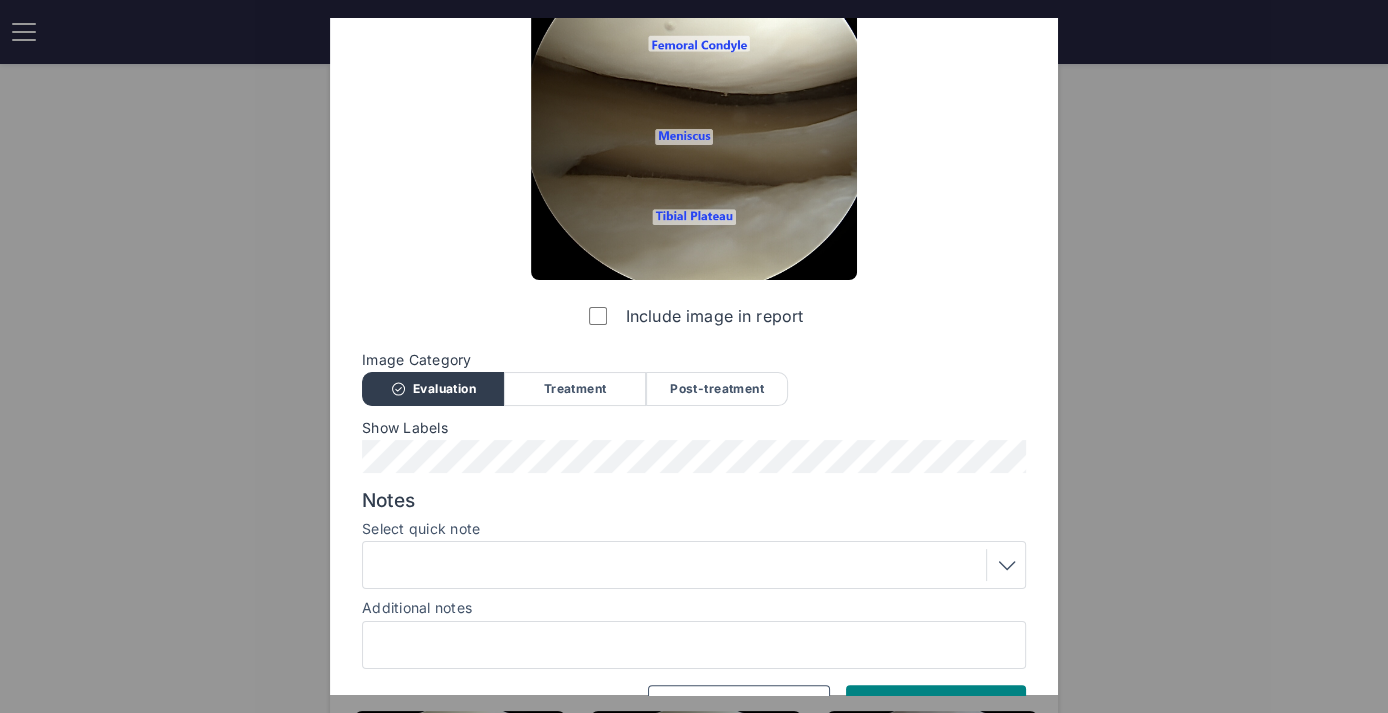 scroll, scrollTop: 213, scrollLeft: 0, axis: vertical 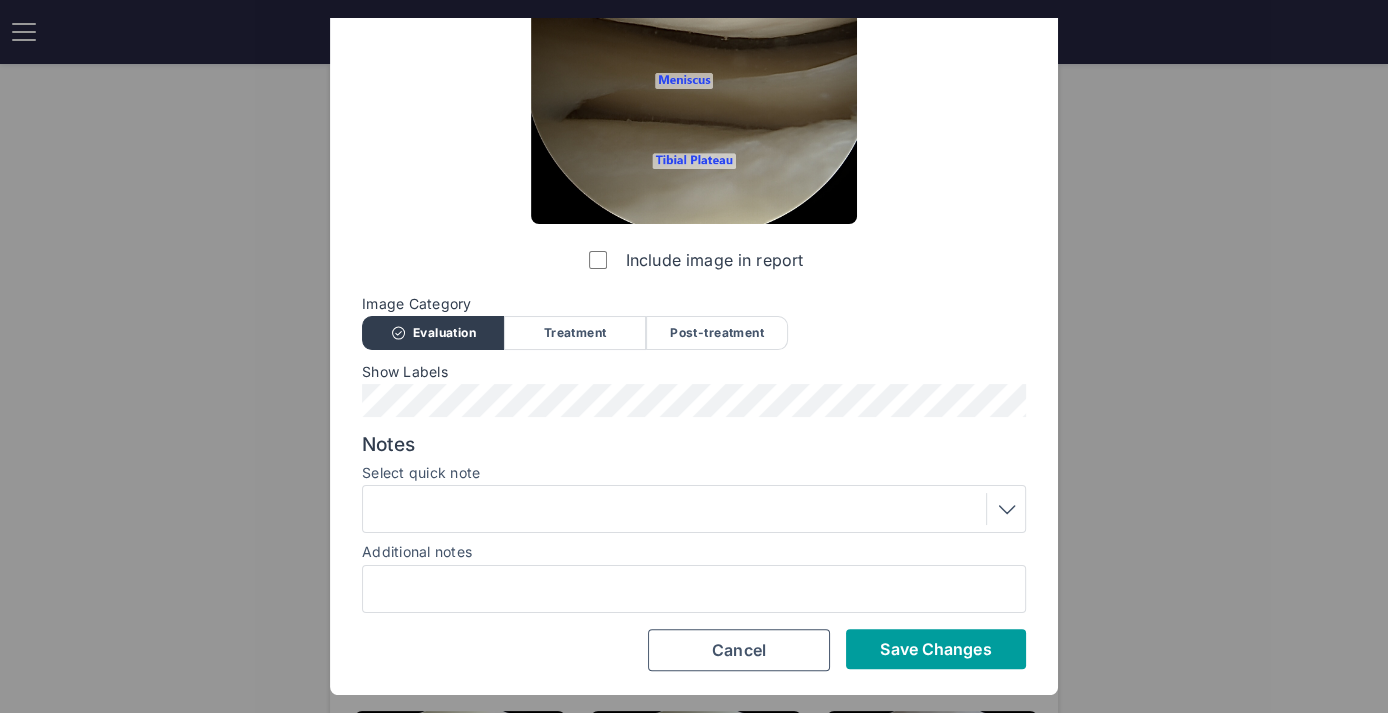click on "Save Changes" at bounding box center (935, 649) 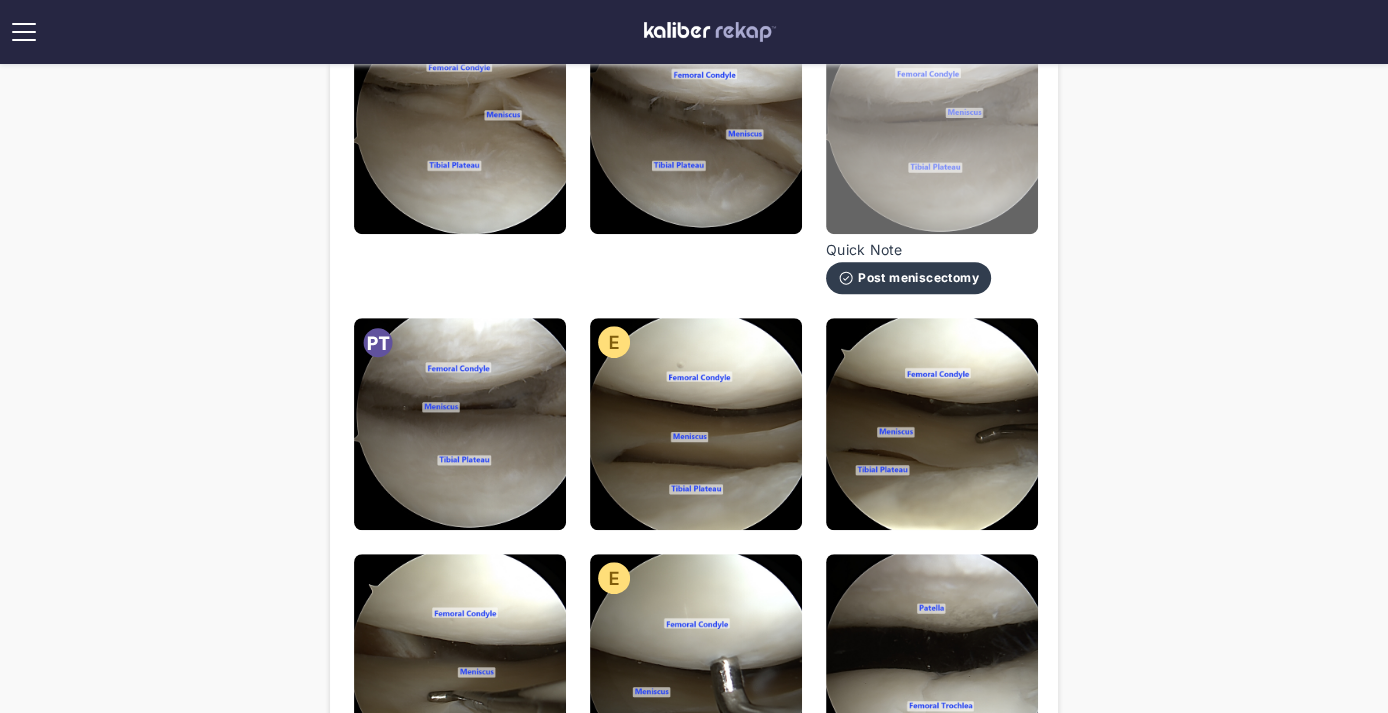 scroll, scrollTop: 924, scrollLeft: 0, axis: vertical 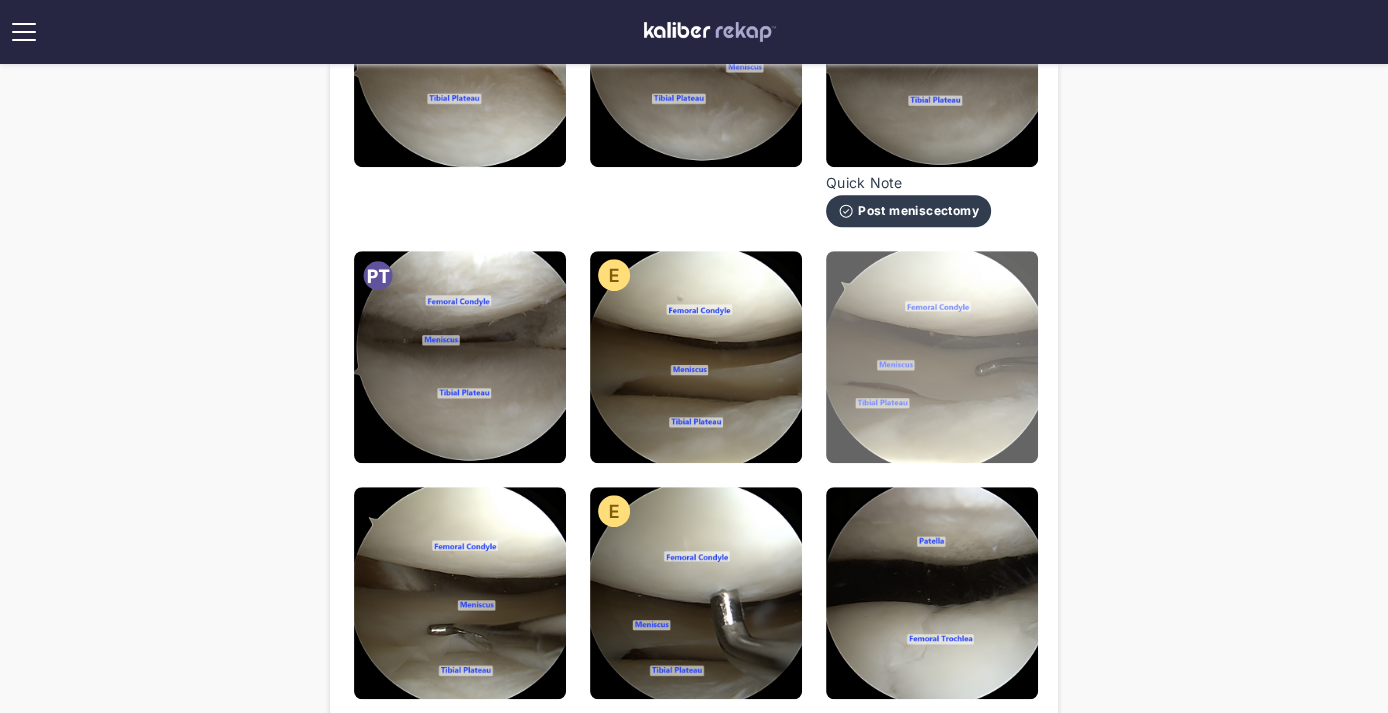 click at bounding box center (932, 357) 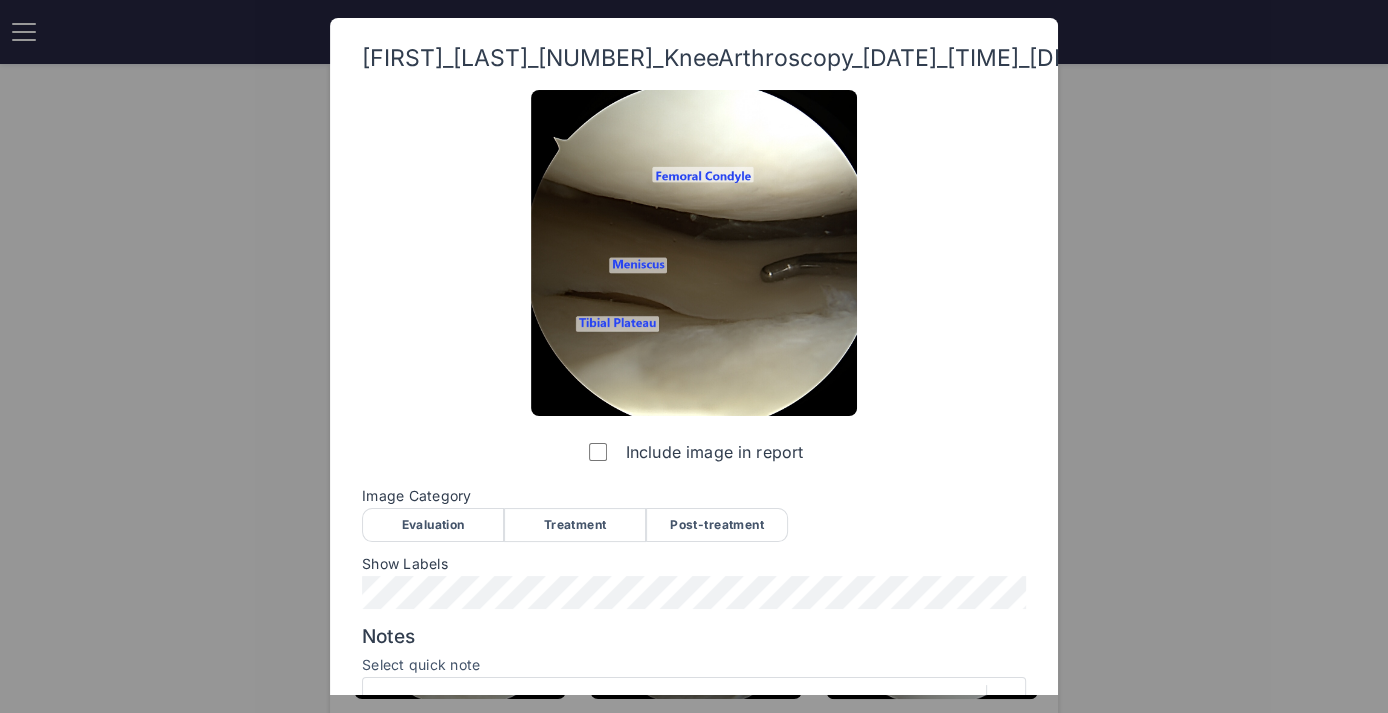 click on "Evaluation" at bounding box center (433, 525) 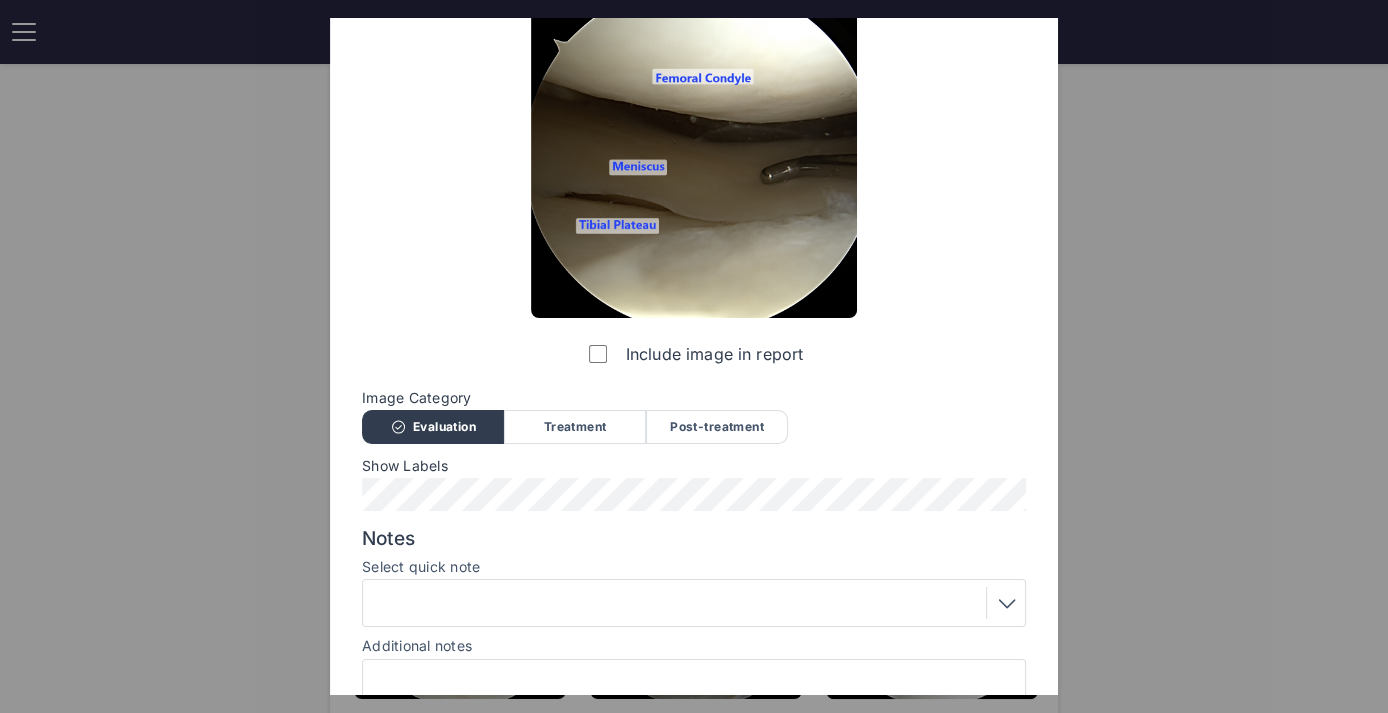 scroll, scrollTop: 213, scrollLeft: 0, axis: vertical 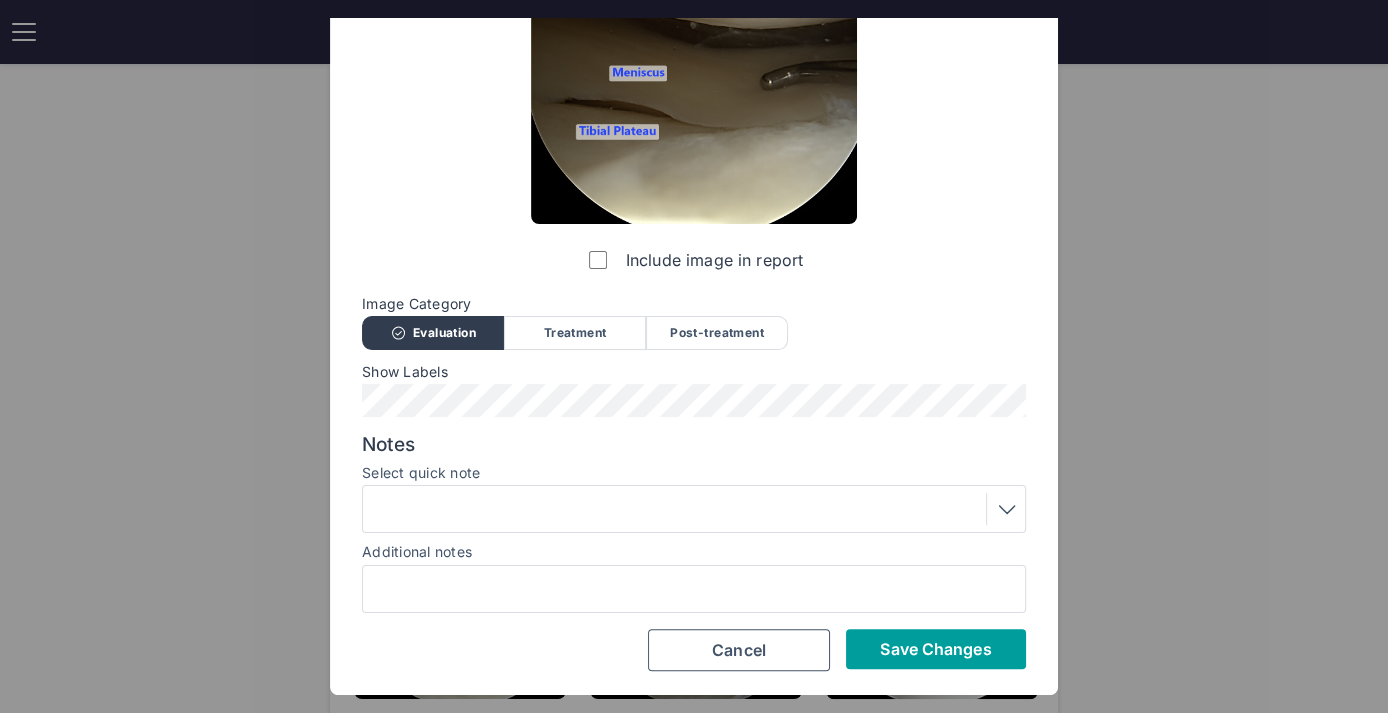 click on "Save Changes" at bounding box center [935, 649] 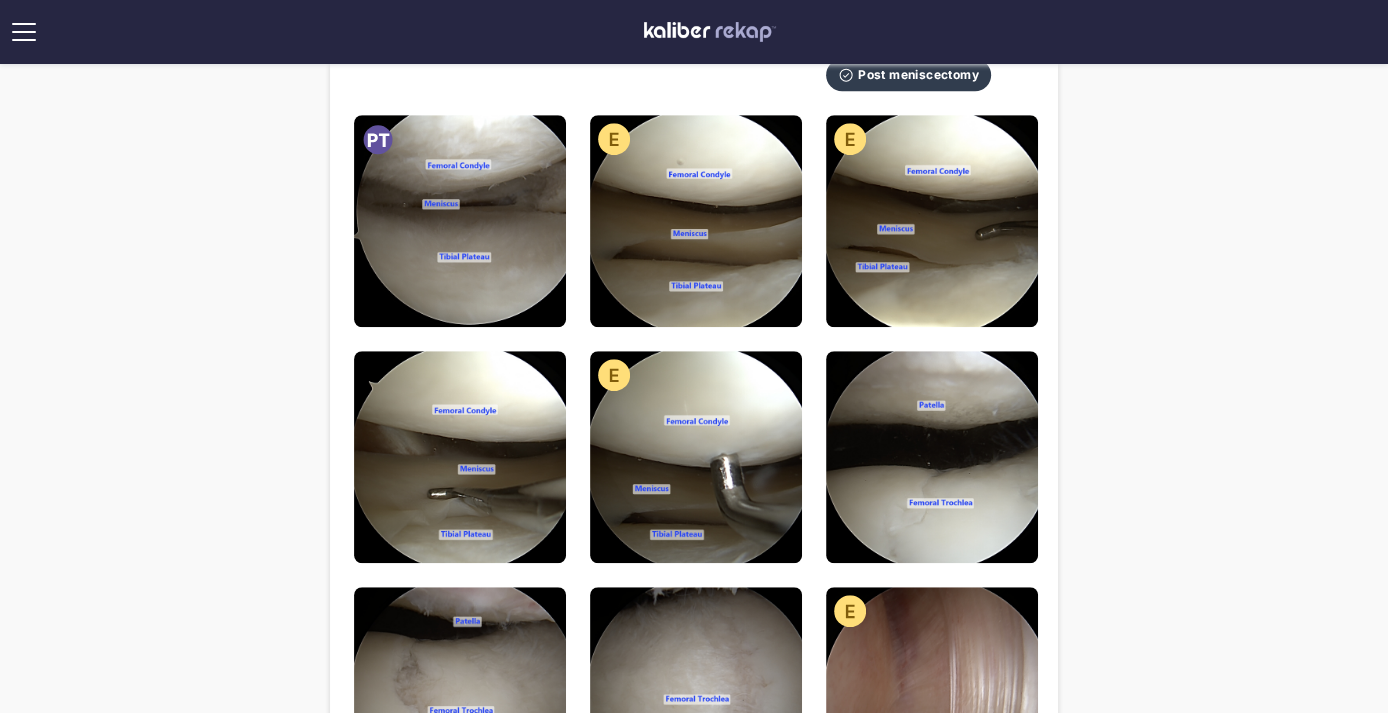 scroll, scrollTop: 1104, scrollLeft: 0, axis: vertical 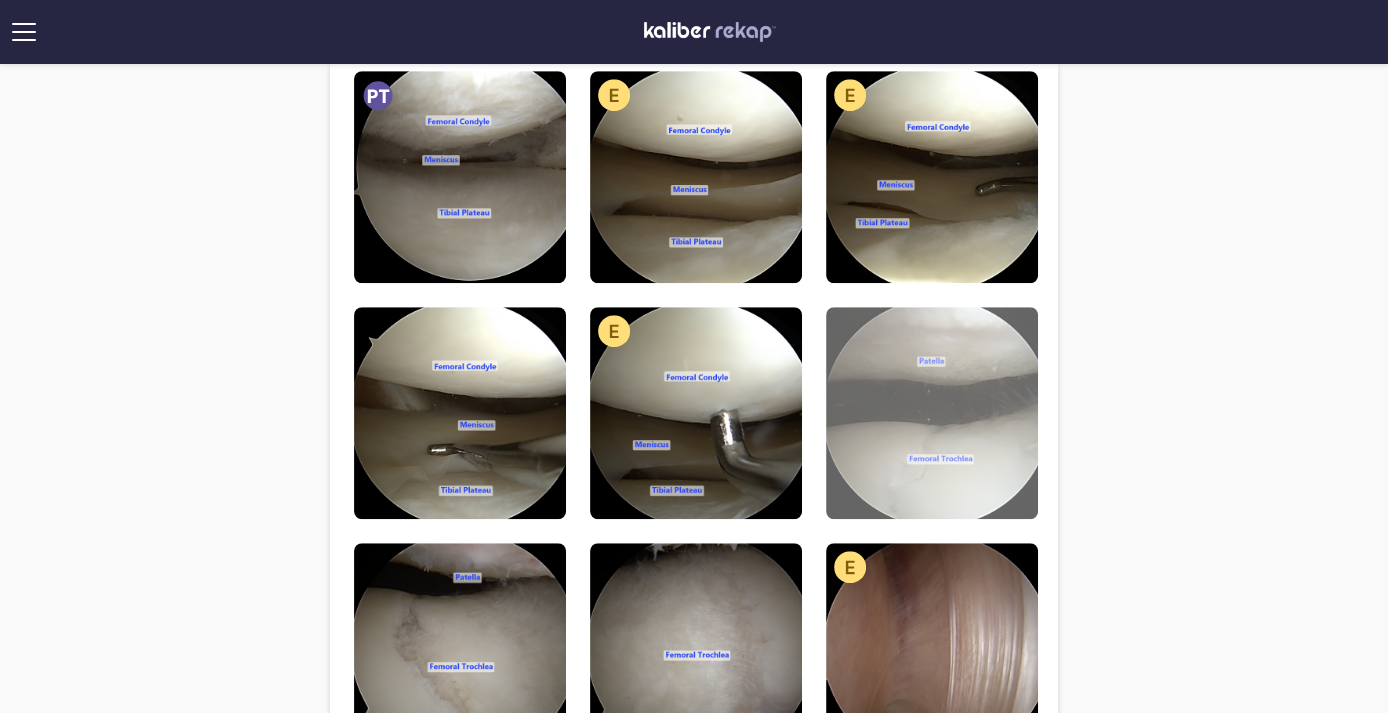 click at bounding box center [932, 413] 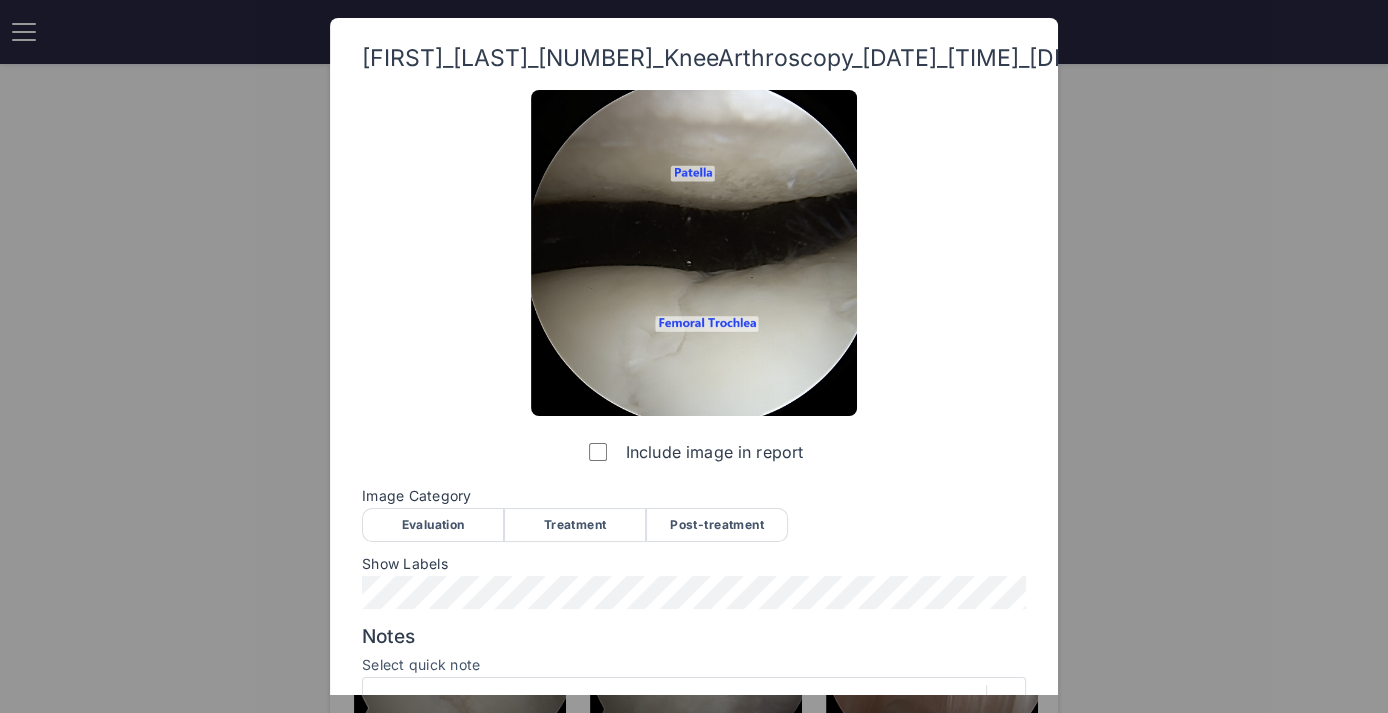 click on "Evaluation" at bounding box center (433, 525) 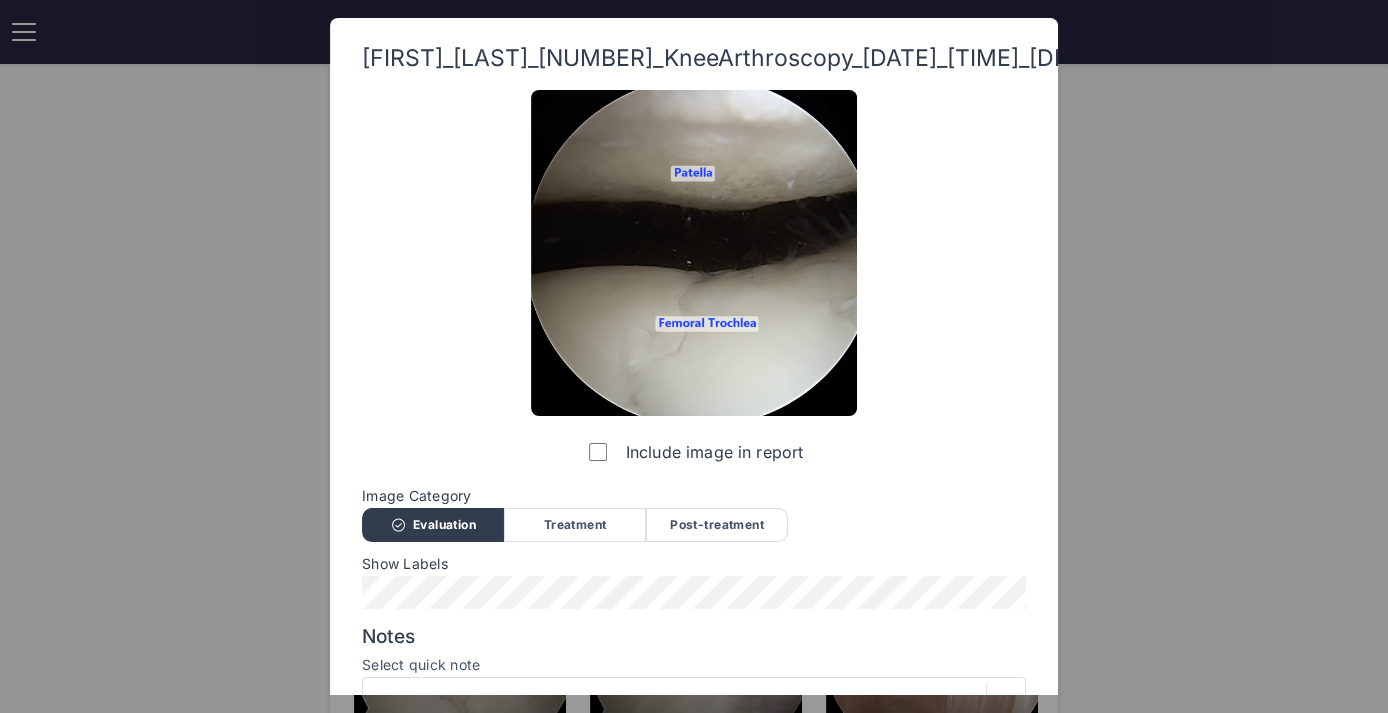 scroll, scrollTop: 213, scrollLeft: 0, axis: vertical 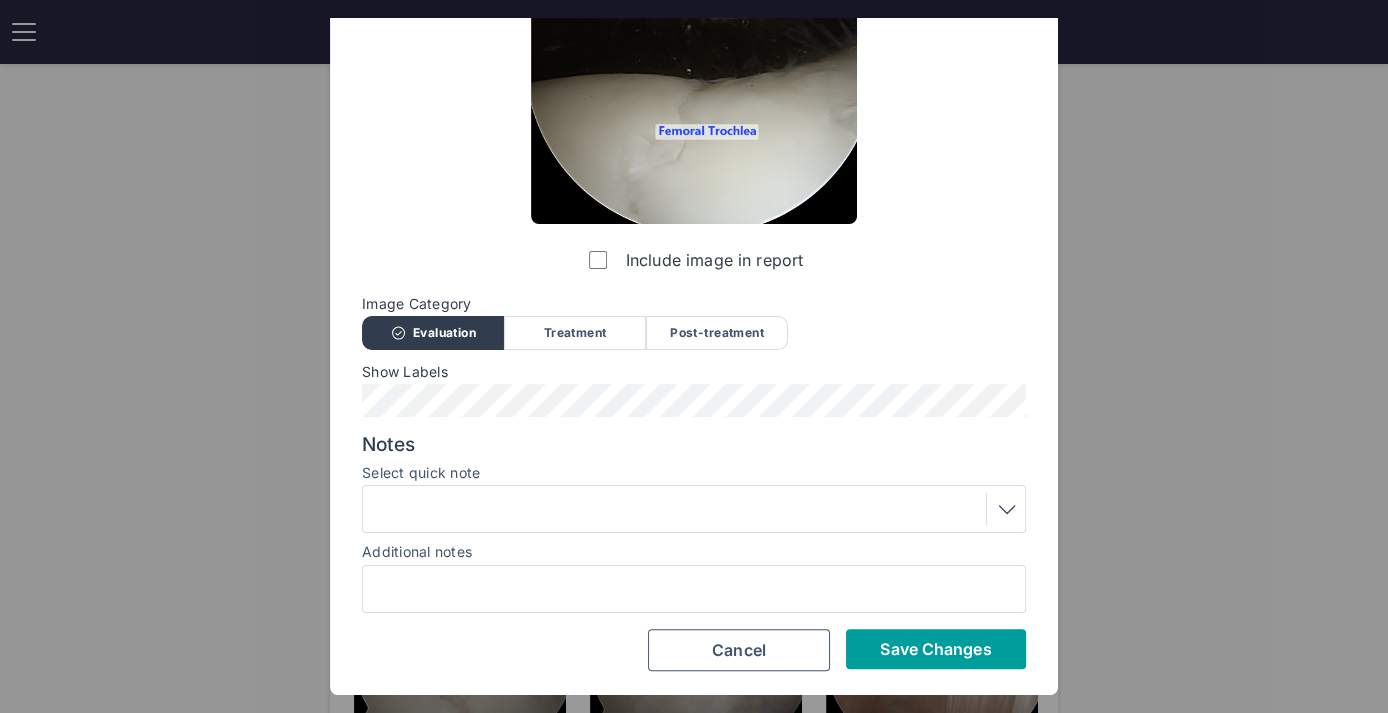 click on "Save Changes" at bounding box center [935, 649] 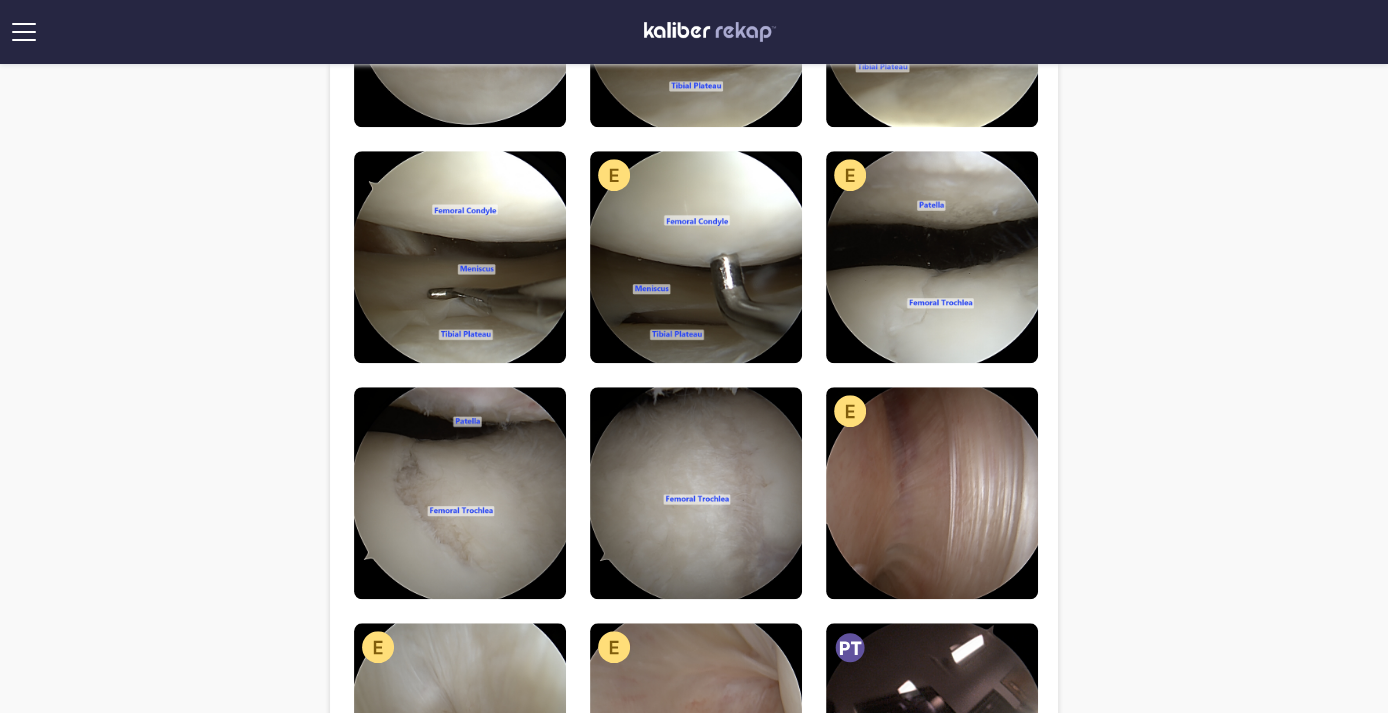 scroll, scrollTop: 1278, scrollLeft: 0, axis: vertical 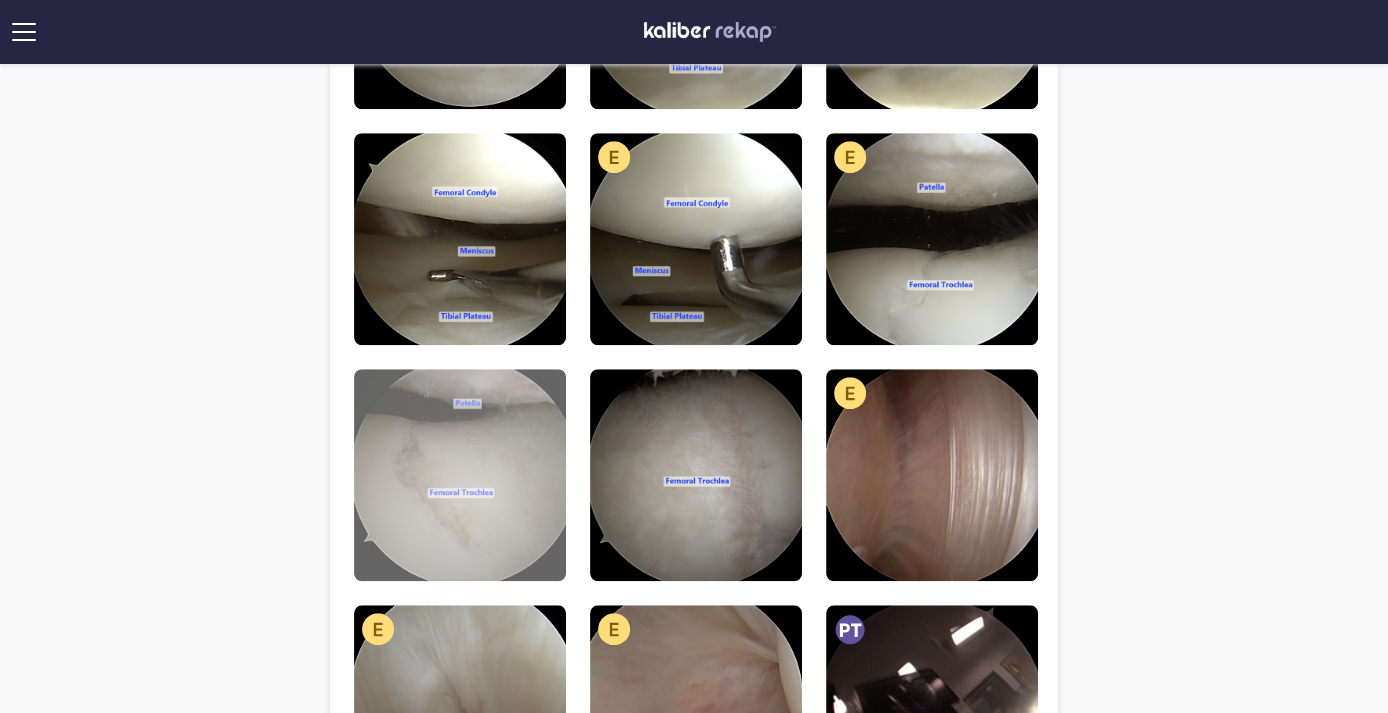 click at bounding box center [460, 475] 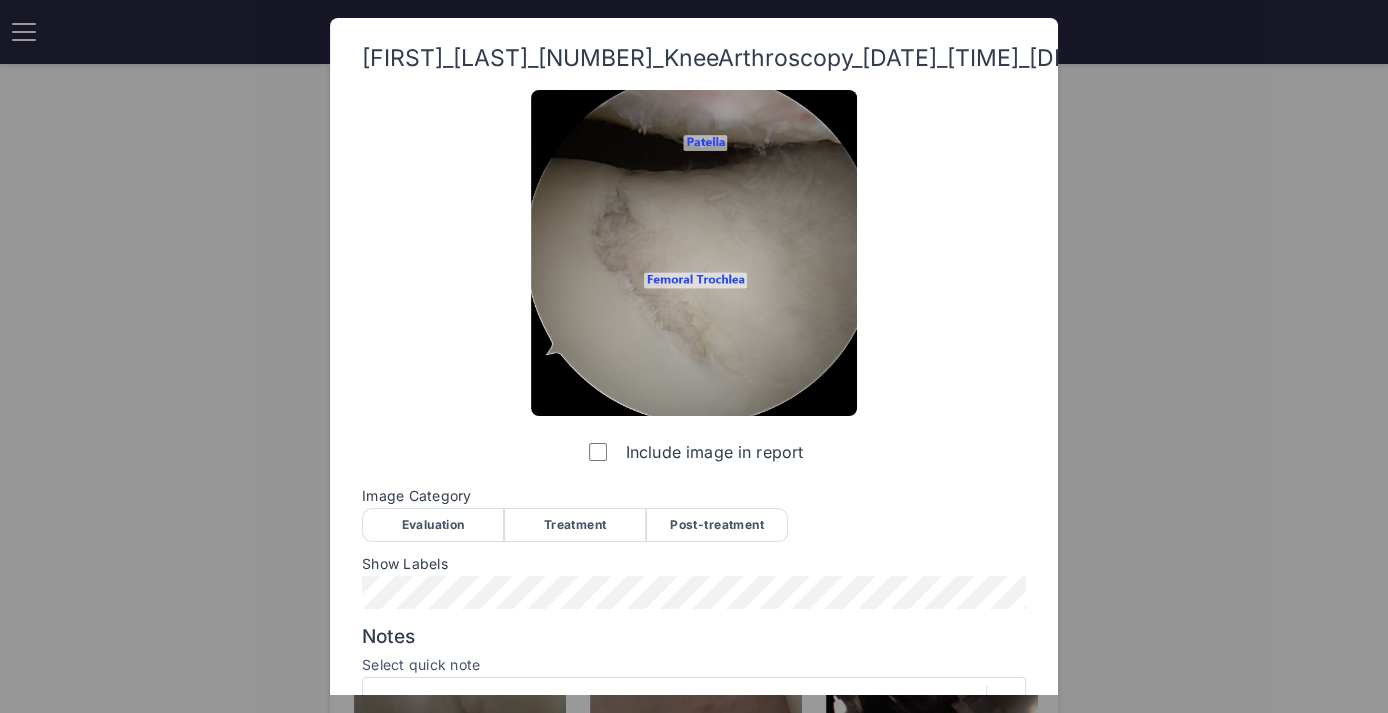 click on "Evaluation" at bounding box center [433, 525] 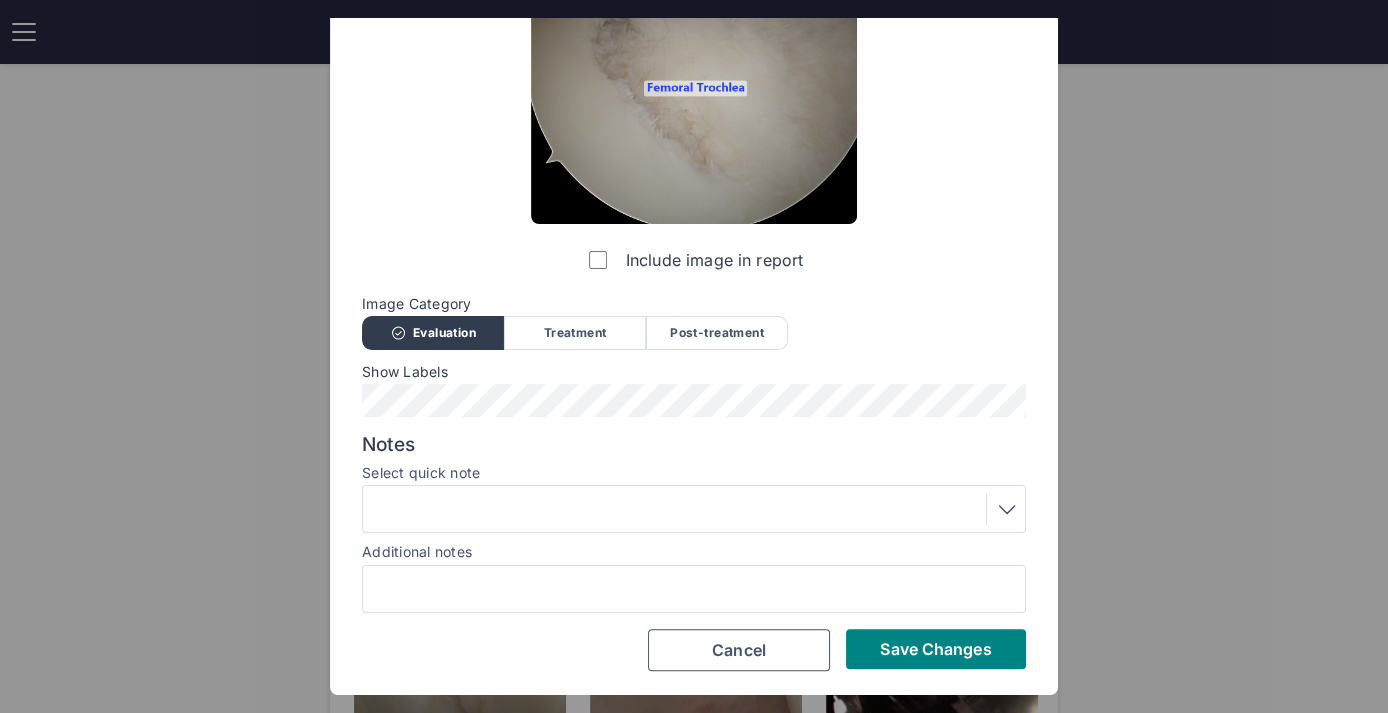 click at bounding box center [694, 509] 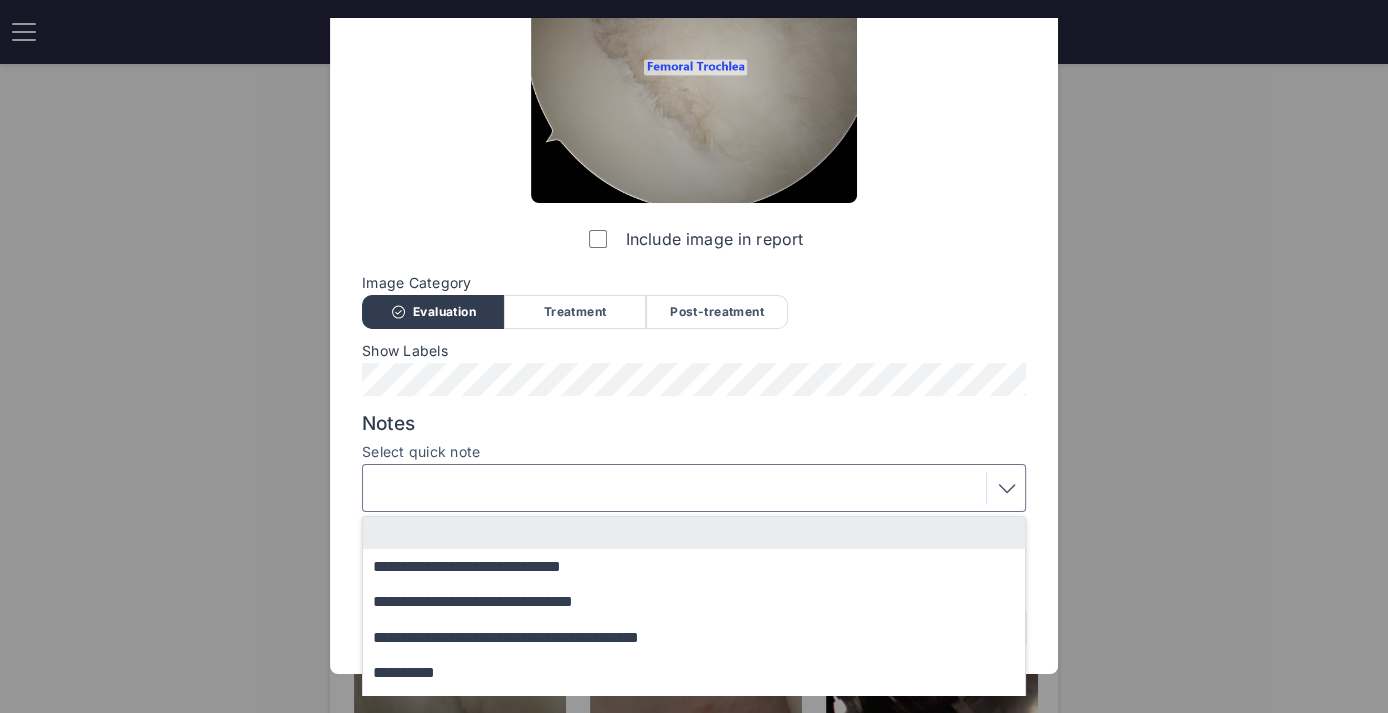 scroll, scrollTop: 338, scrollLeft: 0, axis: vertical 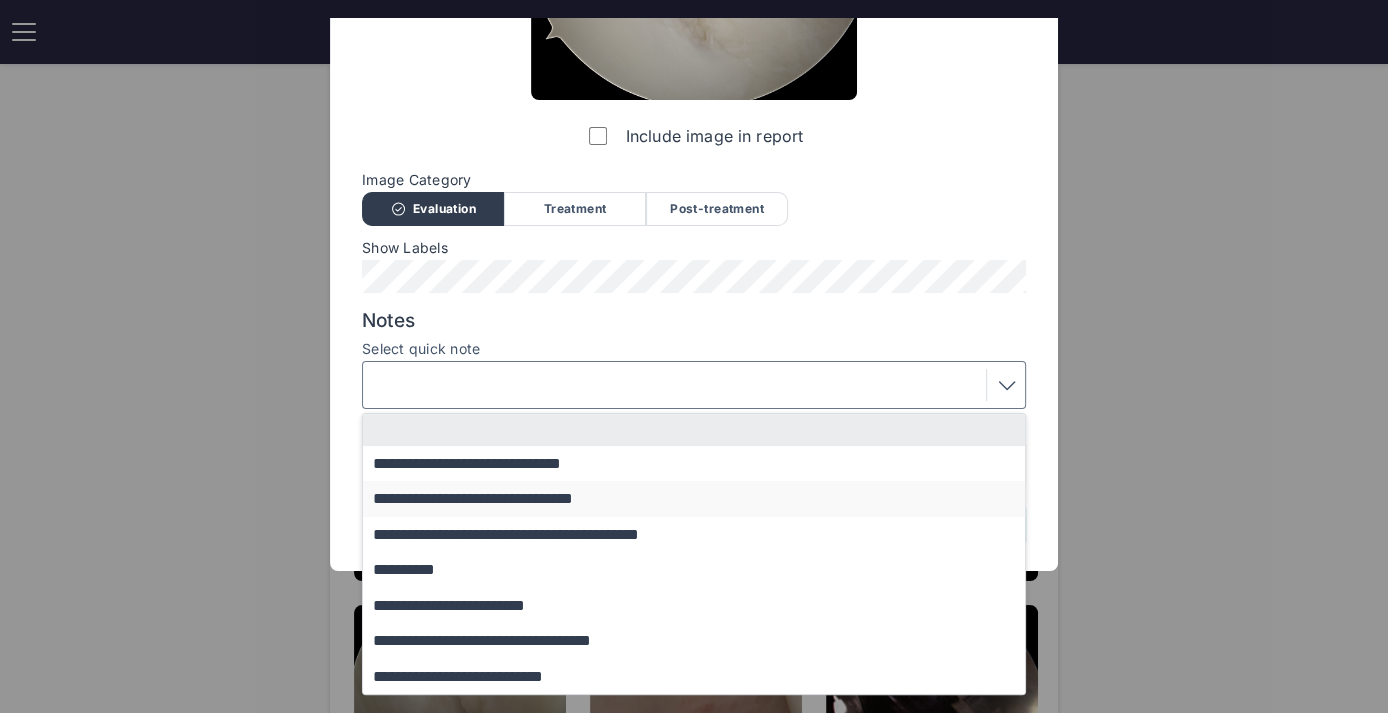 click on "**********" at bounding box center [703, 498] 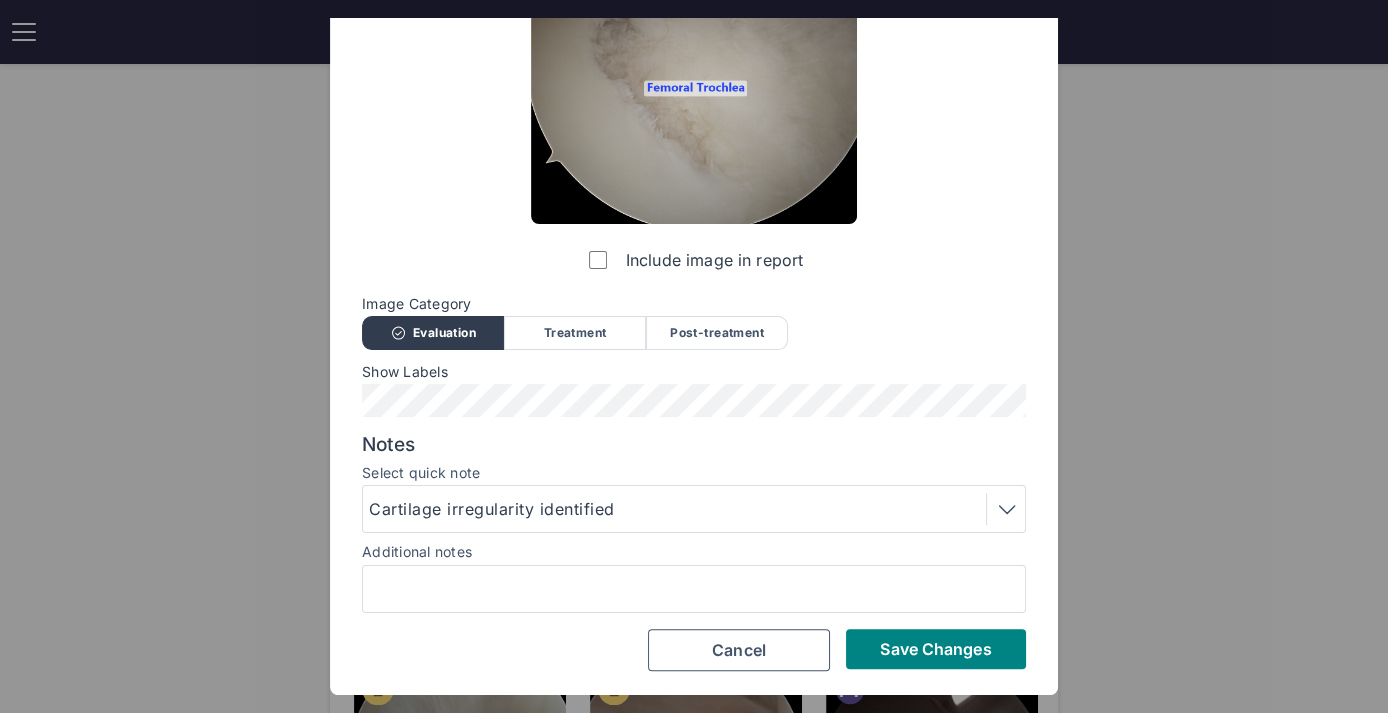 scroll, scrollTop: 213, scrollLeft: 0, axis: vertical 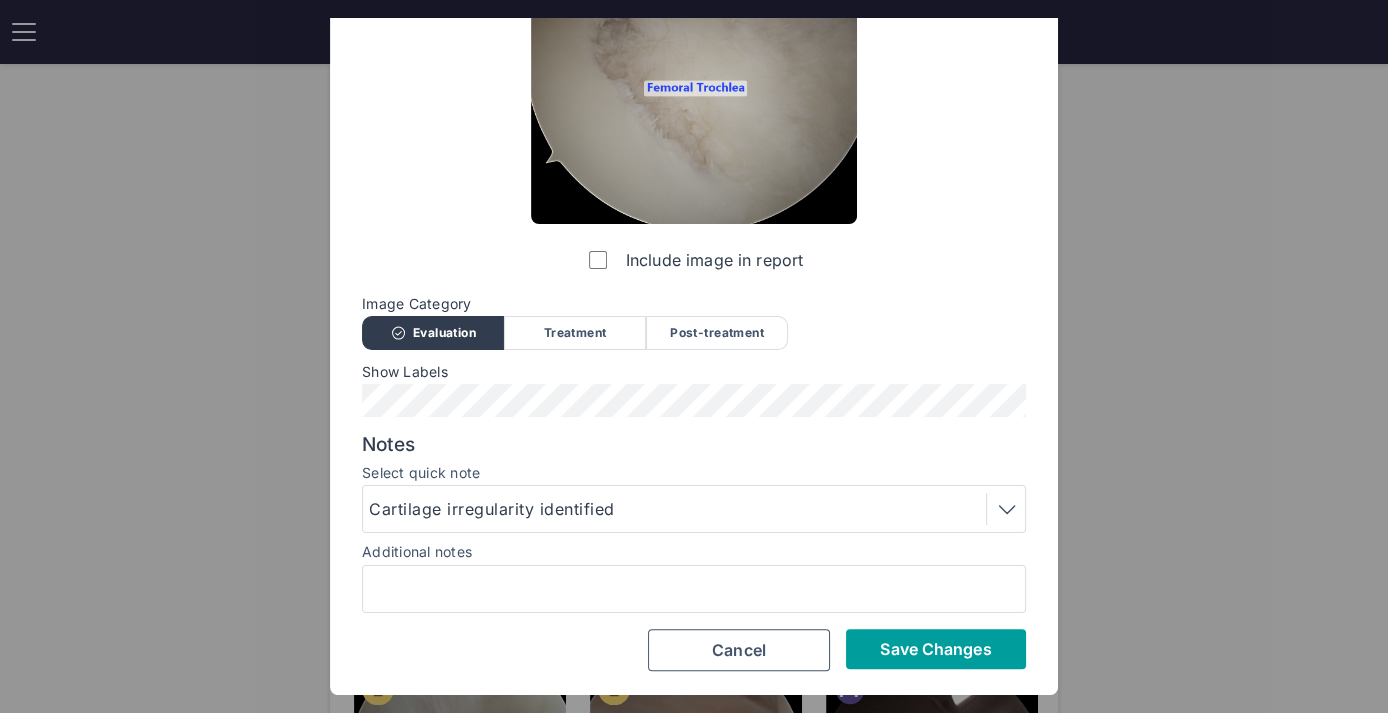 click on "Save Changes" at bounding box center (935, 649) 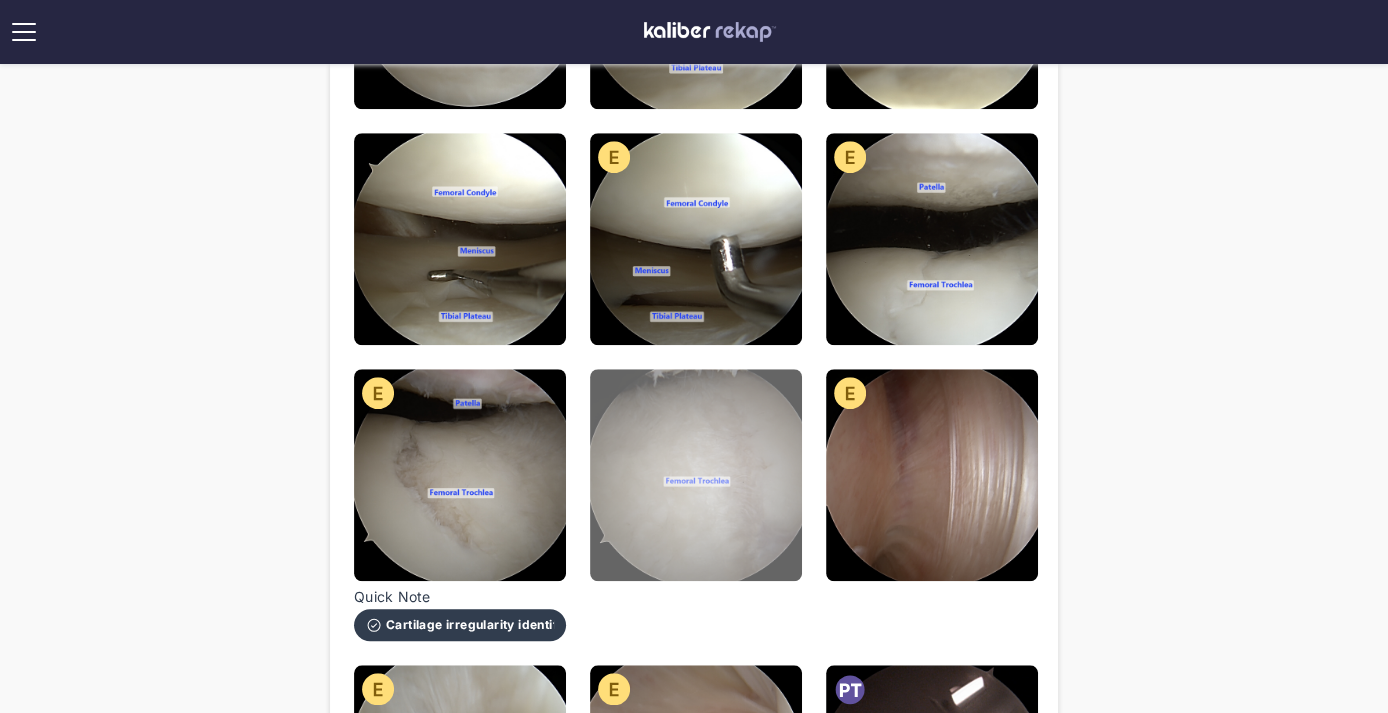 click at bounding box center [696, 475] 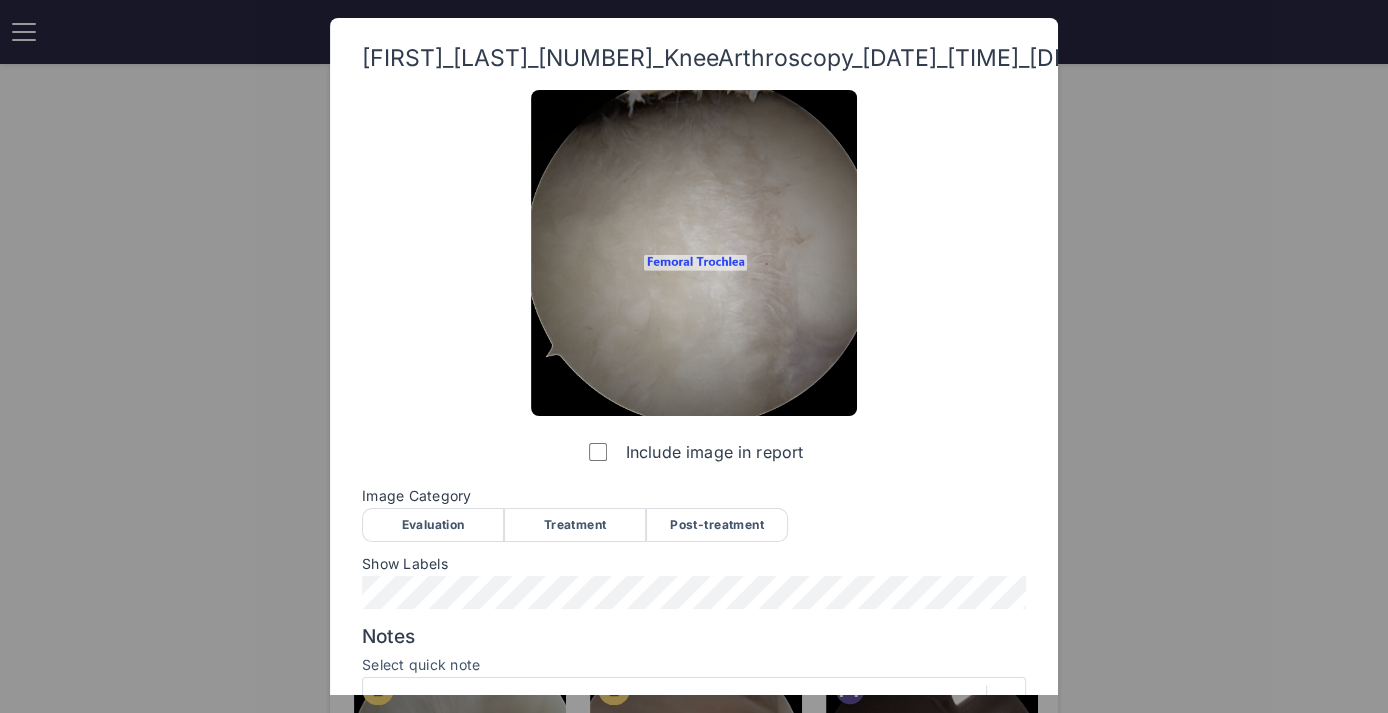 click on "Evaluation" at bounding box center [433, 525] 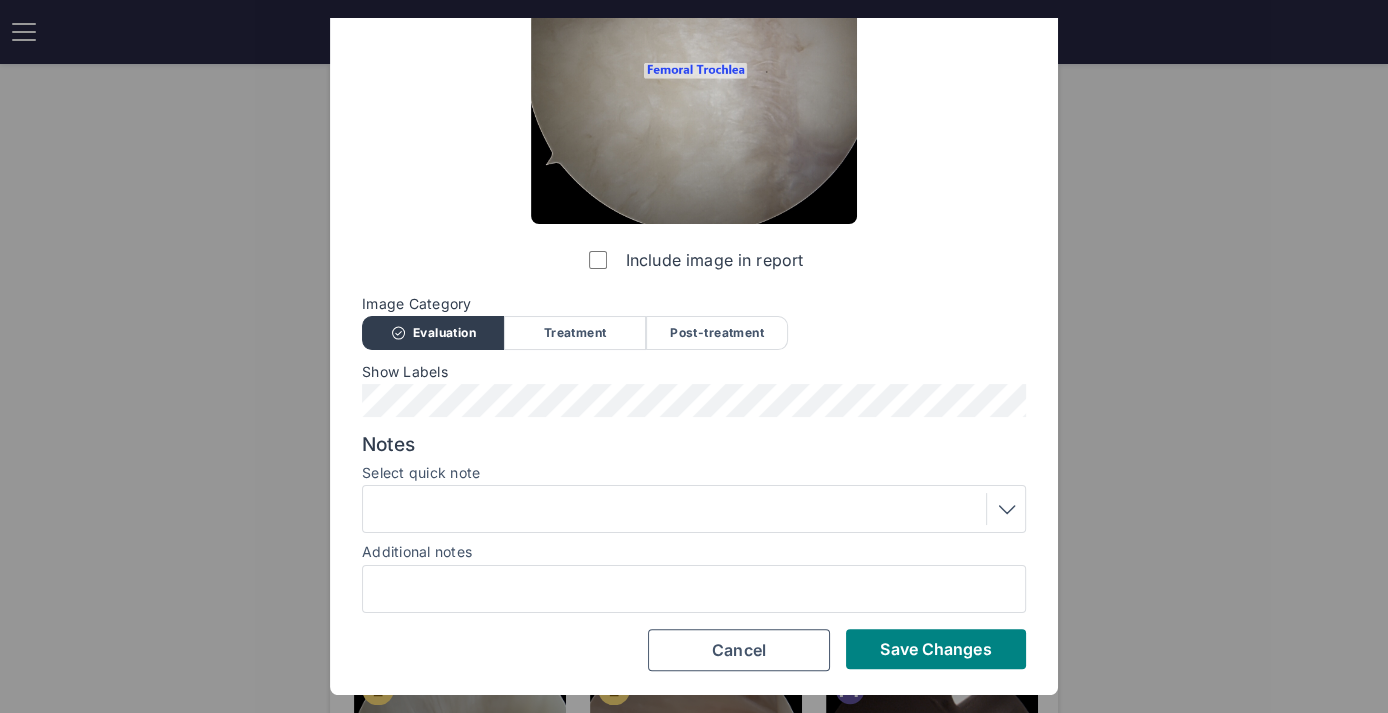 click at bounding box center (694, 509) 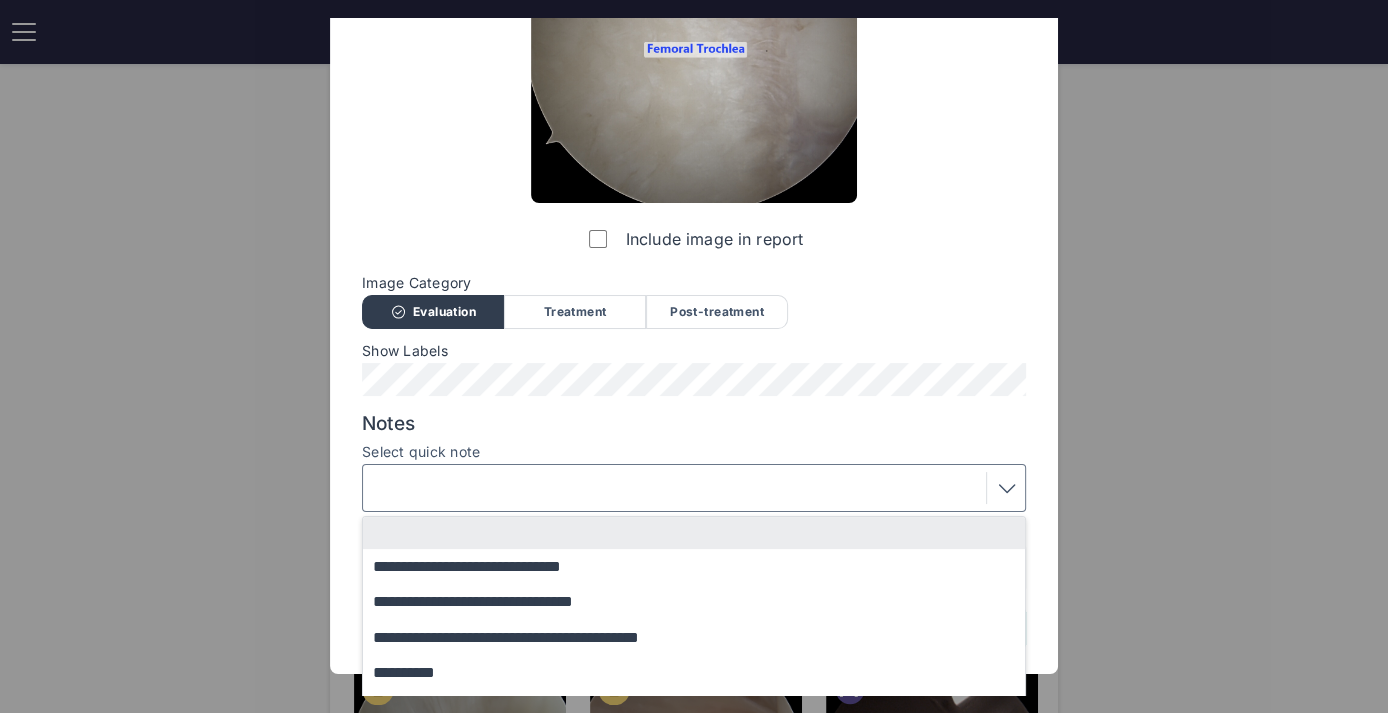 scroll, scrollTop: 338, scrollLeft: 0, axis: vertical 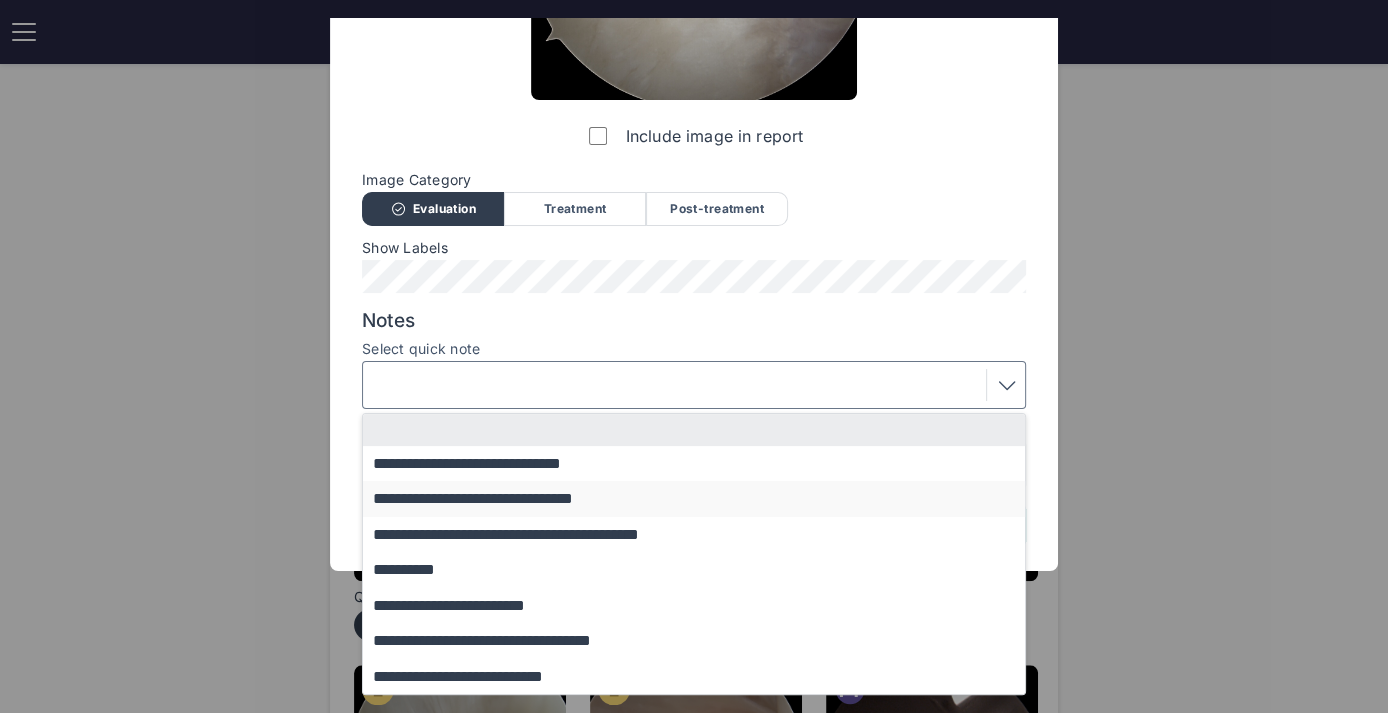 click on "**********" at bounding box center [703, 498] 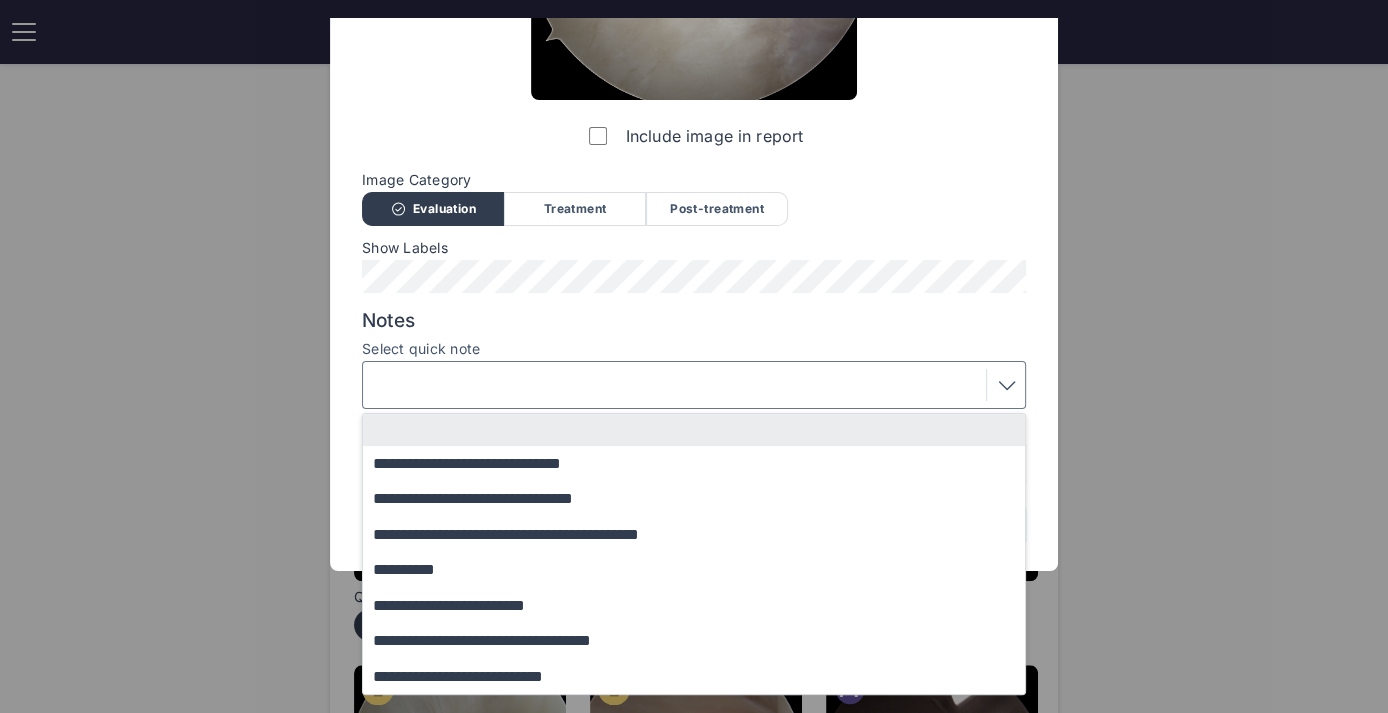 scroll, scrollTop: 213, scrollLeft: 0, axis: vertical 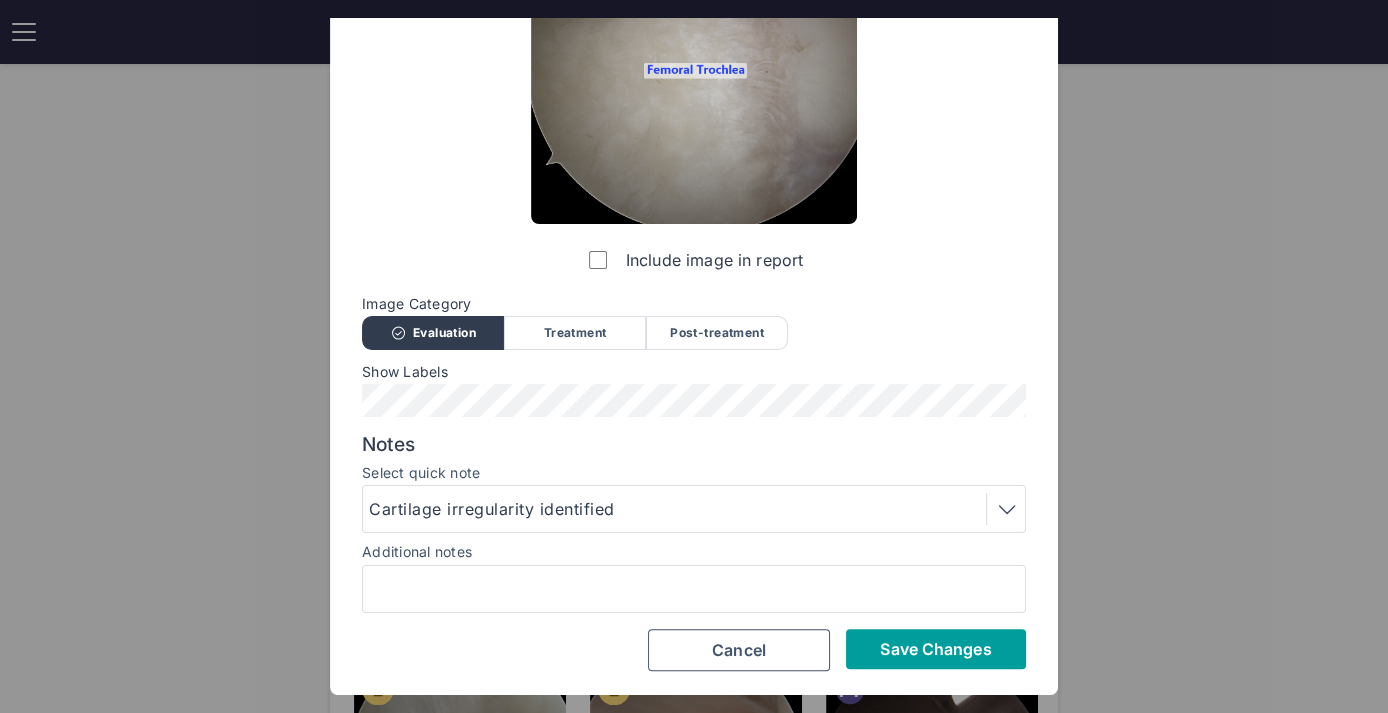 click on "Save Changes" at bounding box center (935, 649) 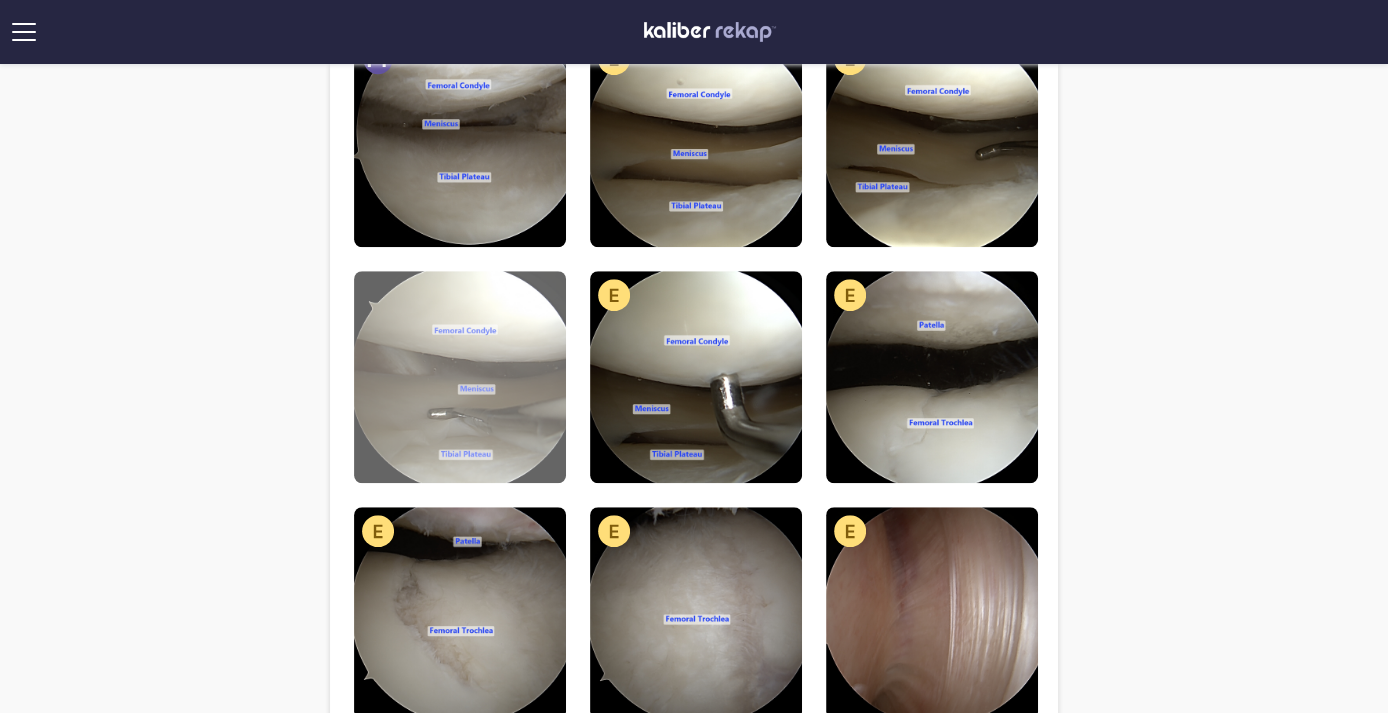 scroll, scrollTop: 1166, scrollLeft: 0, axis: vertical 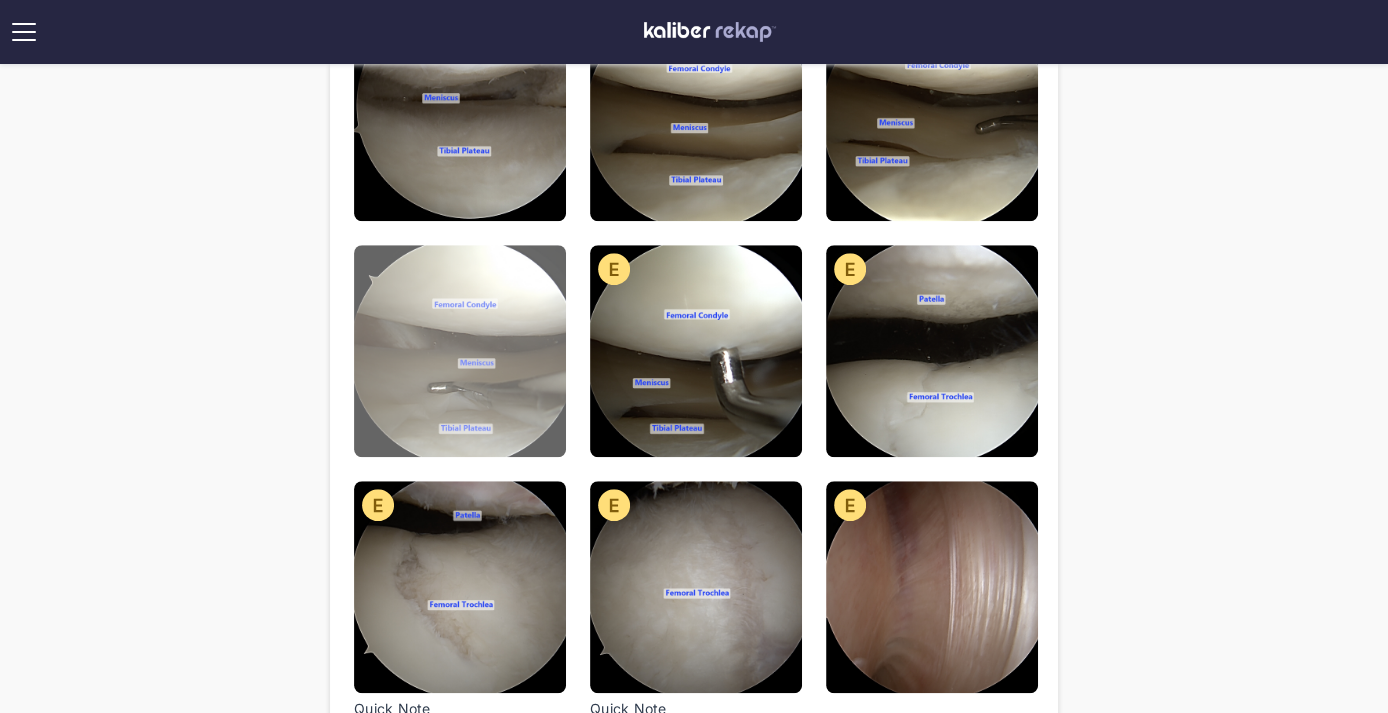 click at bounding box center [460, 351] 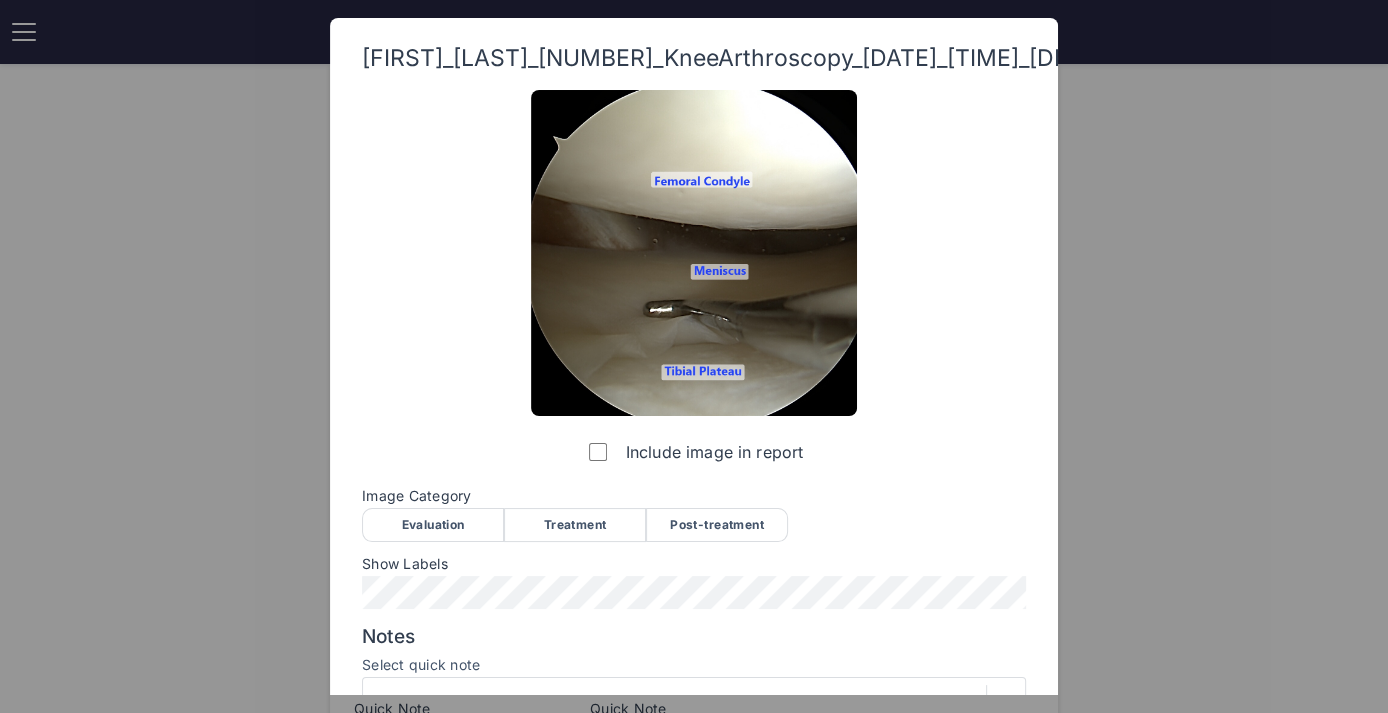 click on "Evaluation" at bounding box center (433, 525) 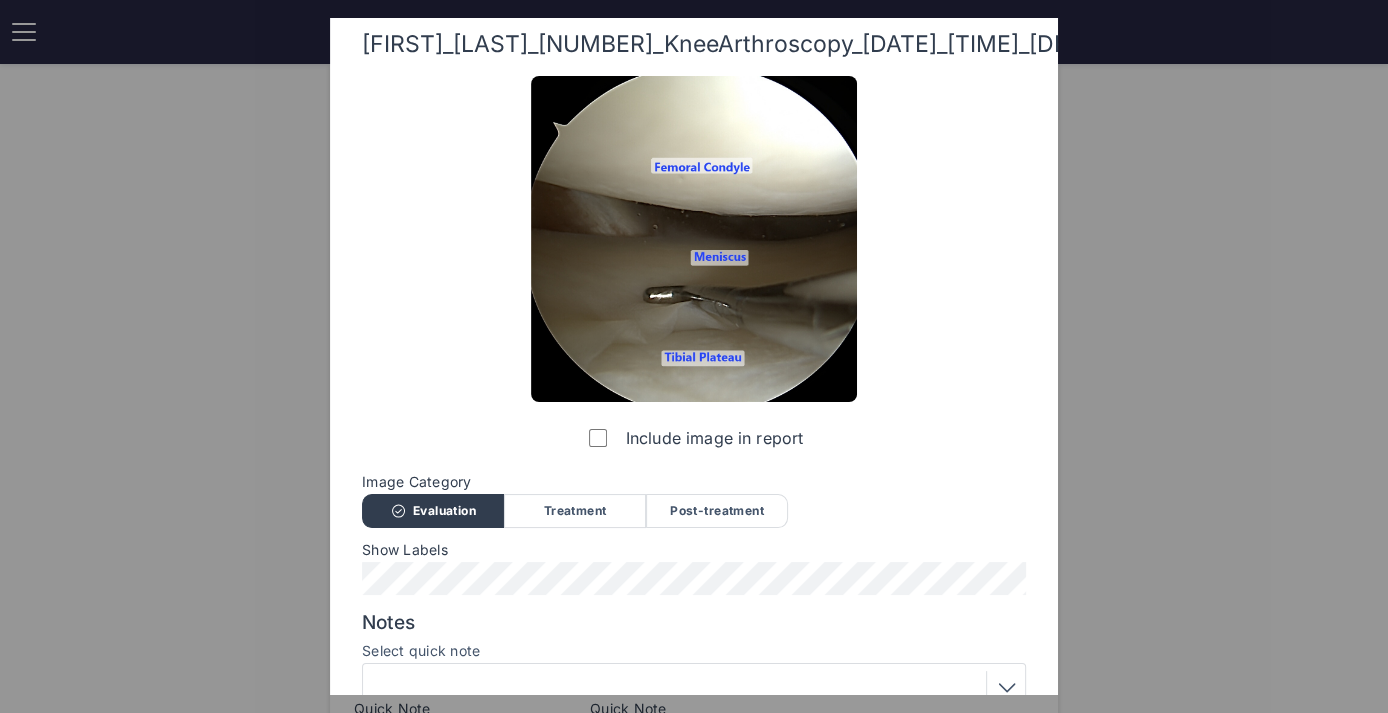 scroll, scrollTop: 213, scrollLeft: 0, axis: vertical 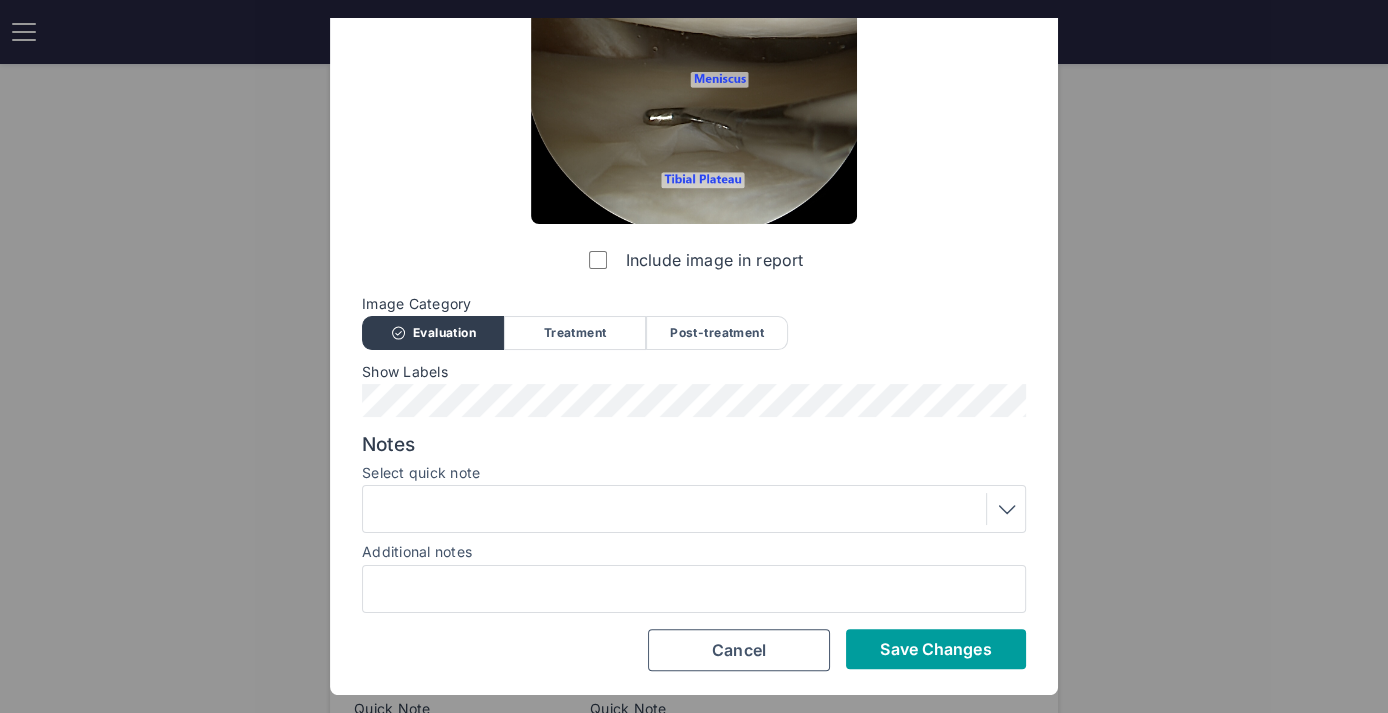 click on "Save Changes" at bounding box center [935, 649] 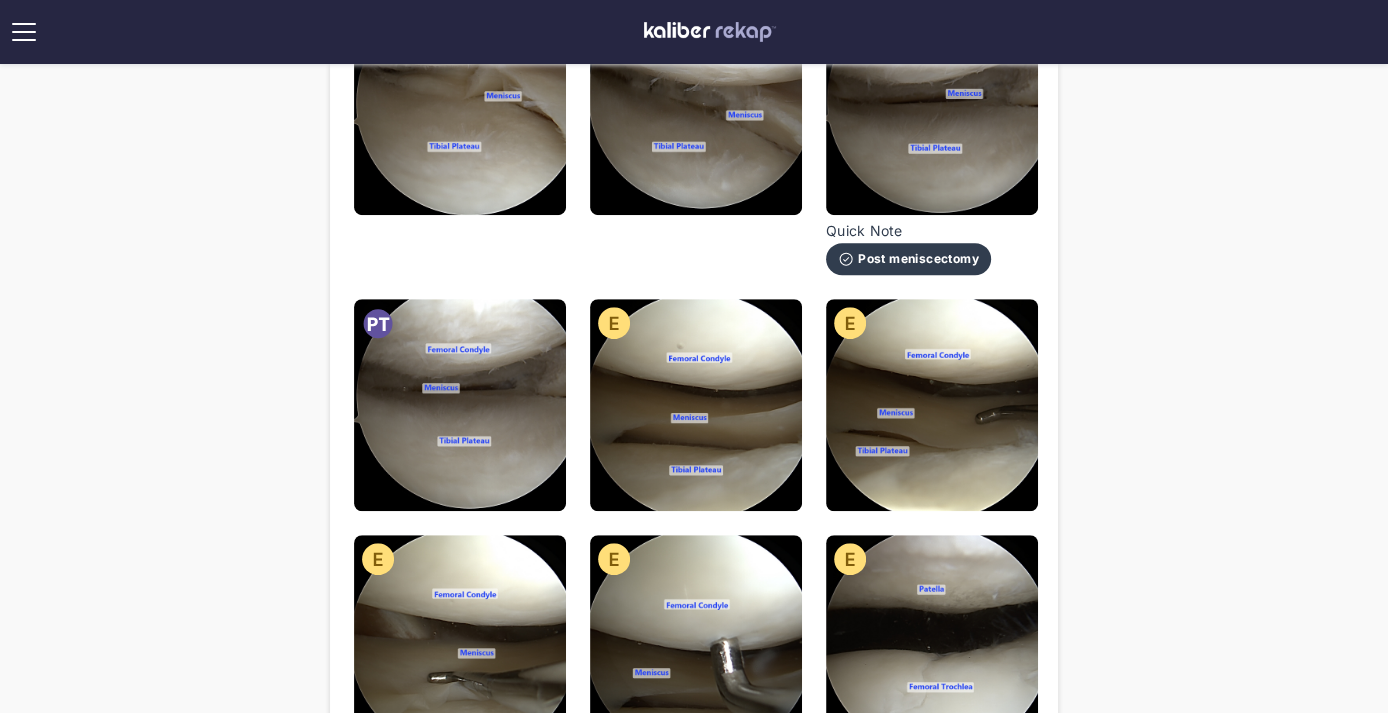 scroll, scrollTop: 1825, scrollLeft: 0, axis: vertical 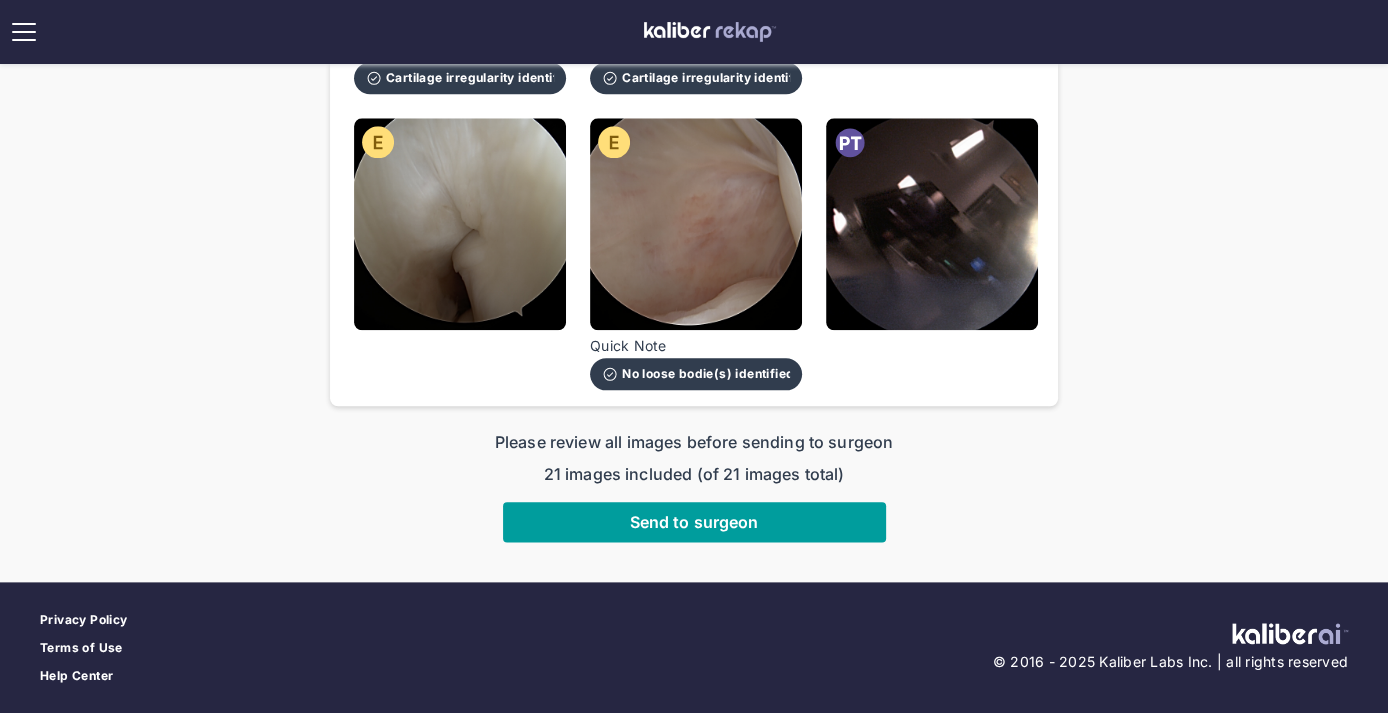 click on "Send to surgeon" at bounding box center (694, 522) 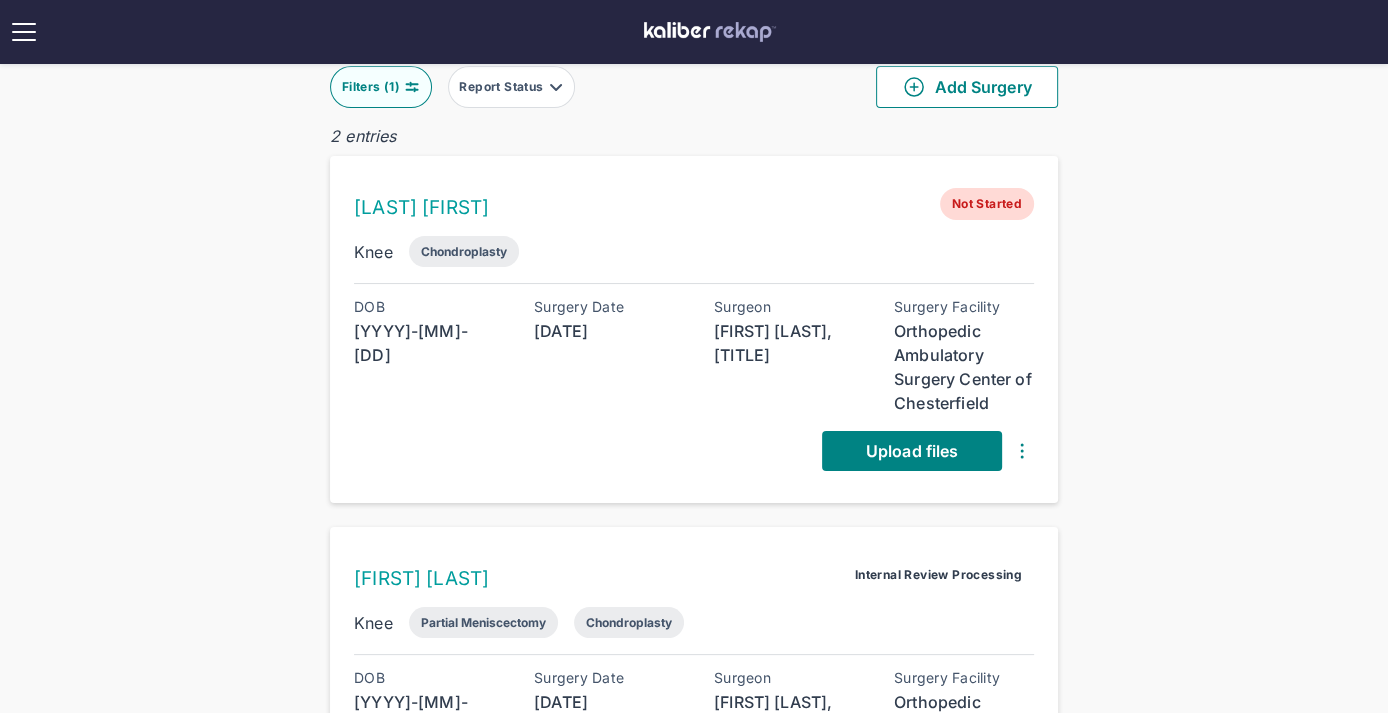 scroll, scrollTop: 262, scrollLeft: 0, axis: vertical 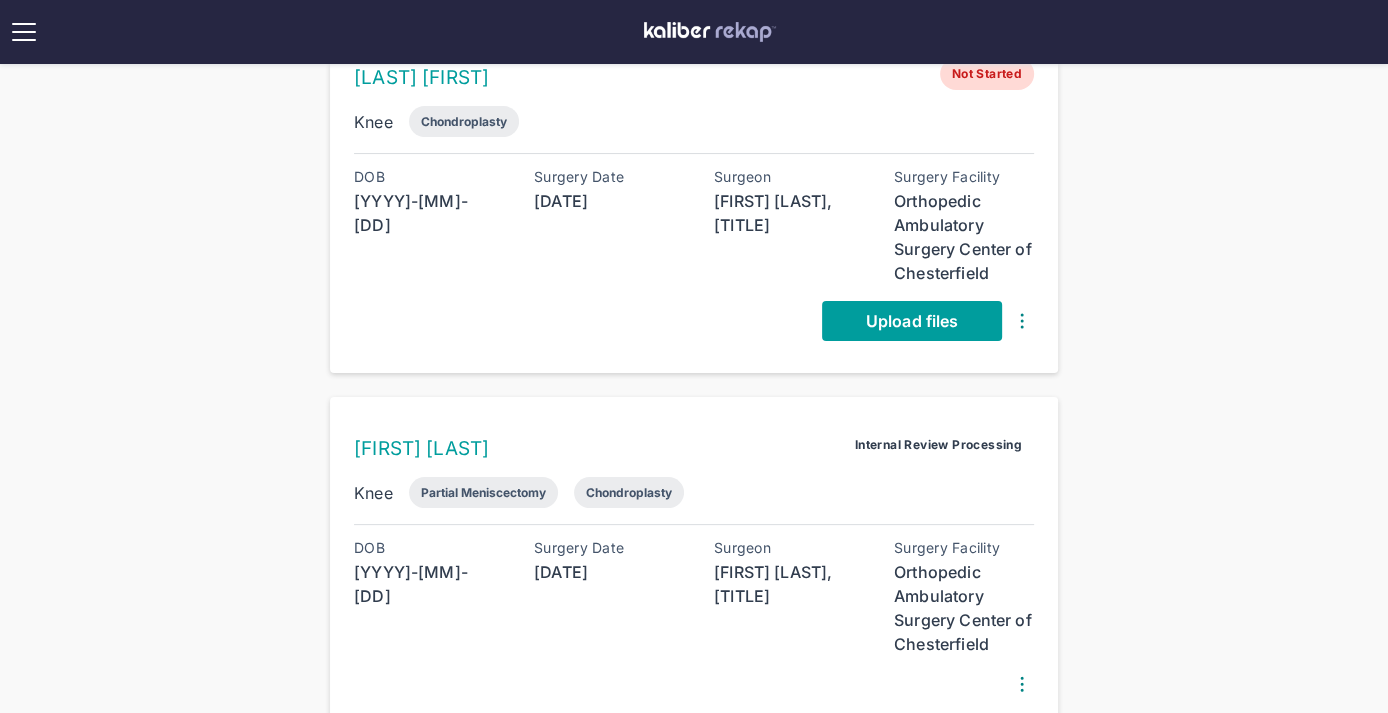 click on "Upload files" at bounding box center (912, 321) 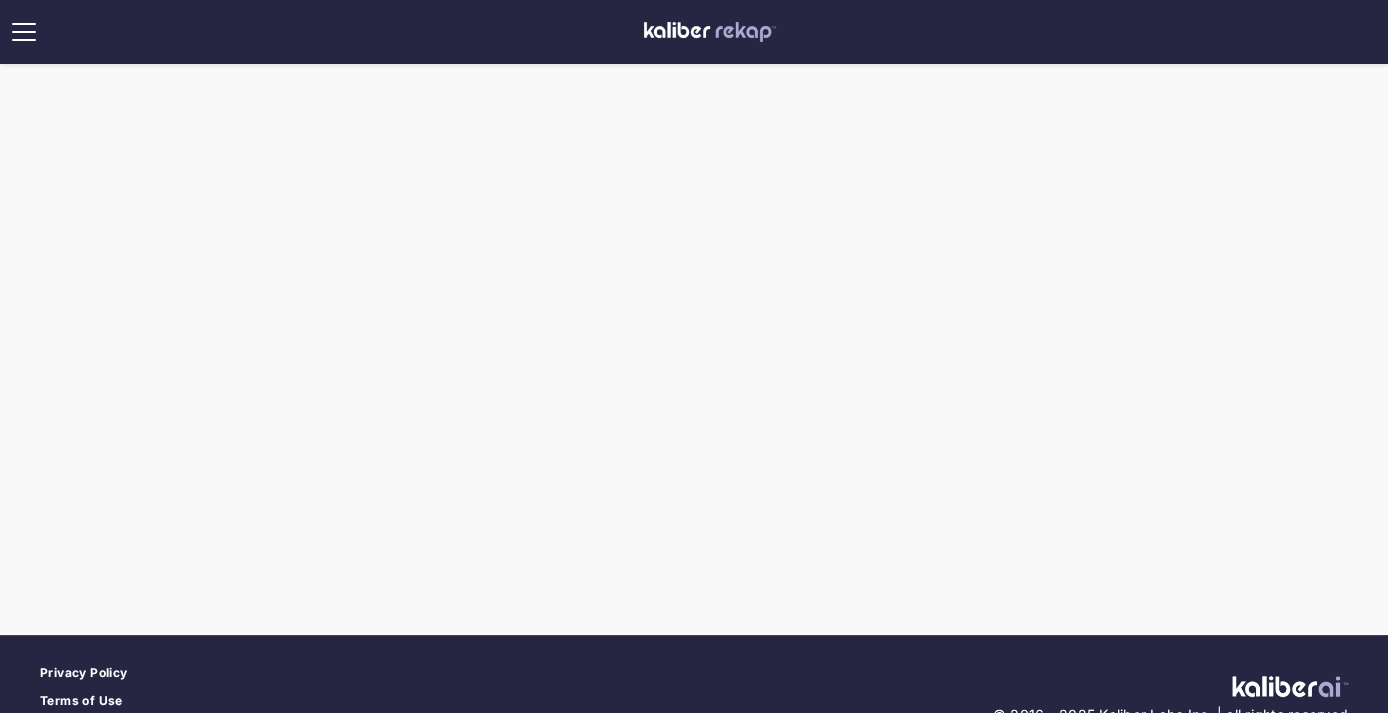 scroll, scrollTop: 0, scrollLeft: 0, axis: both 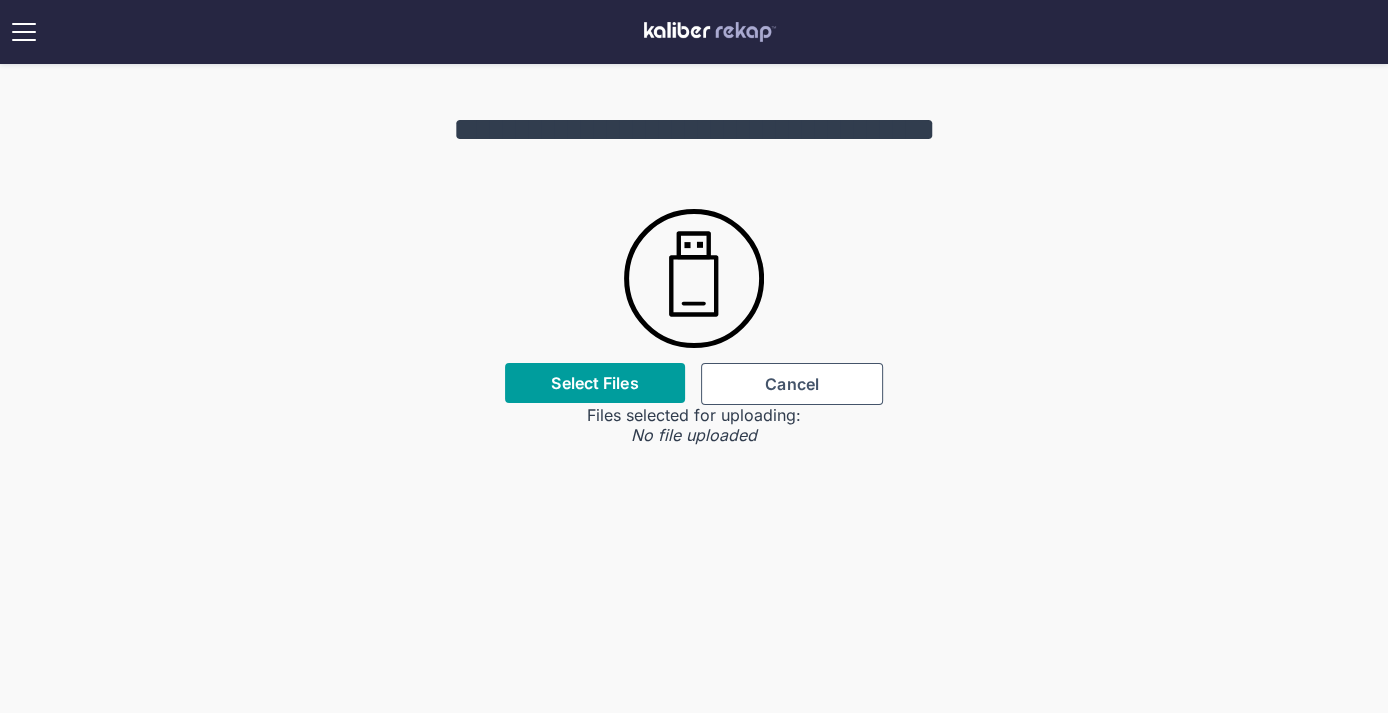 click on "Select Files" at bounding box center (594, 383) 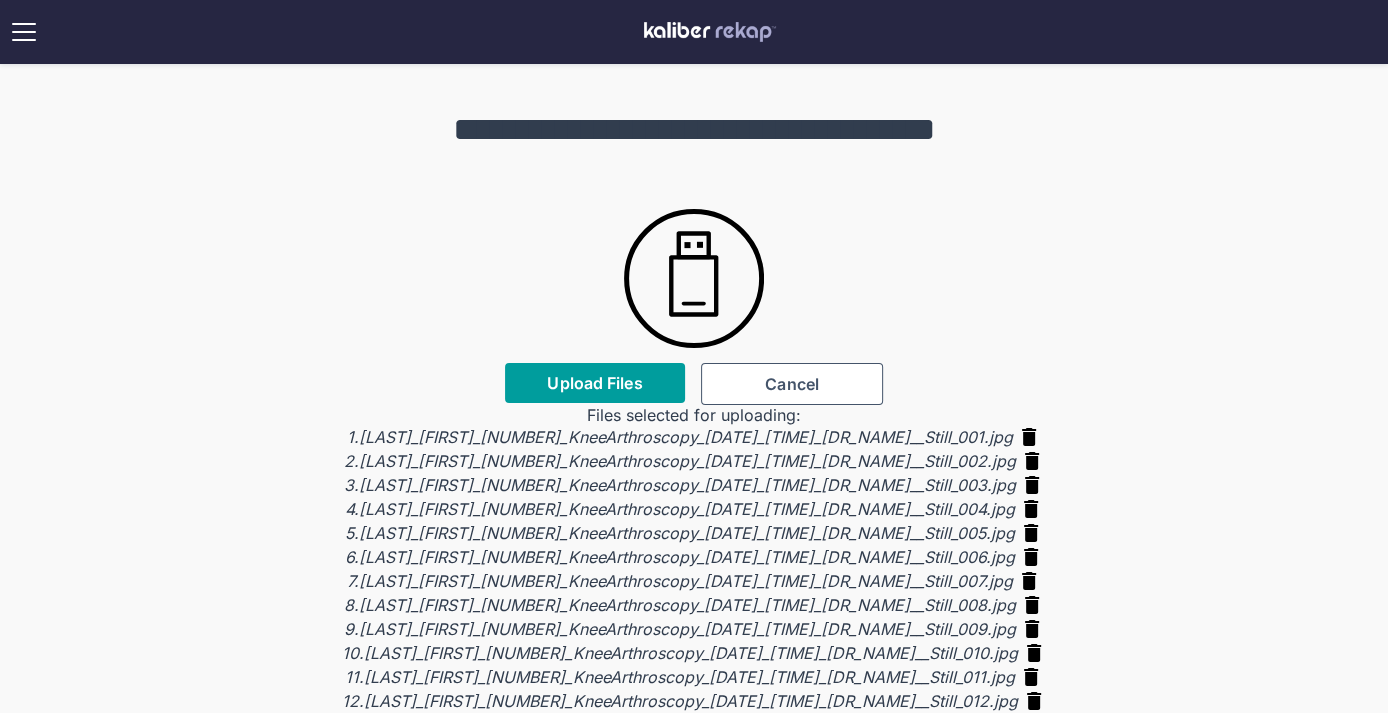 click on "Upload Files" at bounding box center [594, 383] 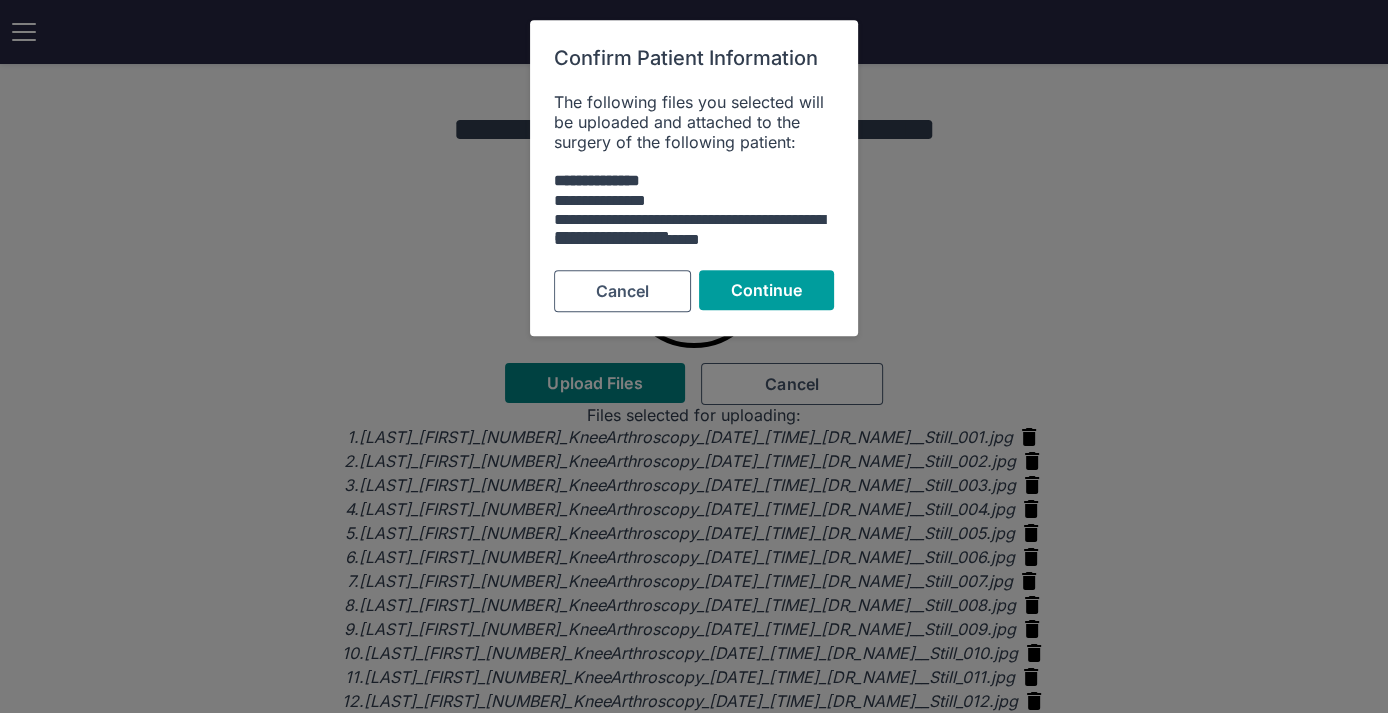 click on "Continue" at bounding box center (766, 290) 